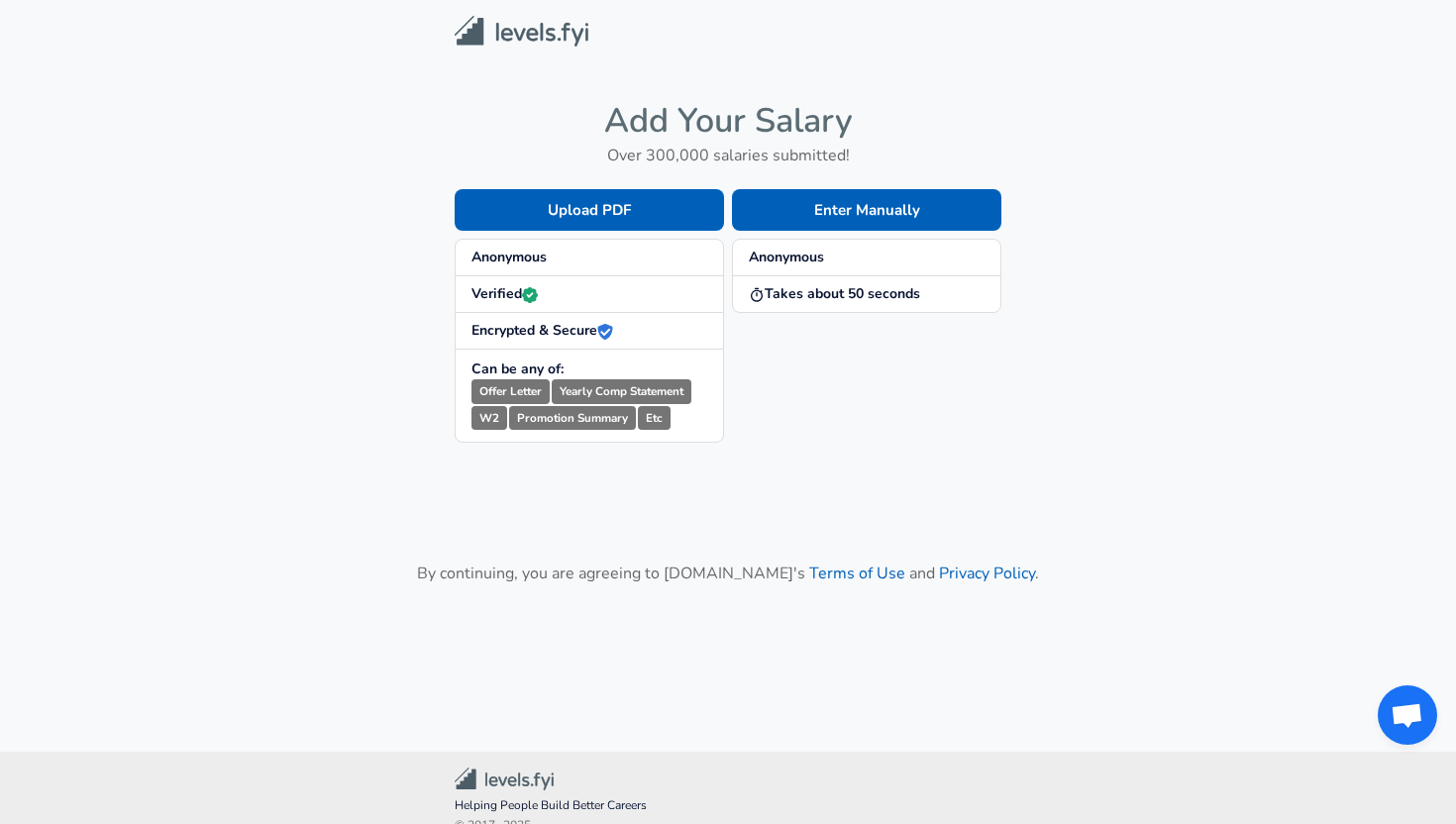 scroll, scrollTop: 0, scrollLeft: 0, axis: both 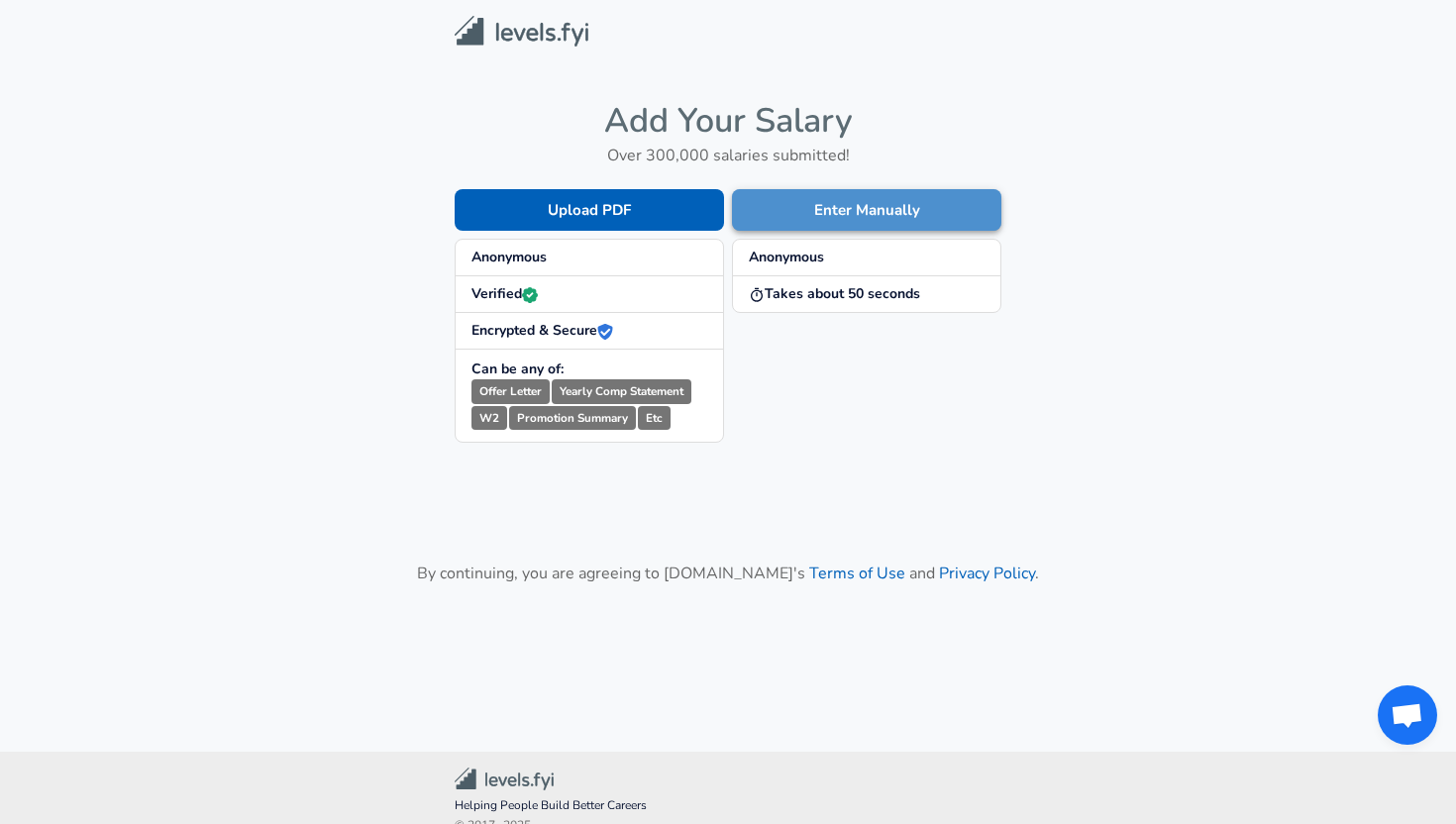click on "Enter Manually" at bounding box center (867, 210) 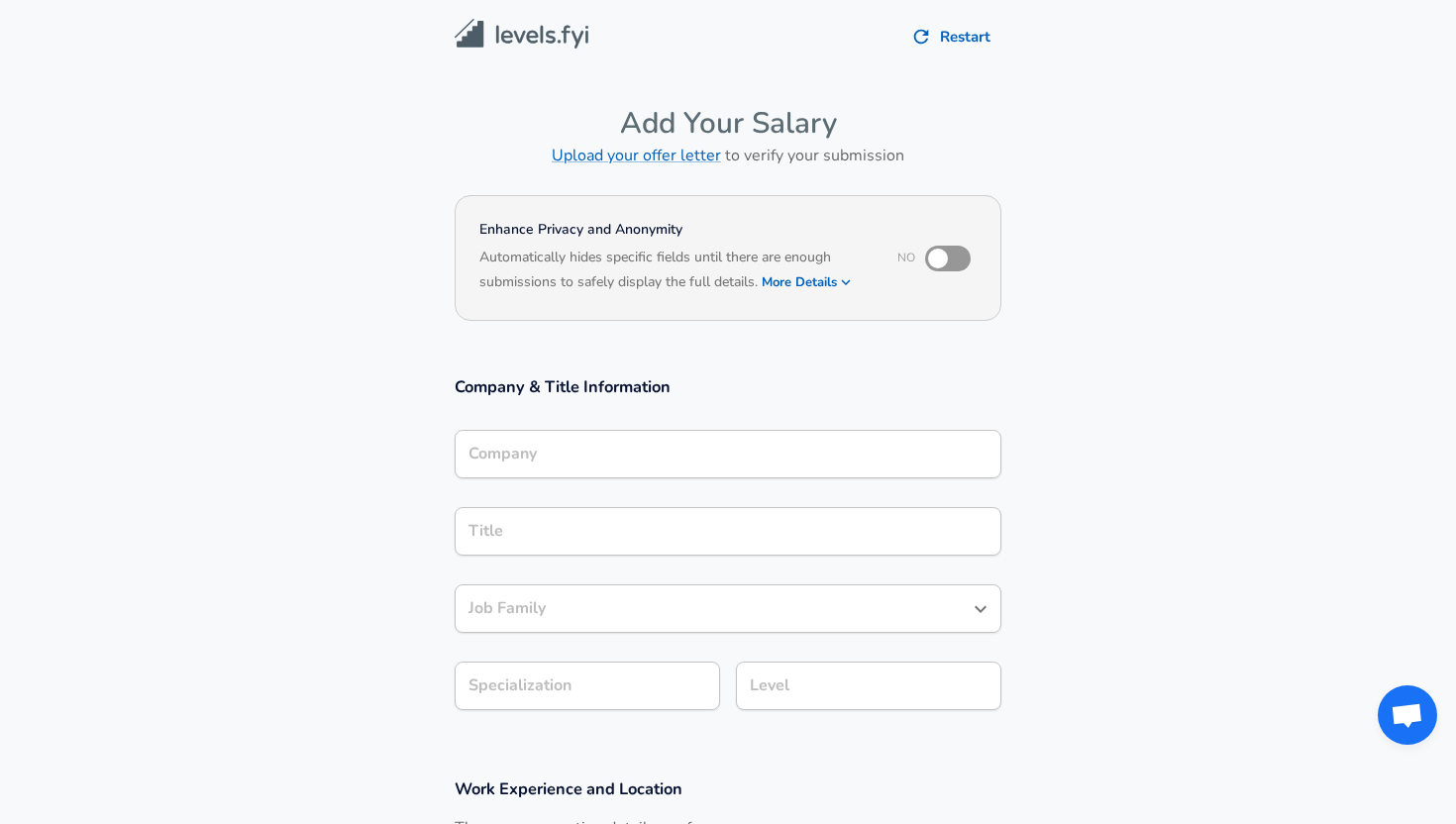 click on "Company" at bounding box center (728, 454) 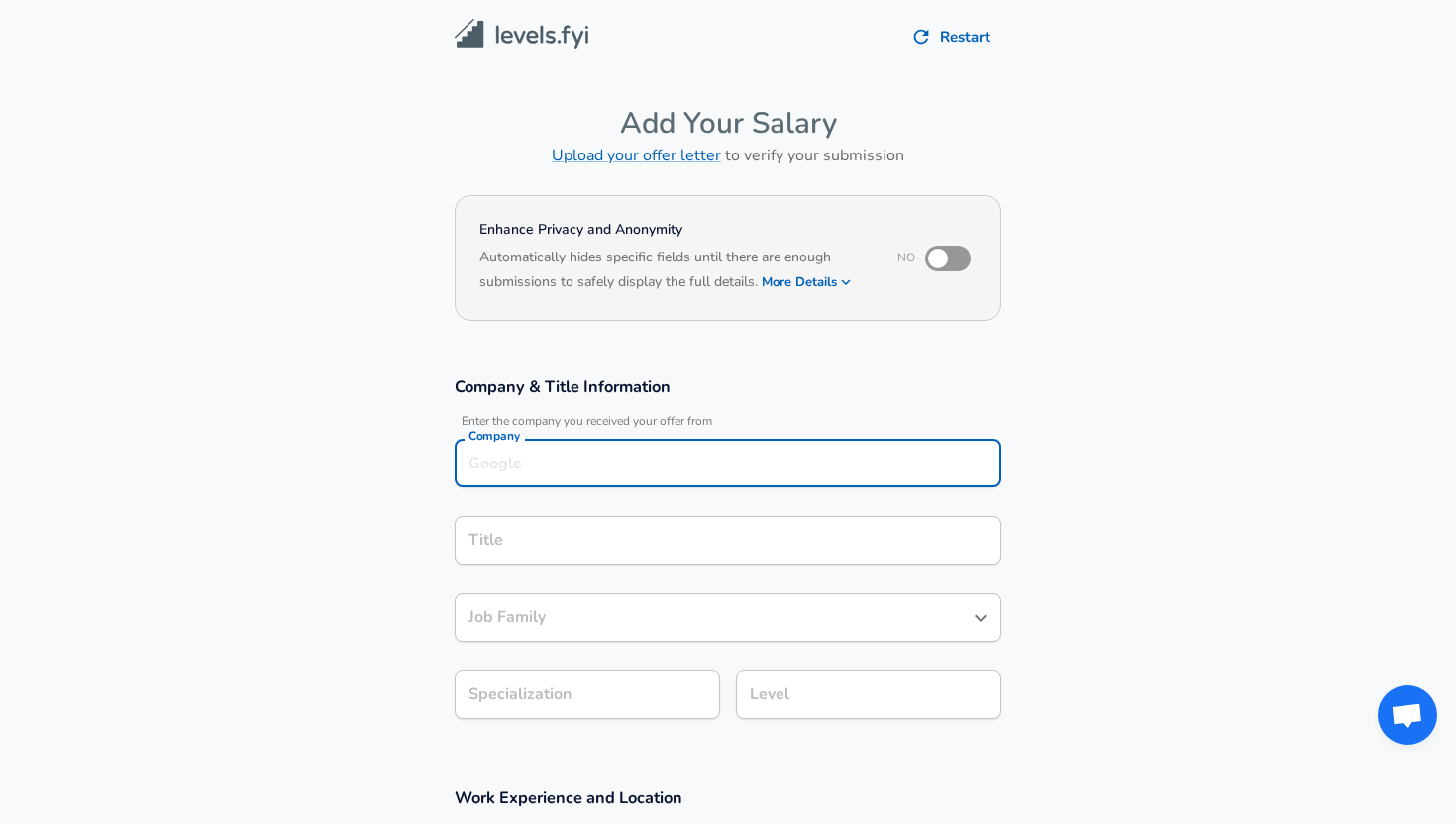scroll, scrollTop: 20, scrollLeft: 0, axis: vertical 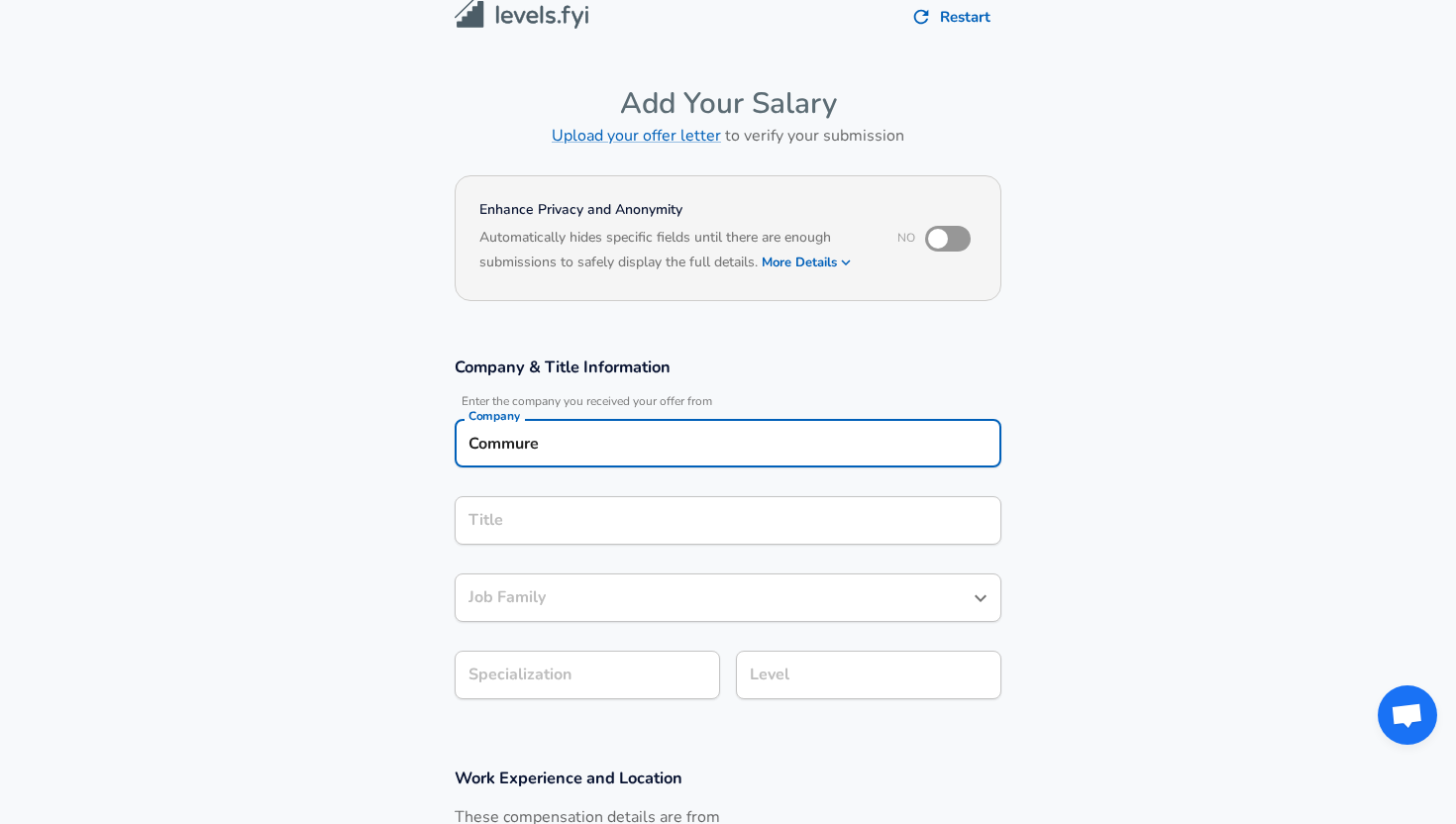 type on "Commure" 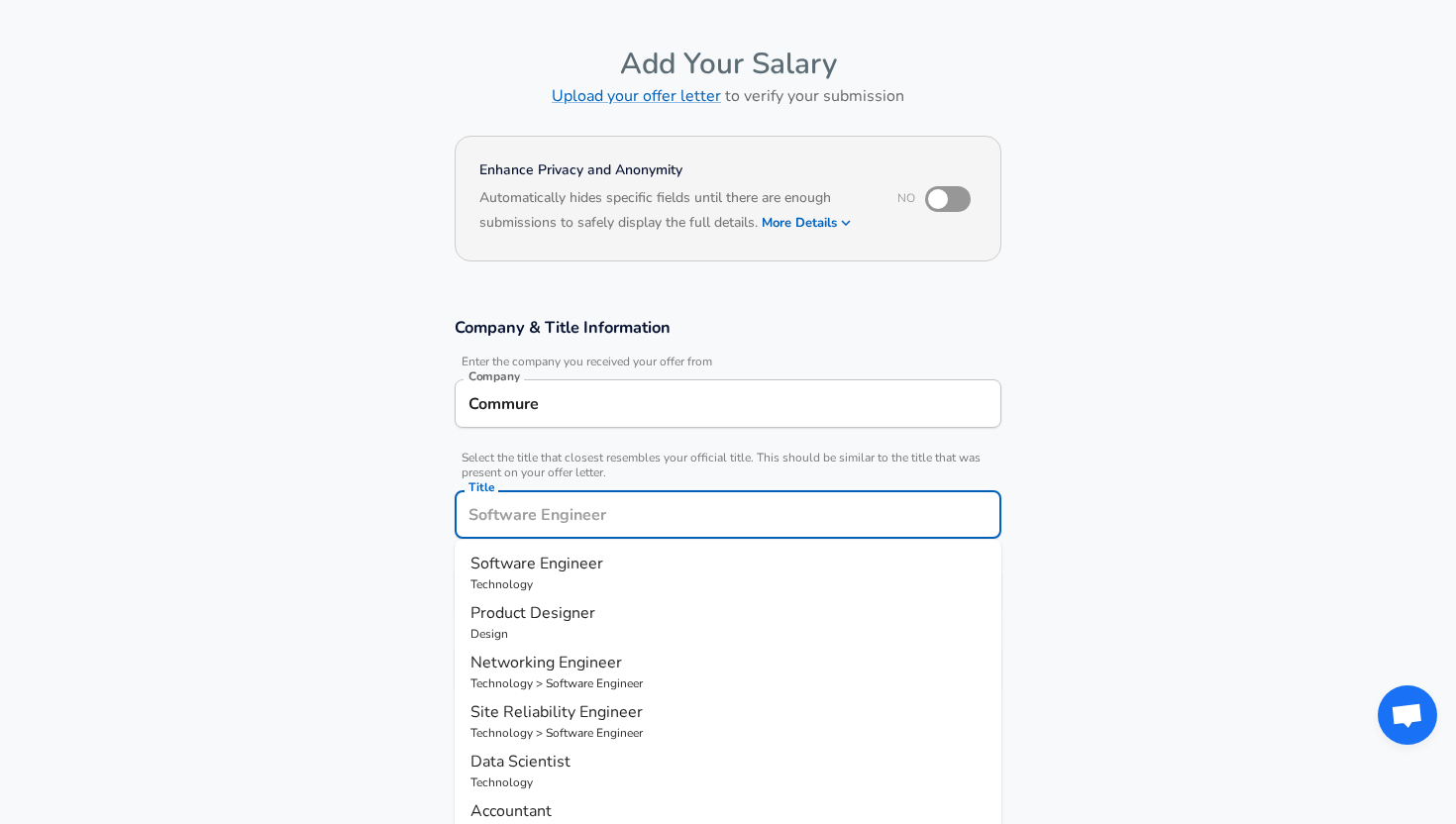 click on "Software Engineer" at bounding box center [537, 564] 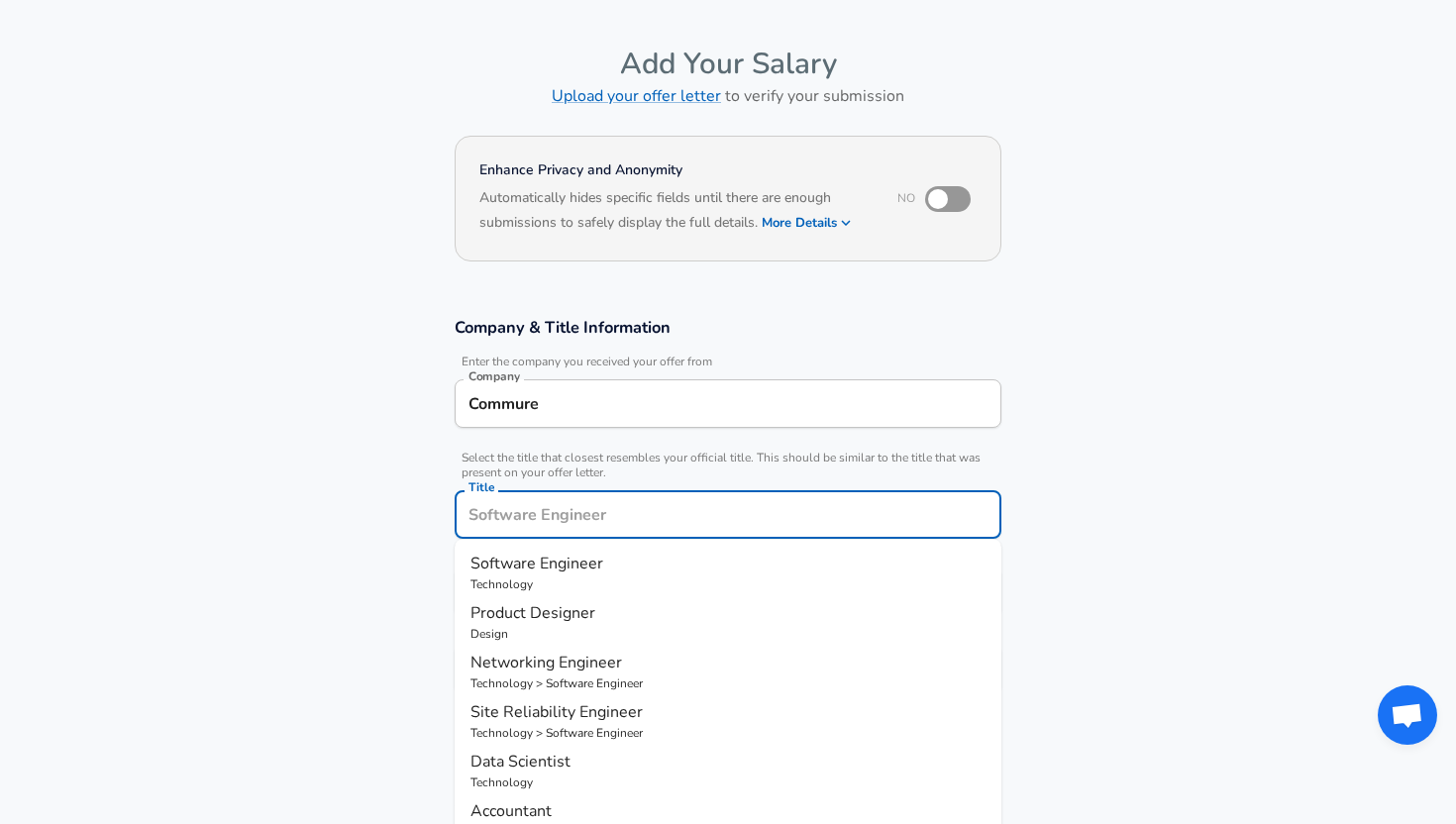 type on "Software Engineer" 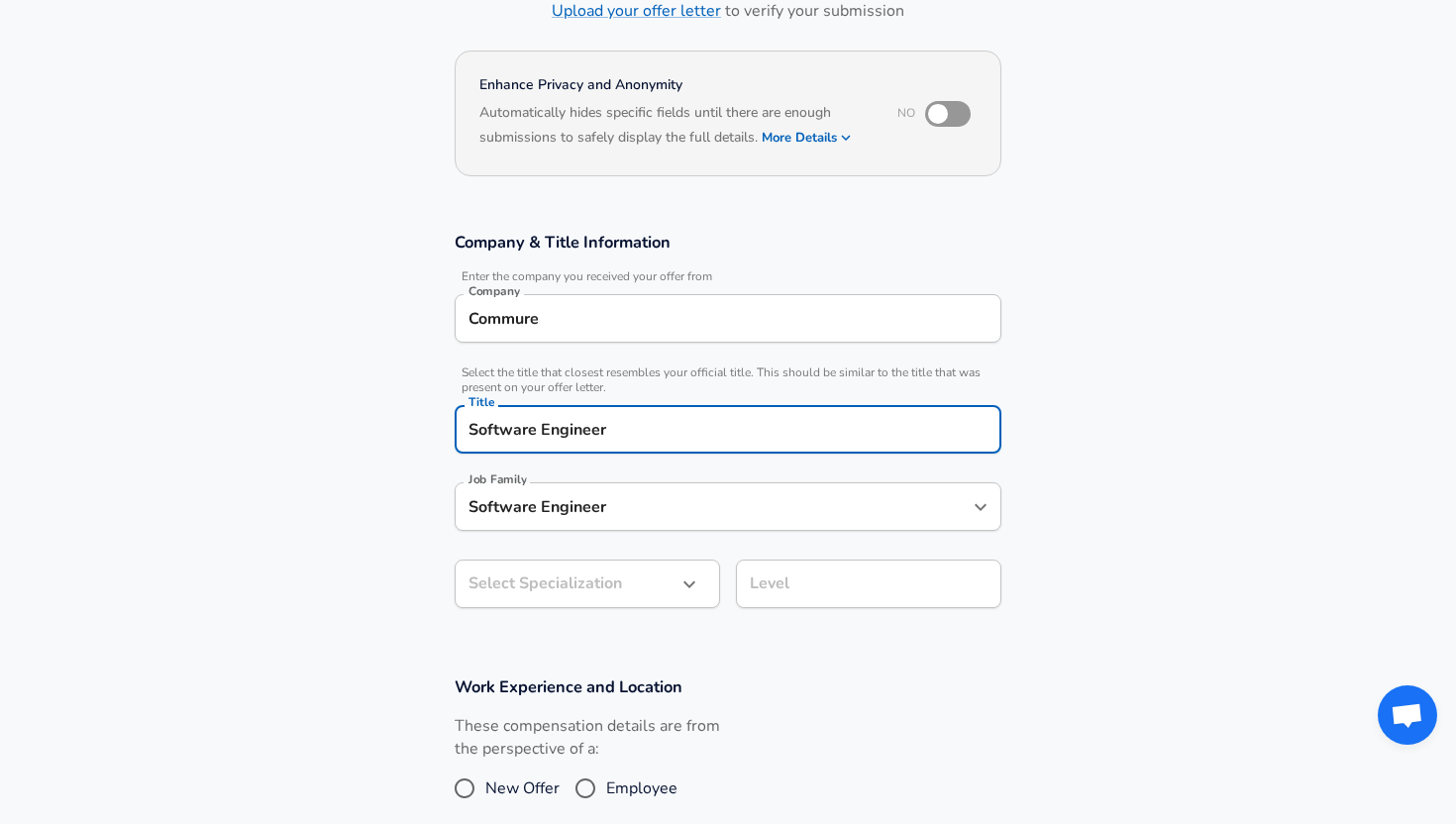 scroll, scrollTop: 204, scrollLeft: 0, axis: vertical 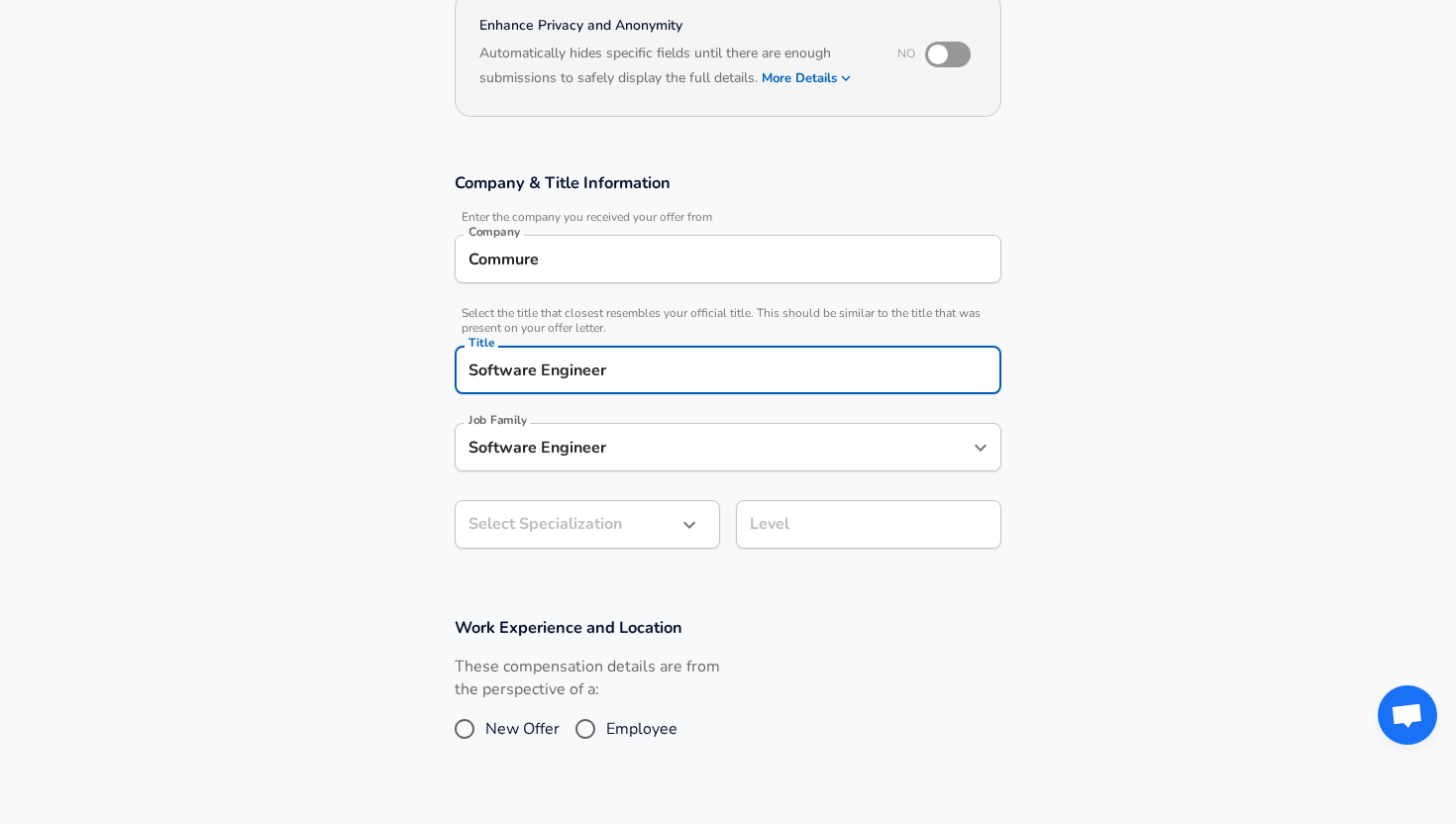 click on "Restart Add Your Salary Upload your offer letter   to verify your submission Enhance Privacy and Anonymity No Automatically hides specific fields until there are enough submissions to safely display the full details.   More Details Based on your submission and the data points that we have already collected, we will automatically hide and anonymize specific fields if there aren't enough data points to remain sufficiently anonymous. Company & Title Information   Enter the company you received your offer from Company Commure Company   Select the title that closest resembles your official title. This should be similar to the title that was present on your offer letter. Title Software Engineer Title Job Family Software Engineer Job Family Select Specialization ​ Select Specialization Level Level Work Experience and Location These compensation details are from the perspective of a: New Offer Employee Submit Salary By continuing, you are agreeing to [DOMAIN_NAME][PERSON_NAME]'s   Terms of Use   and   Privacy Policy . © 2017 -" at bounding box center [728, 208] 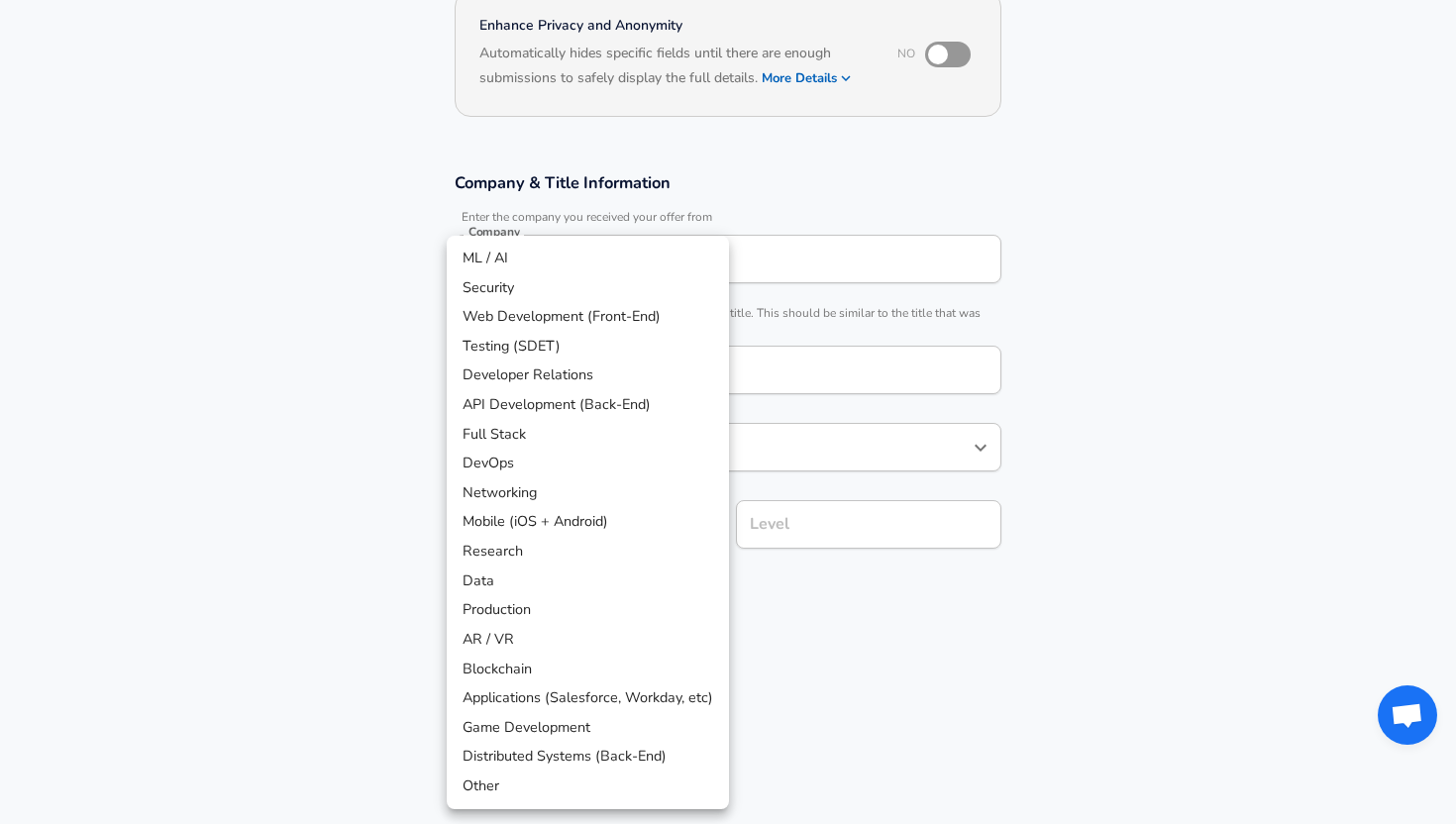 click on "Full Stack" at bounding box center [587, 435] 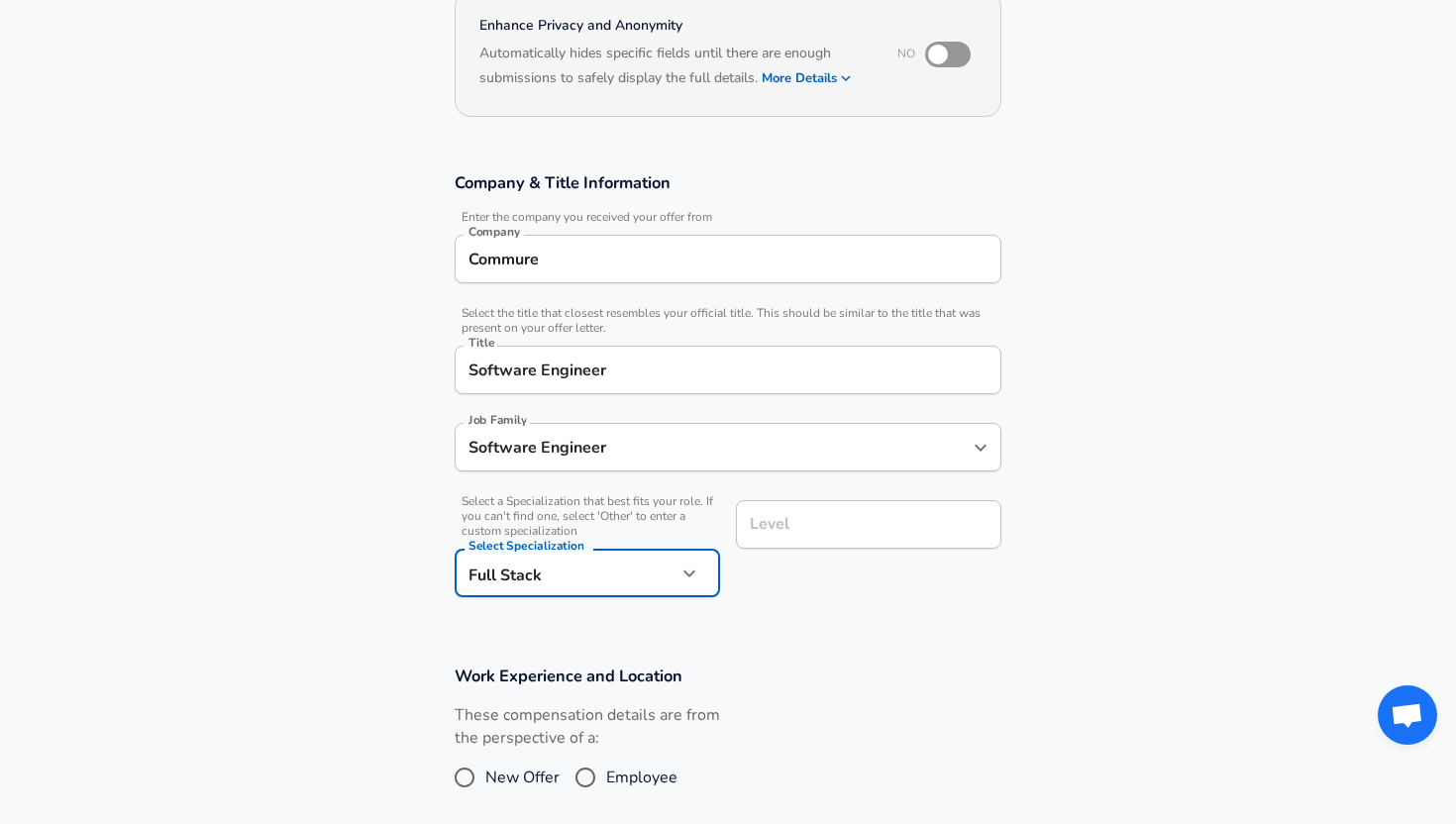 click on "Select Specialization Full Stack Full Stack Select Specialization" at bounding box center [587, 575] 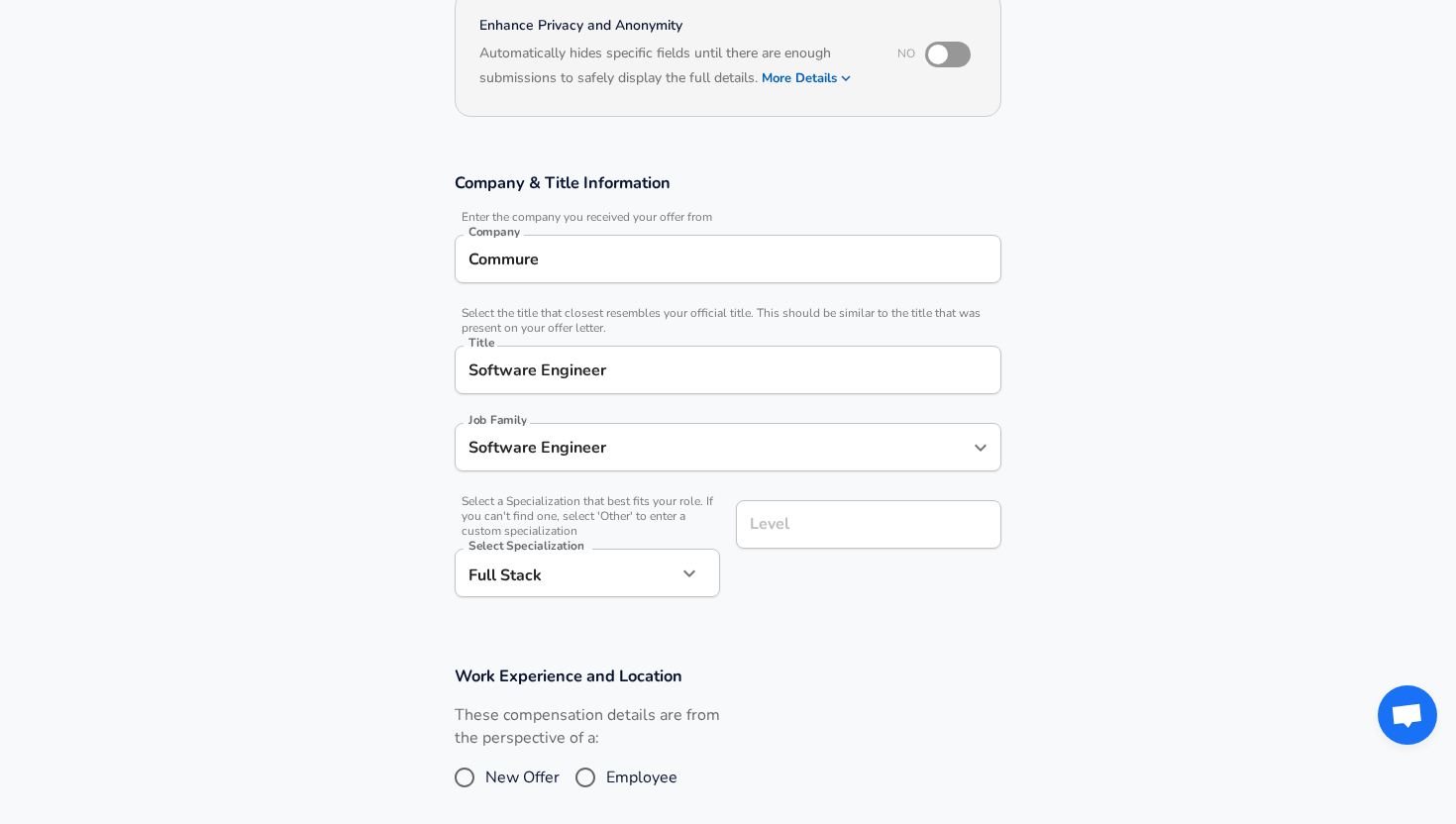 click on "Restart Add Your Salary Upload your offer letter   to verify your submission Enhance Privacy and Anonymity No Automatically hides specific fields until there are enough submissions to safely display the full details.   More Details Based on your submission and the data points that we have already collected, we will automatically hide and anonymize specific fields if there aren't enough data points to remain sufficiently anonymous. Company & Title Information   Enter the company you received your offer from Company Commure Company   Select the title that closest resembles your official title. This should be similar to the title that was present on your offer letter. Title Software Engineer Title Job Family Software Engineer Job Family   Select a Specialization that best fits your role. If you can't find one, select 'Other' to enter a custom specialization Select Specialization Full Stack Full Stack Select Specialization Level Level Work Experience and Location New Offer Employee Submit Salary   Terms of Use" at bounding box center (728, 208) 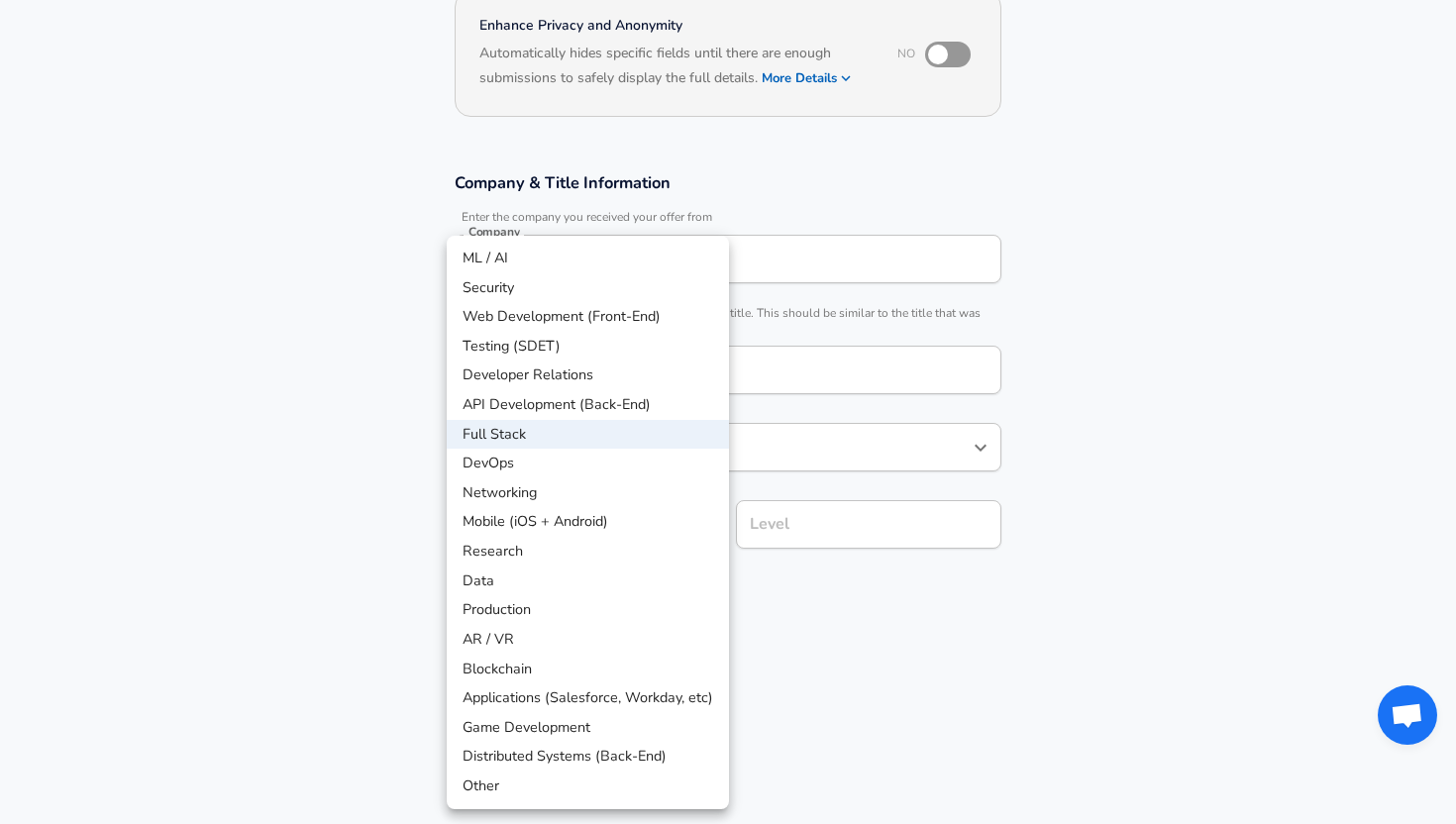 click at bounding box center [728, 412] 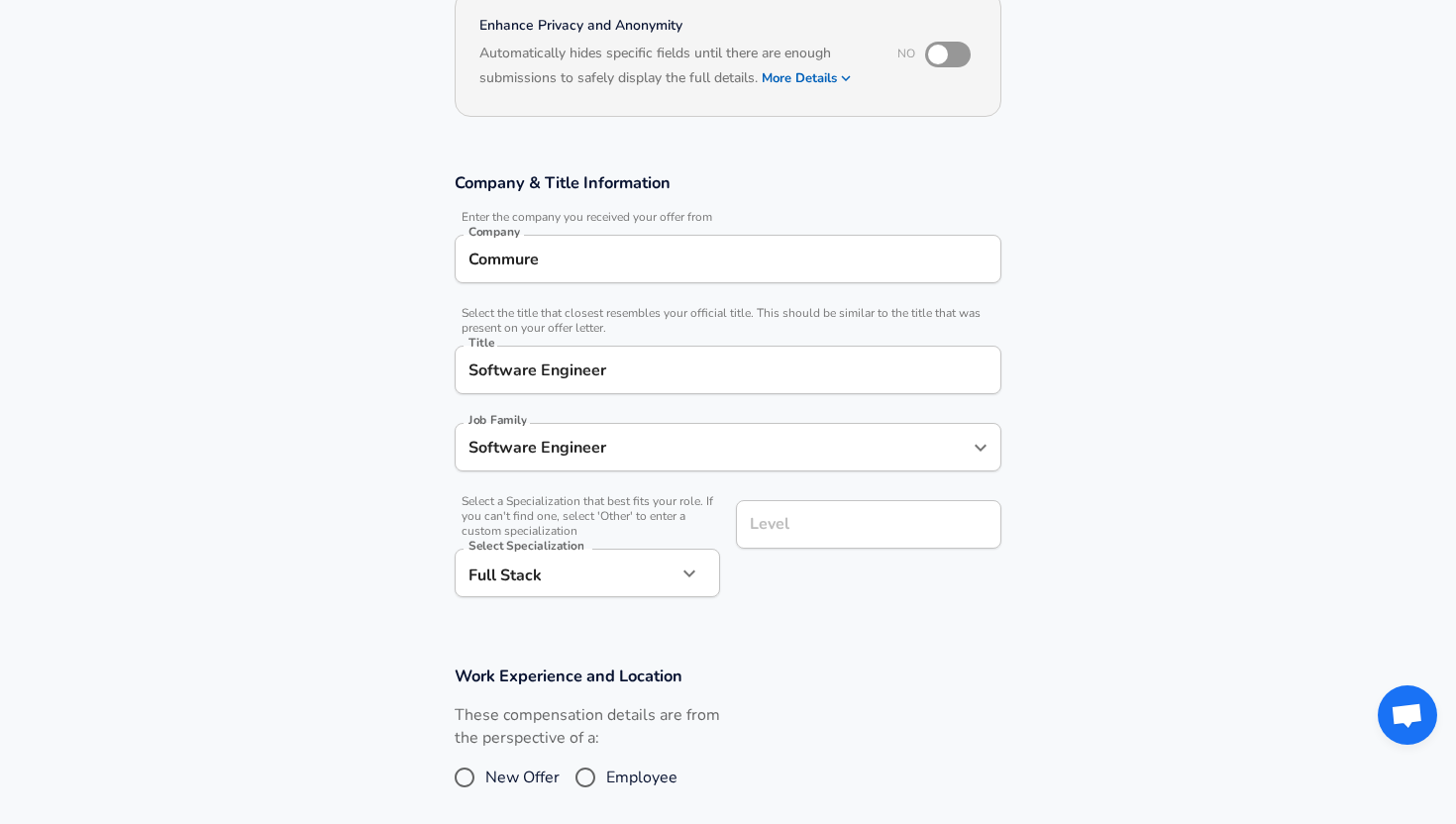 click on "ML / AI Security Web Development (Front-End) Testing (SDET) Developer Relations API Development (Back-End) Full Stack DevOps Networking Mobile (iOS + Android) Research Data Production AR / VR Blockchain Applications (Salesforce, Workday, etc) Game Development Distributed Systems (Back-End) Other" at bounding box center [728, 412] 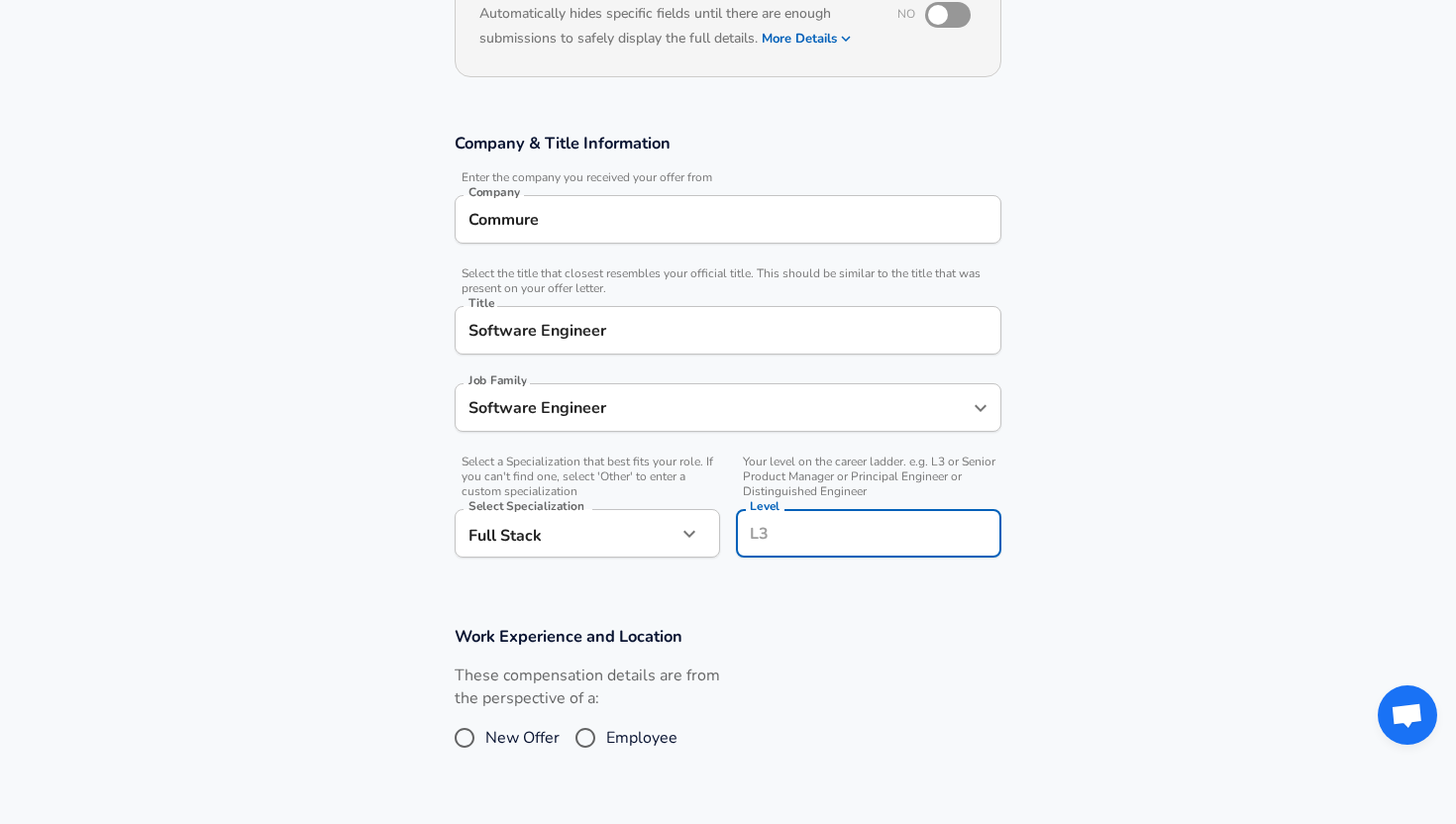 click on "Level" at bounding box center [869, 533] 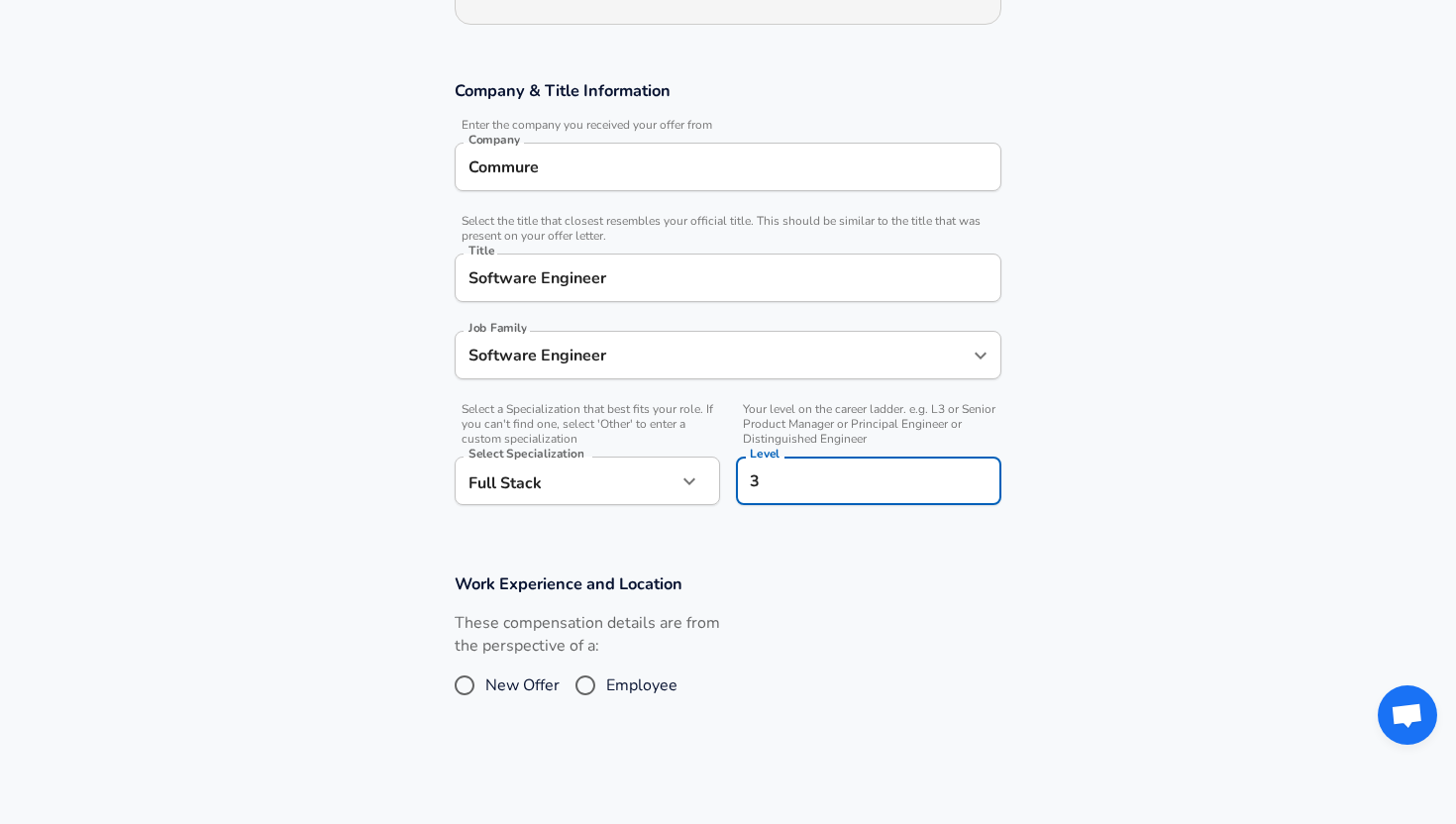 scroll, scrollTop: 308, scrollLeft: 0, axis: vertical 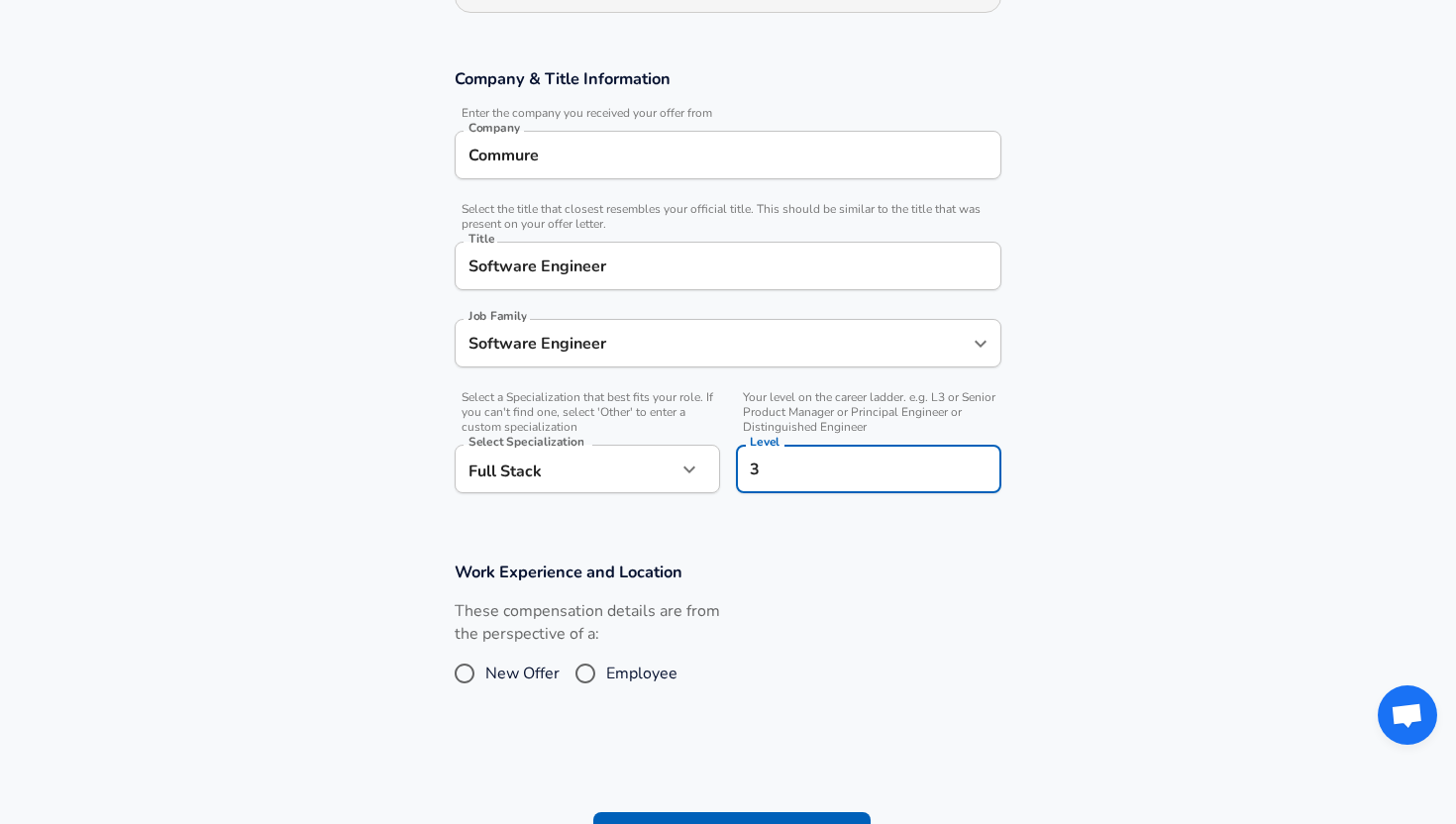 type on "3" 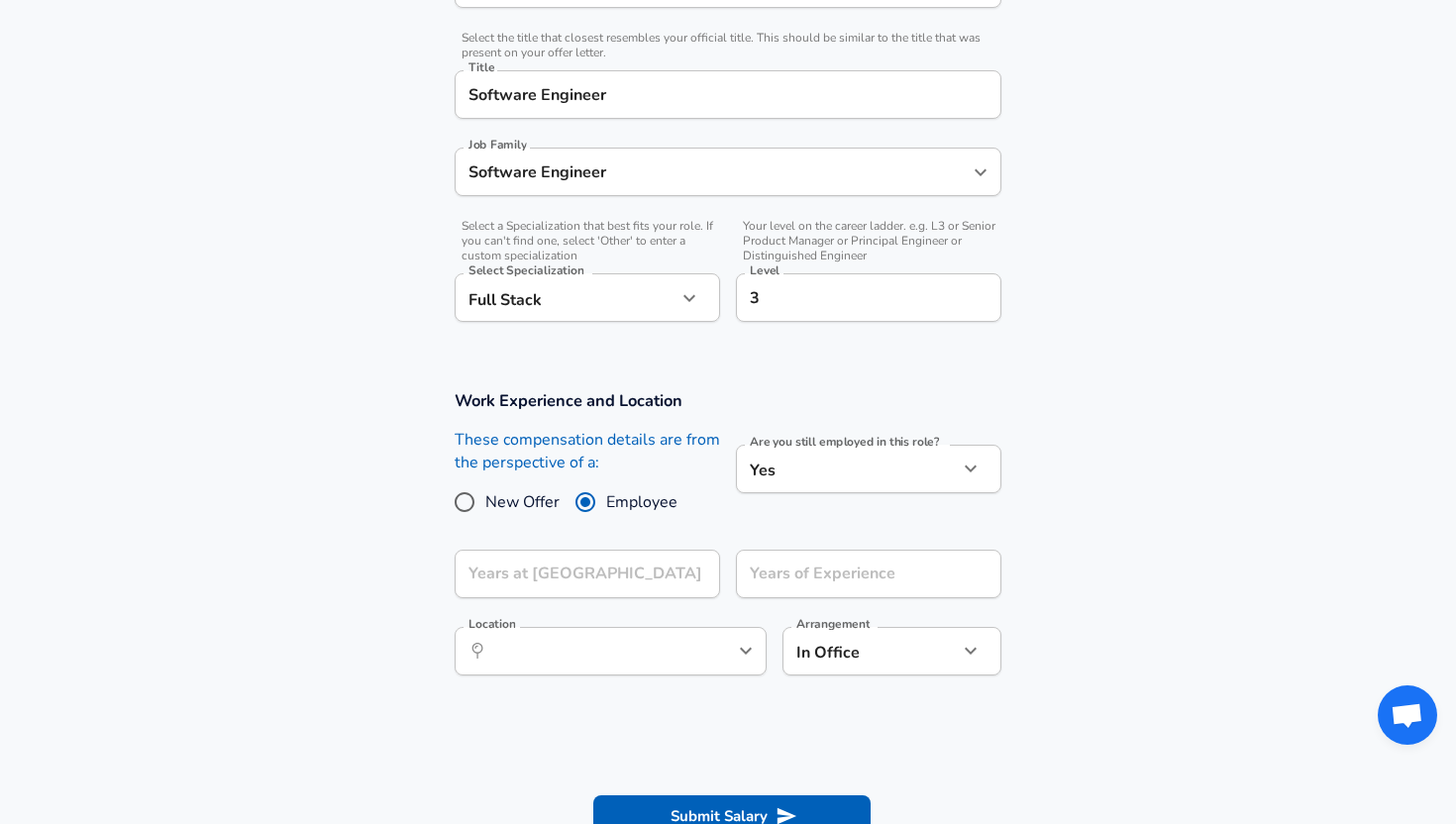 scroll, scrollTop: 481, scrollLeft: 0, axis: vertical 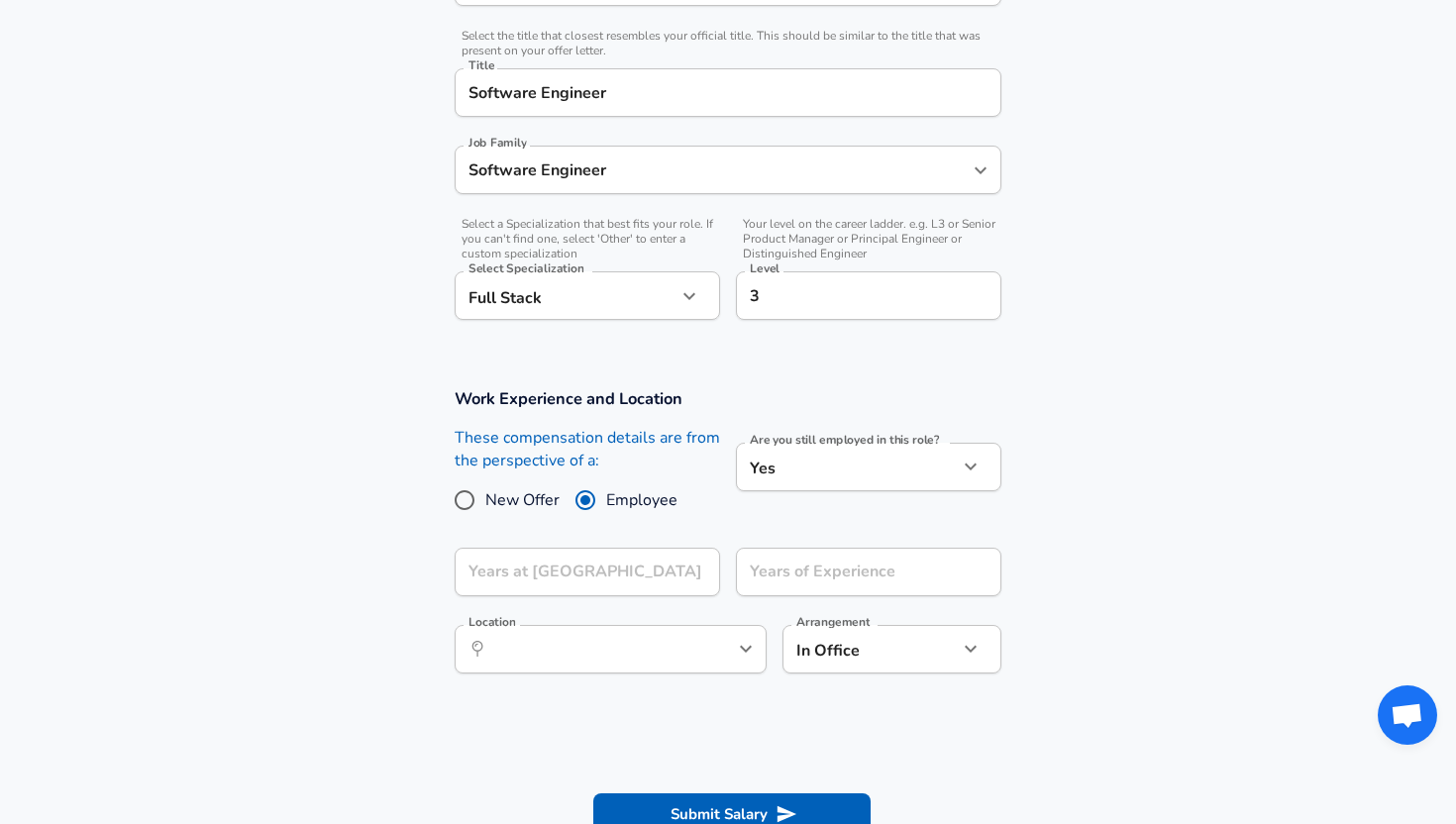 click on "Restart Add Your Salary Upload your offer letter   to verify your submission Enhance Privacy and Anonymity No Automatically hides specific fields until there are enough submissions to safely display the full details.   More Details Based on your submission and the data points that we have already collected, we will automatically hide and anonymize specific fields if there aren't enough data points to remain sufficiently anonymous. Company & Title Information   Enter the company you received your offer from Company Commure Company   Select the title that closest resembles your official title. This should be similar to the title that was present on your offer letter. Title Software Engineer Title Job Family Software Engineer Job Family   Select a Specialization that best fits your role. If you can't find one, select 'Other' to enter a custom specialization Select Specialization Full Stack Full Stack Select Specialization   Level 3 Level Work Experience and Location New Offer Employee Yes yes Years at Commure" at bounding box center [728, -69] 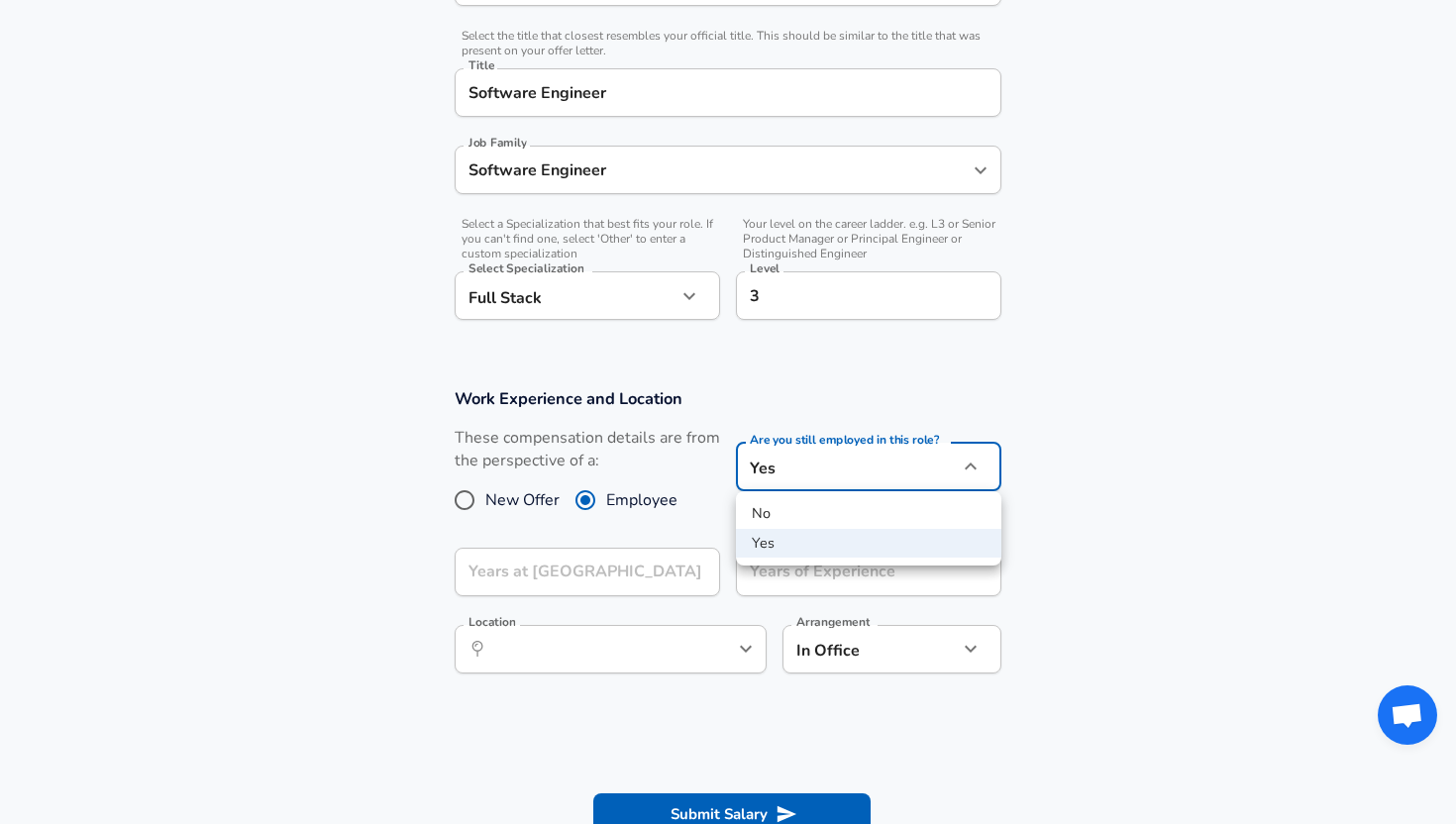 click at bounding box center [728, 412] 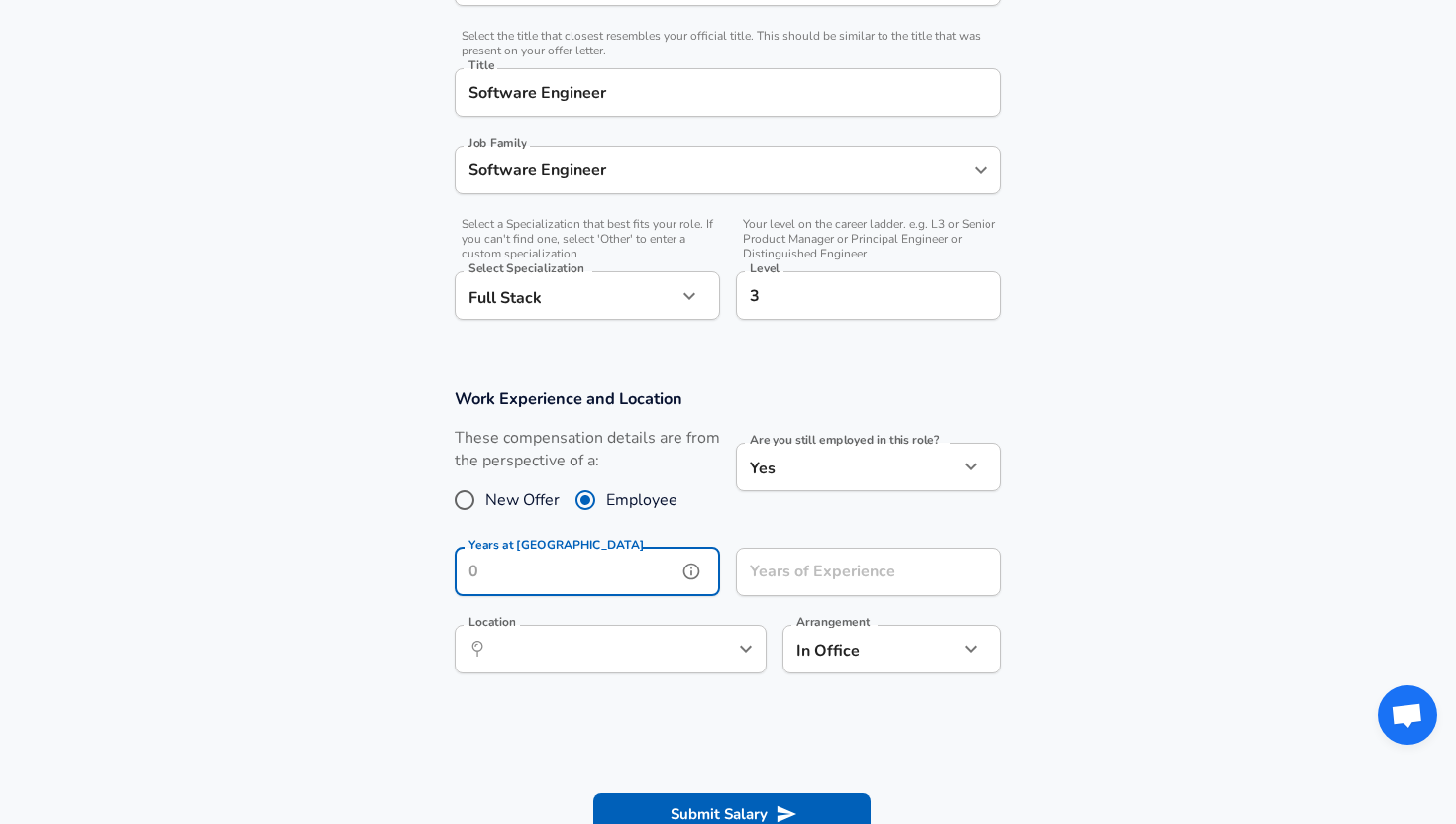 click on "Years at Commure Years at [GEOGRAPHIC_DATA]" at bounding box center (587, 574) 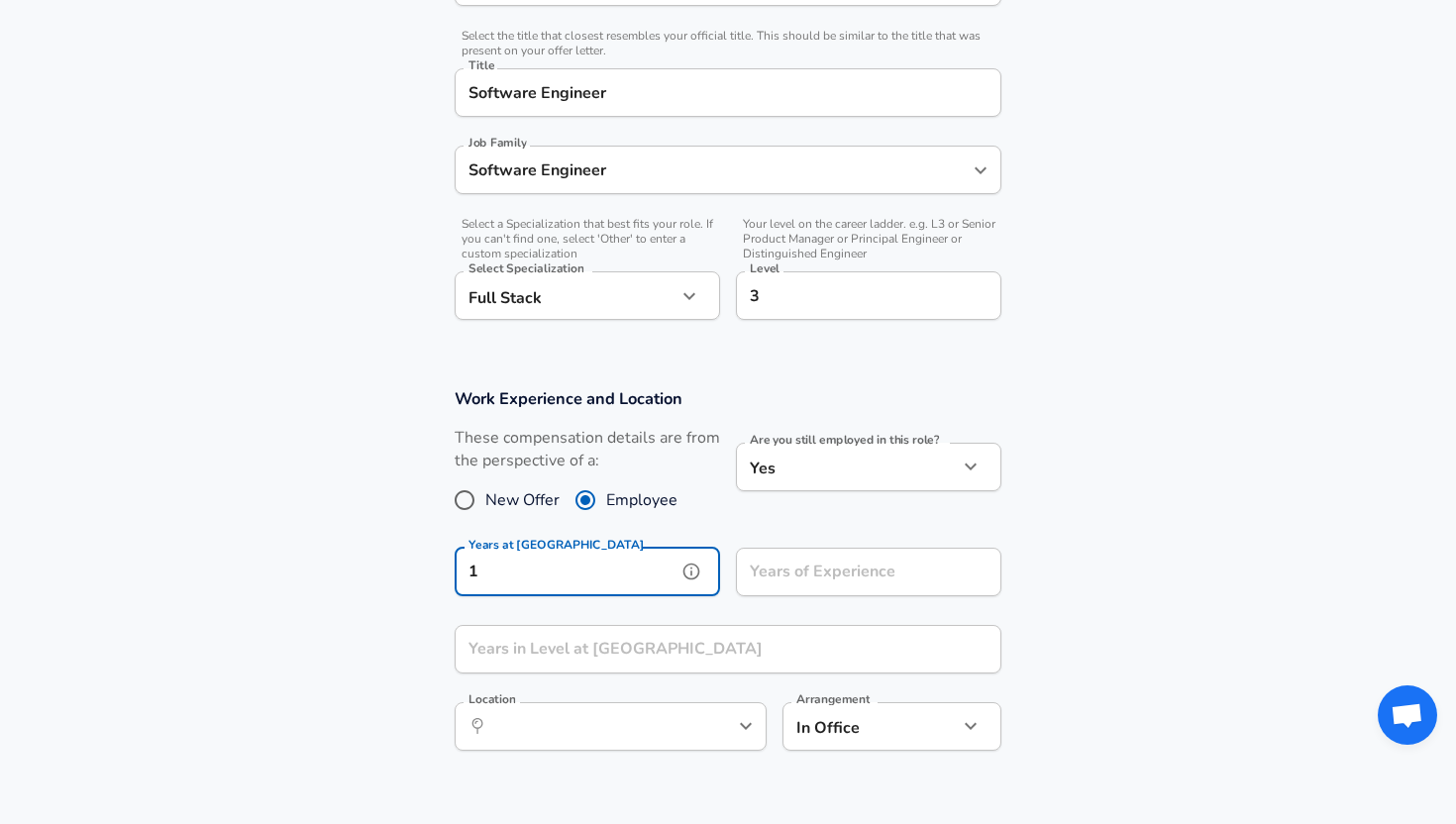 type on "1" 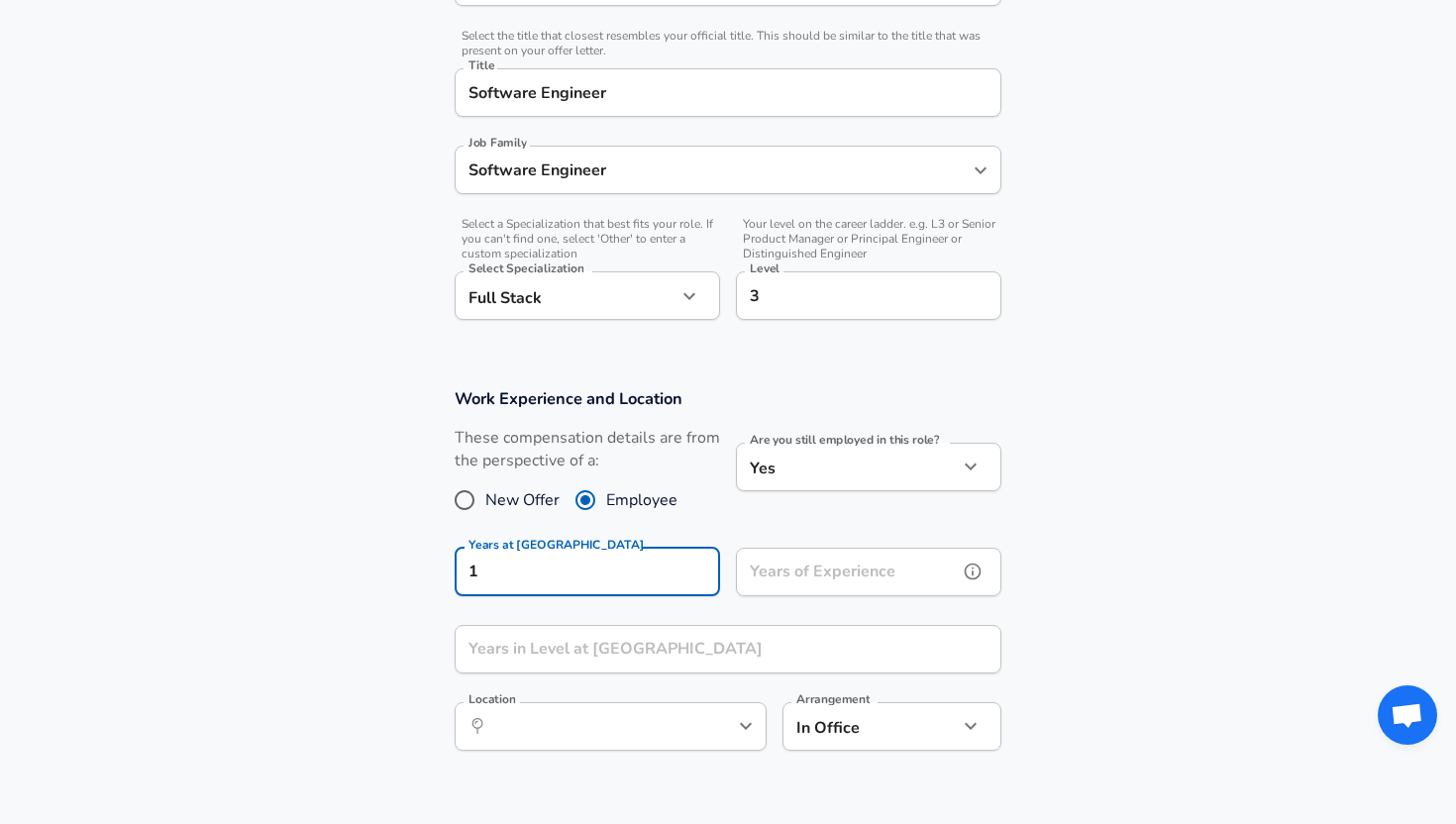 click on "Years of Experience" at bounding box center (847, 571) 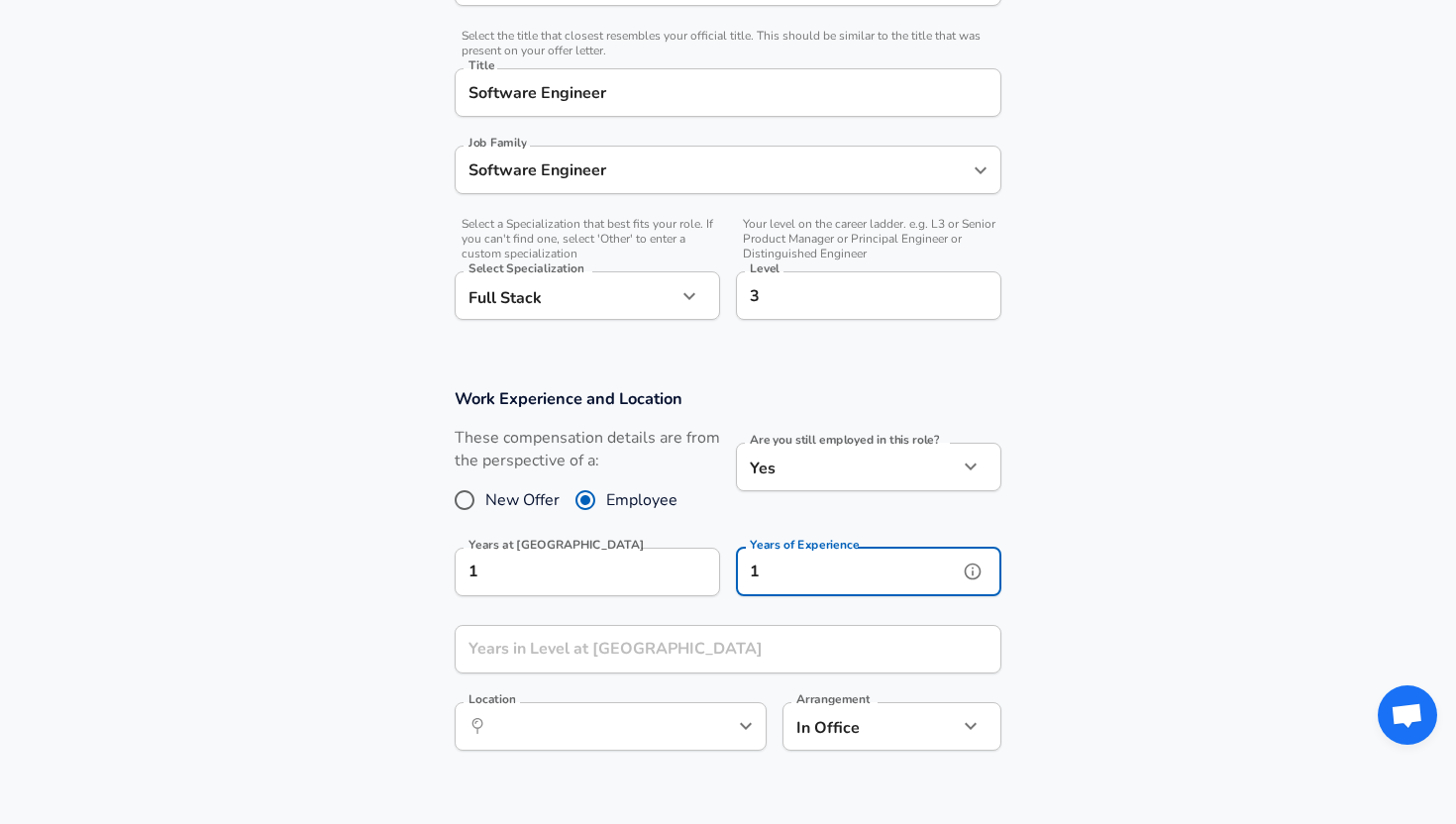 type on "1" 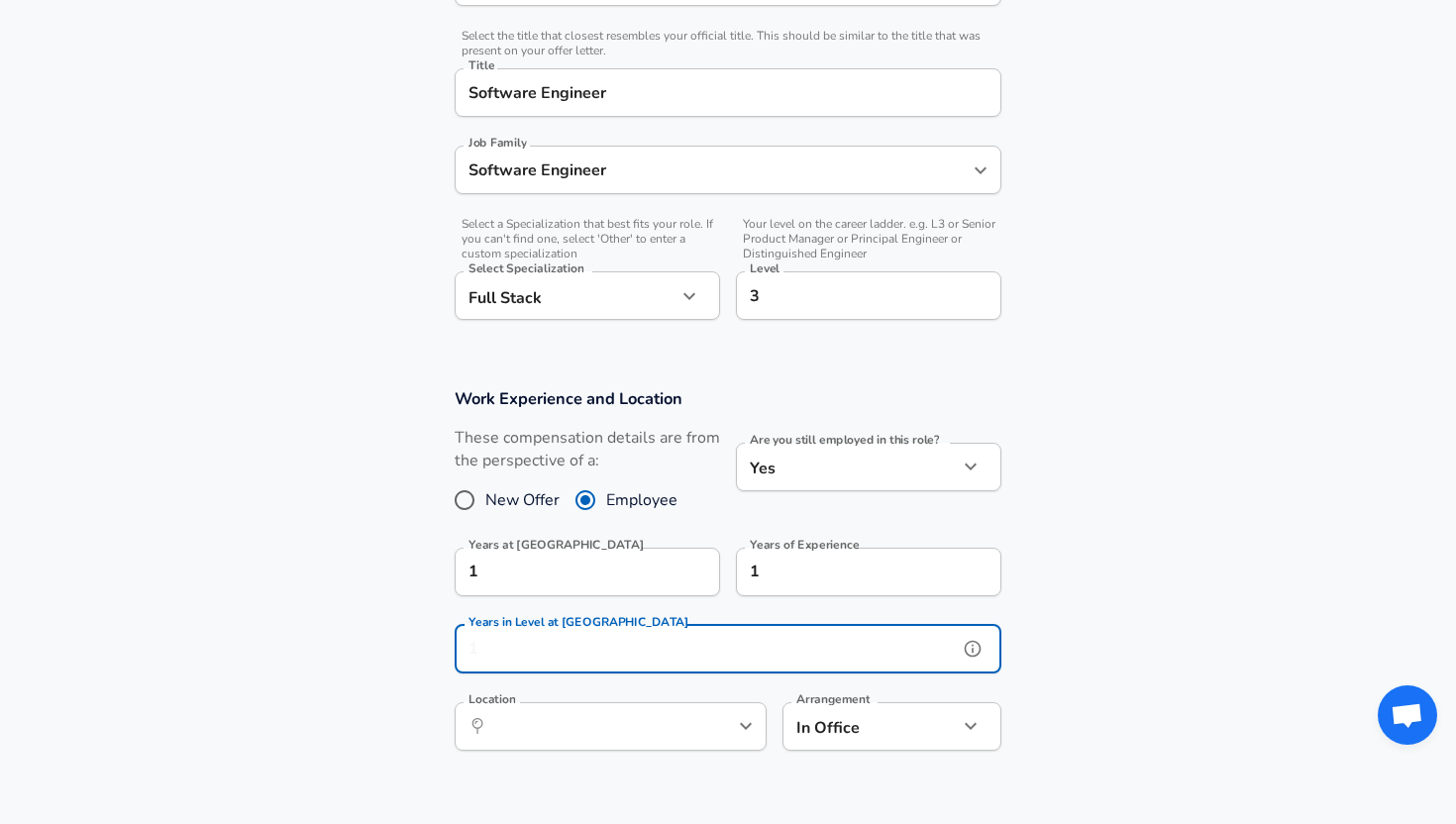 click on "Years in Level at [GEOGRAPHIC_DATA]" at bounding box center (706, 649) 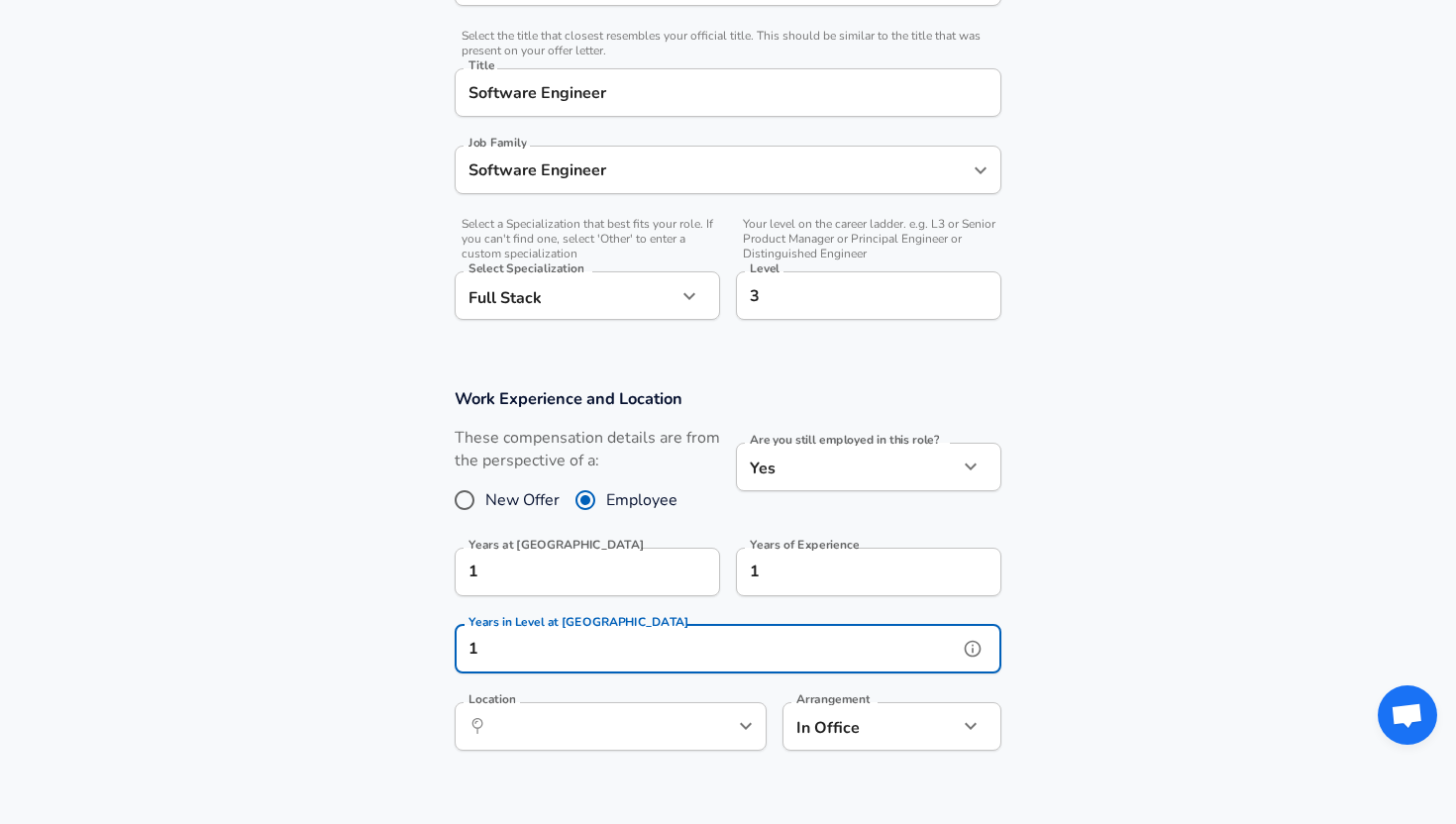 click on "​ Location" at bounding box center (610, 726) 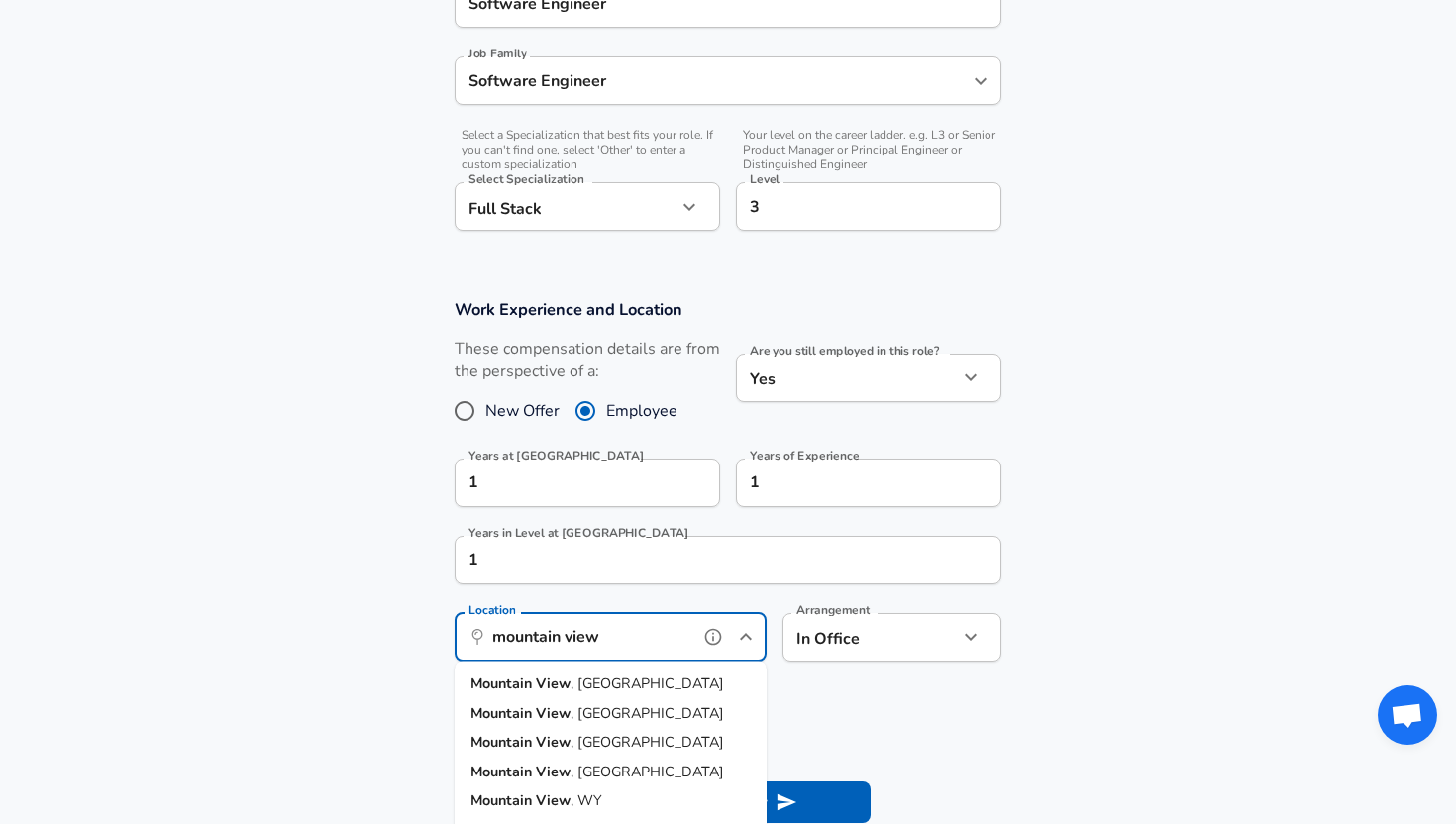 scroll, scrollTop: 587, scrollLeft: 0, axis: vertical 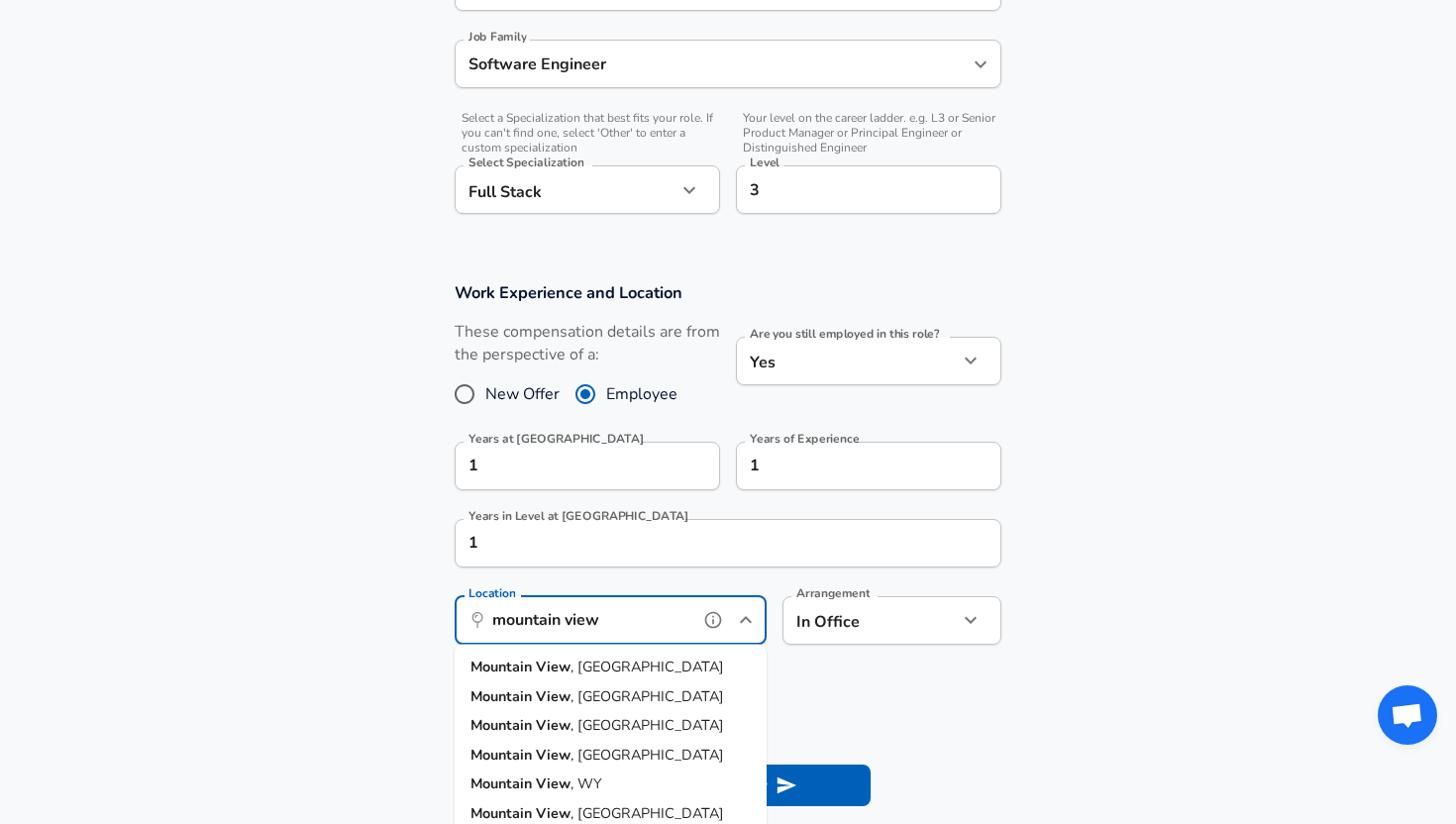 drag, startPoint x: 645, startPoint y: 663, endPoint x: 812, endPoint y: 639, distance: 168.71574 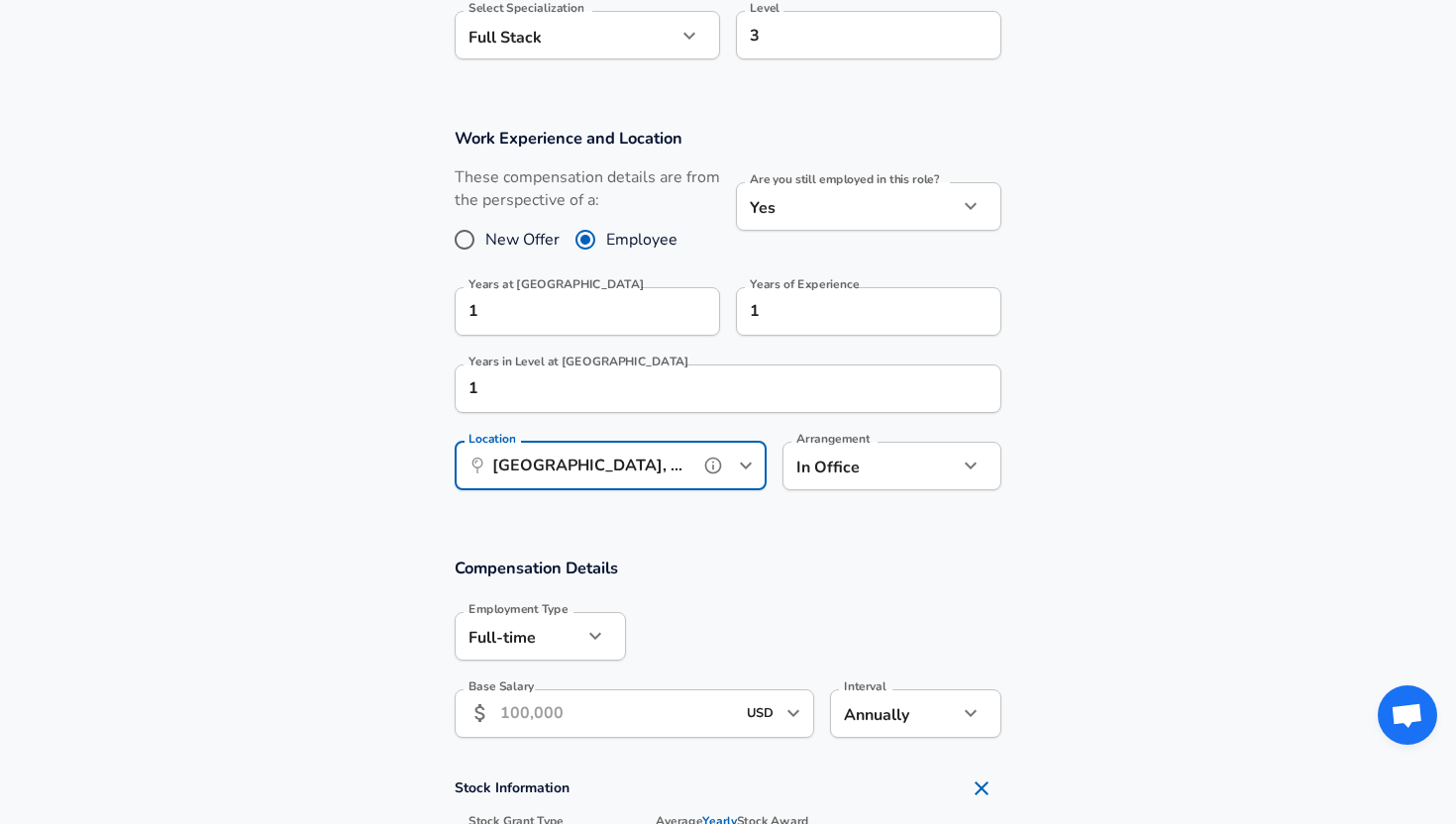 scroll, scrollTop: 826, scrollLeft: 0, axis: vertical 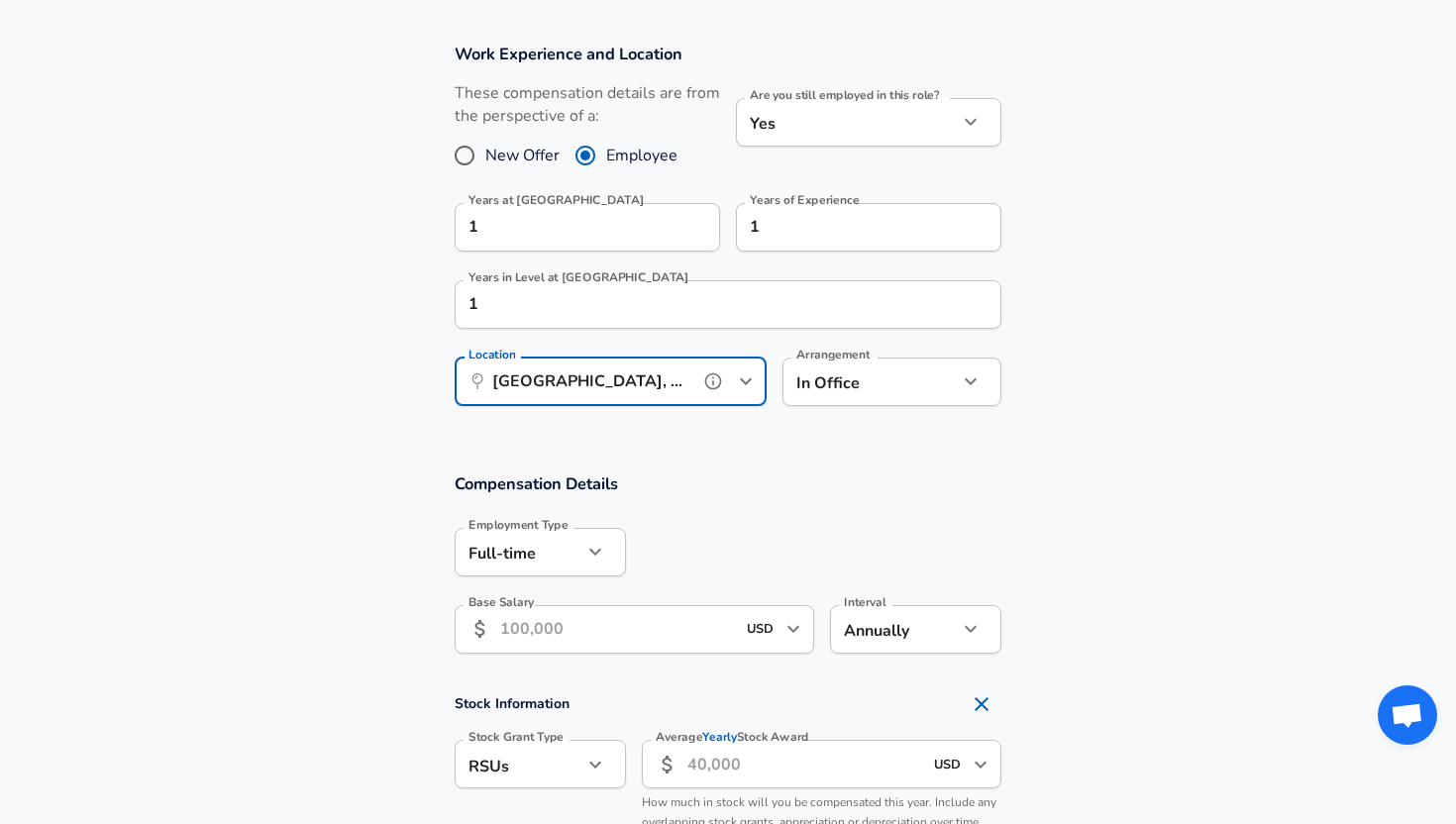 type on "[GEOGRAPHIC_DATA], [GEOGRAPHIC_DATA]" 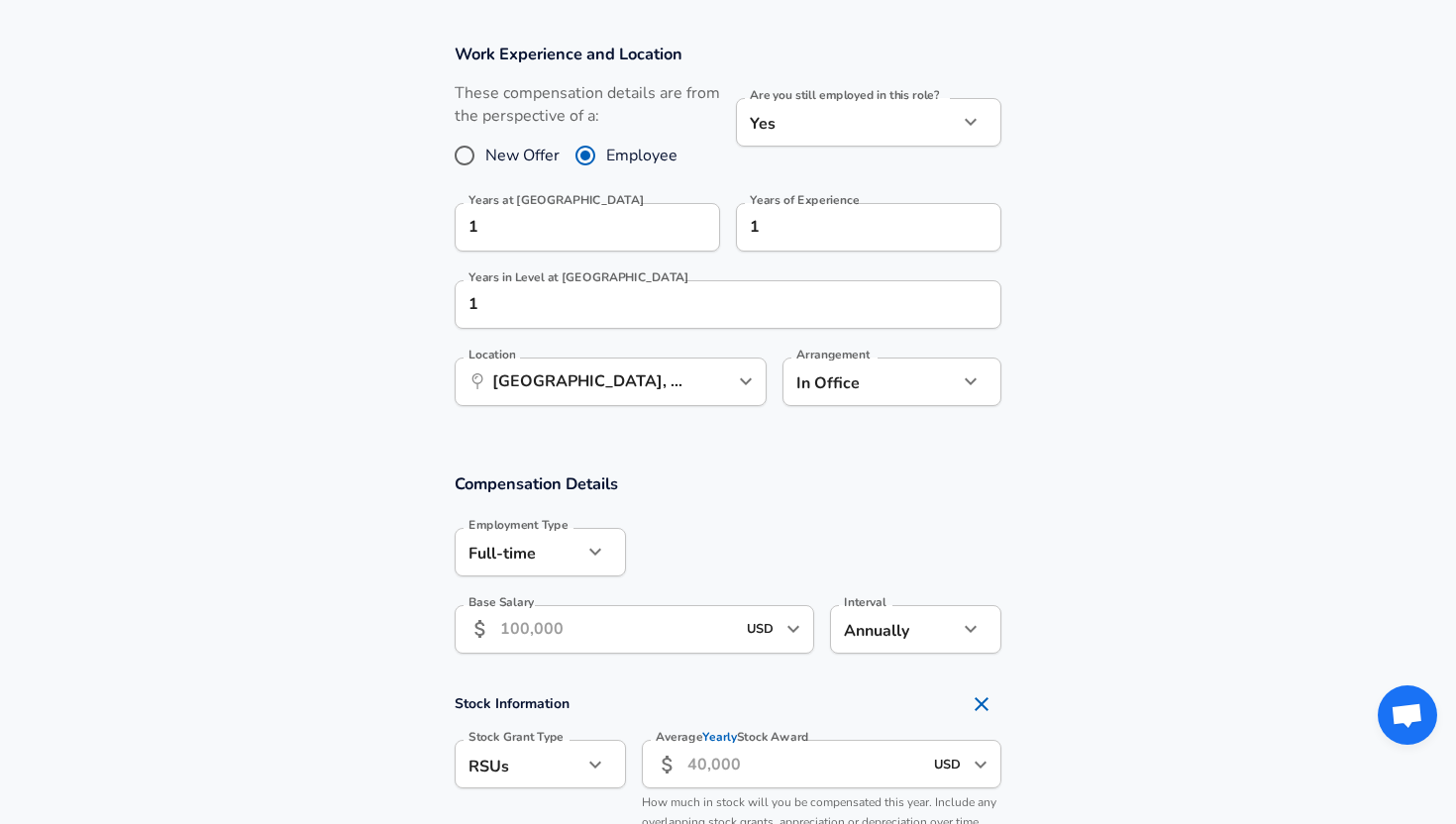 click on "Base Salary" at bounding box center [617, 629] 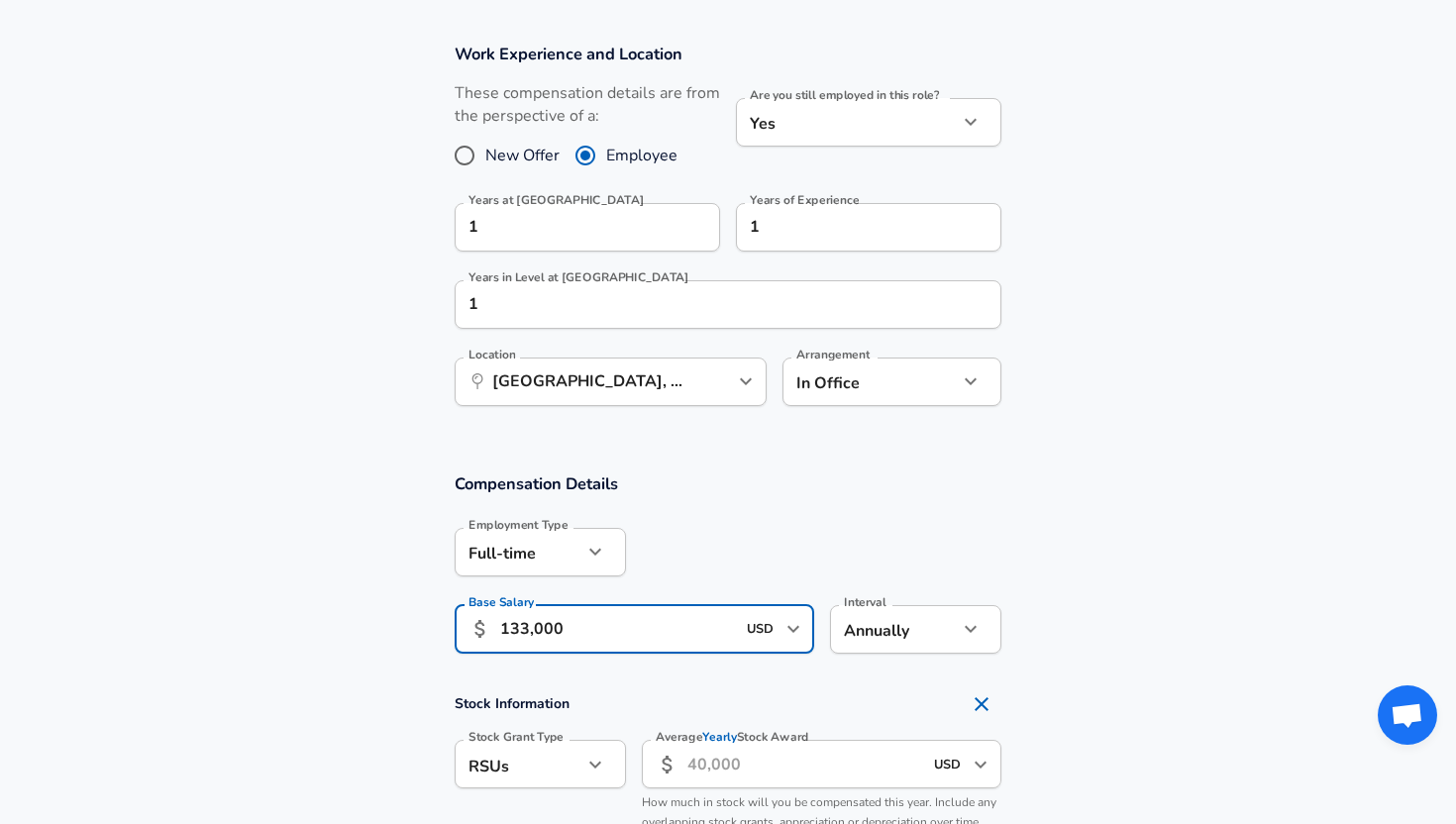type on "133,000" 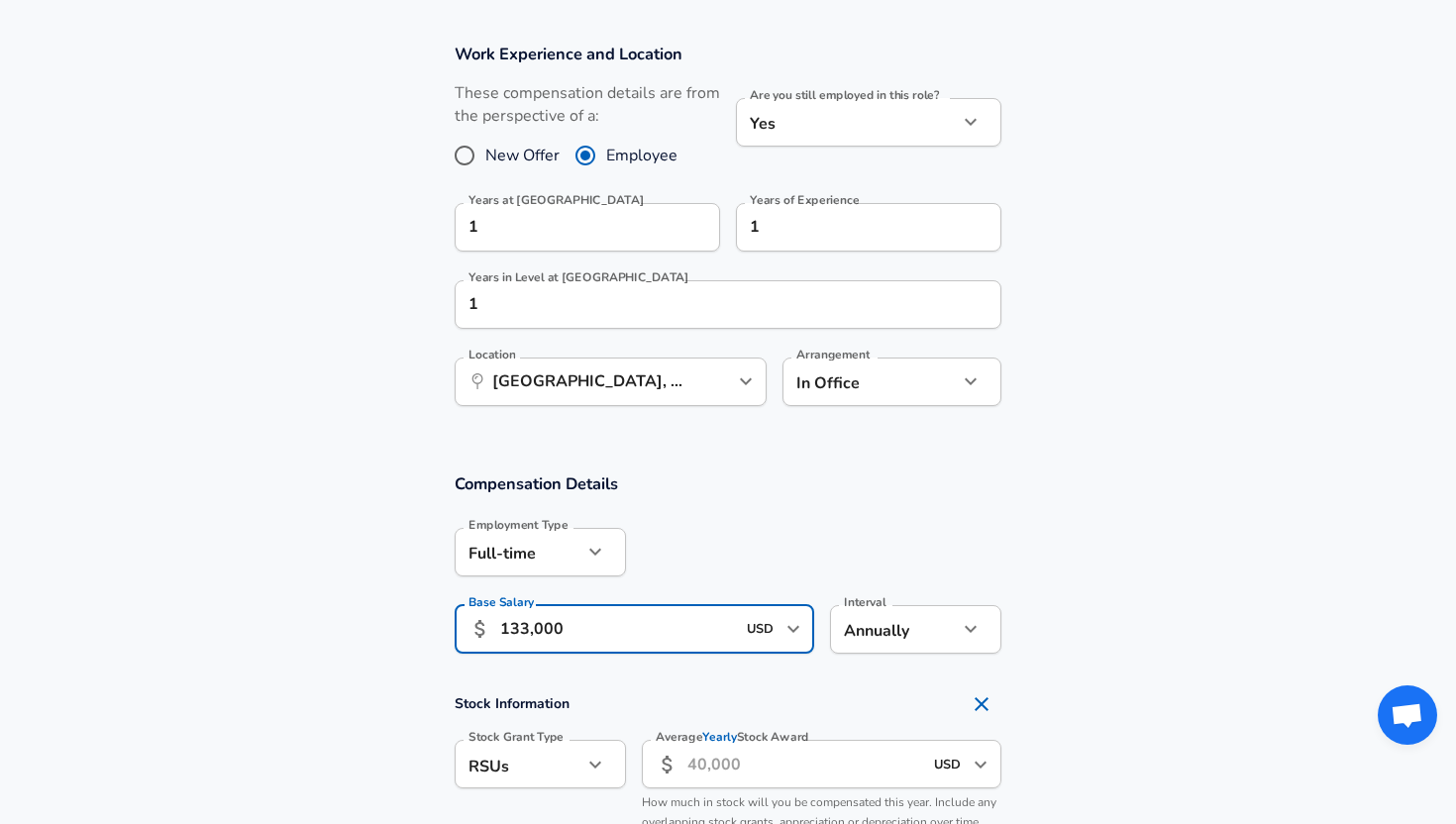 click on "Stock Information" at bounding box center (728, 704) 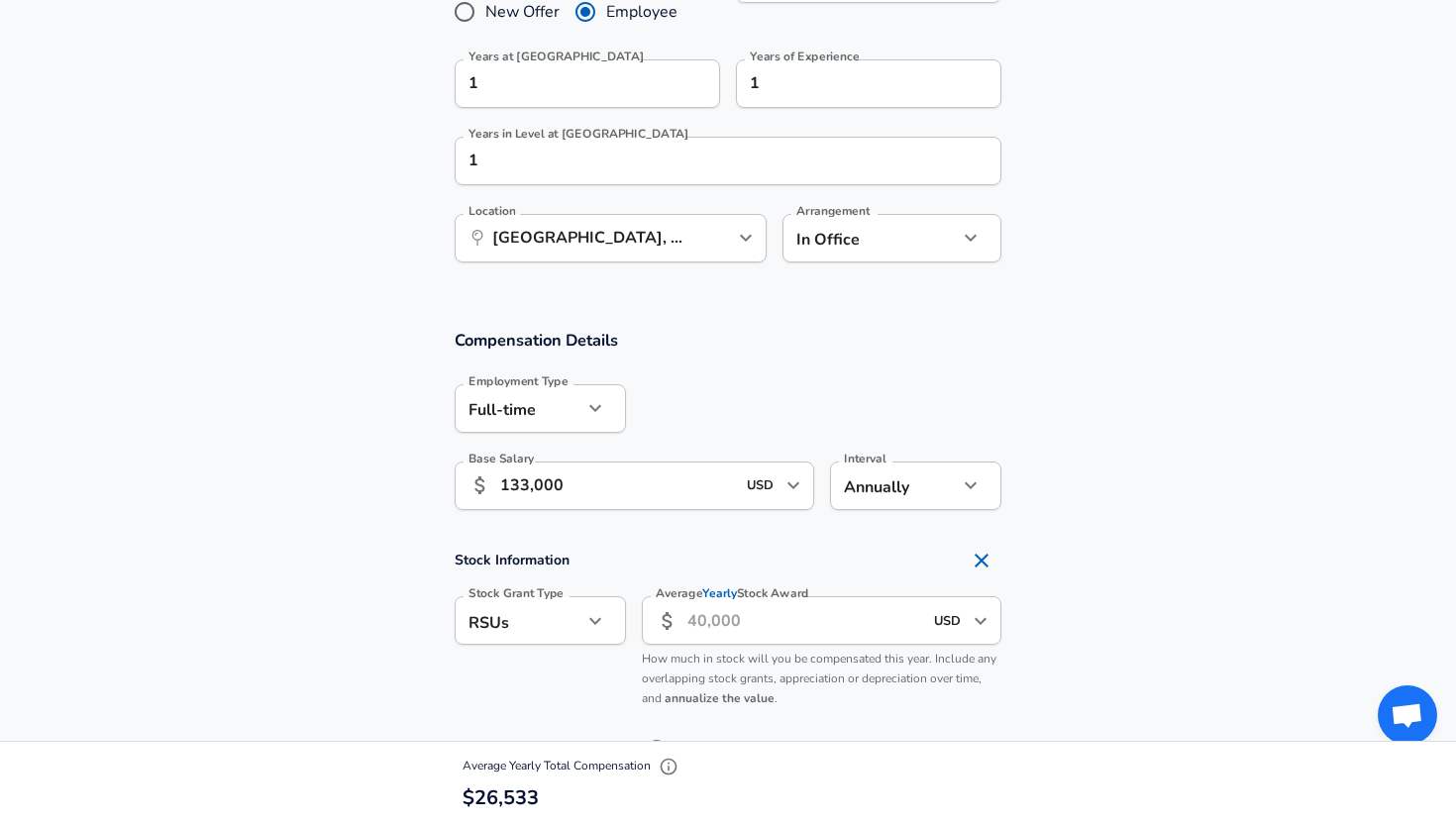 scroll, scrollTop: 1125, scrollLeft: 0, axis: vertical 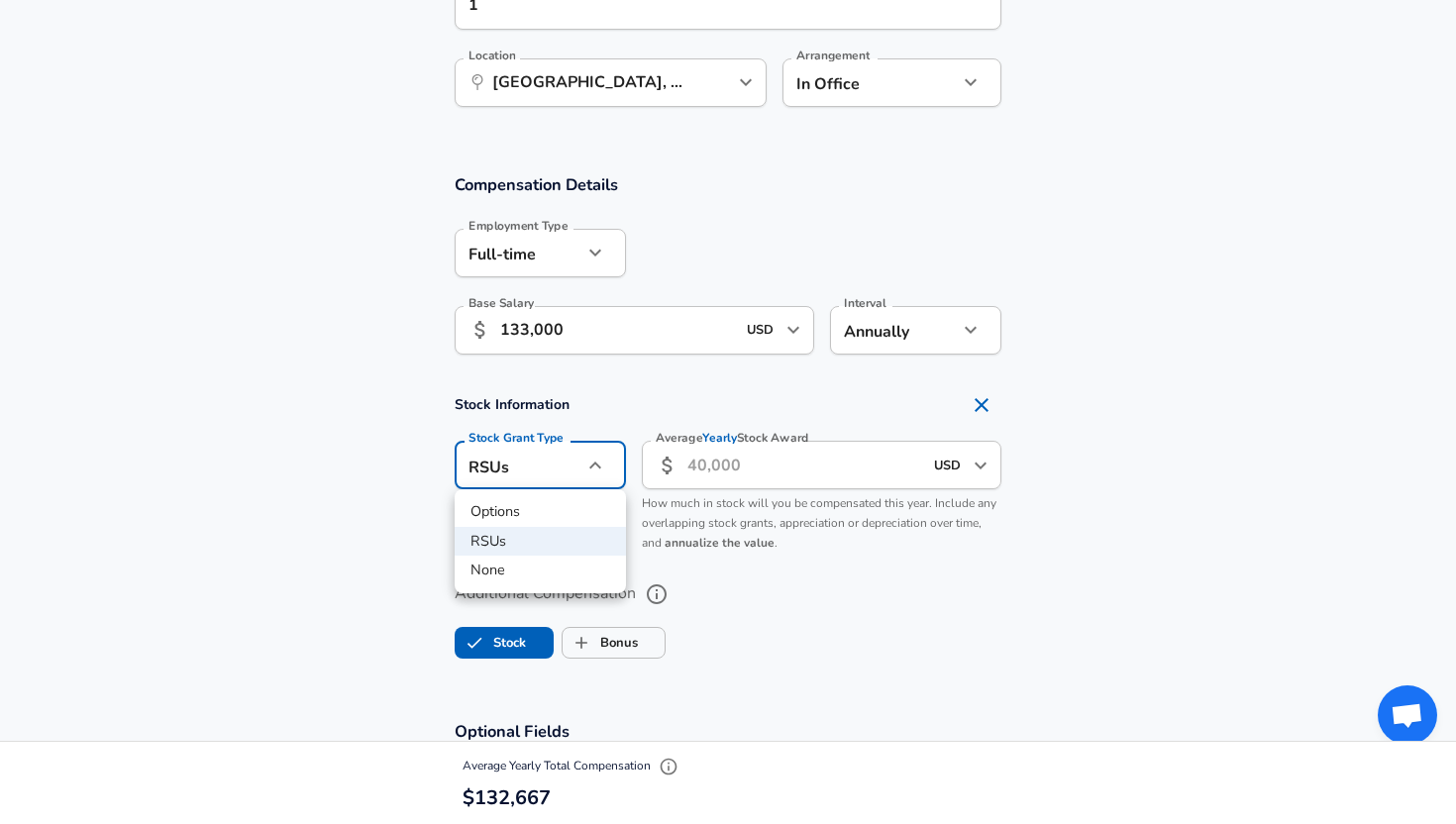 click on "Restart Add Your Salary Upload your offer letter   to verify your submission Enhance Privacy and Anonymity No Automatically hides specific fields until there are enough submissions to safely display the full details.   More Details Based on your submission and the data points that we have already collected, we will automatically hide and anonymize specific fields if there aren't enough data points to remain sufficiently anonymous. Company & Title Information   Enter the company you received your offer from Company Commure Company   Select the title that closest resembles your official title. This should be similar to the title that was present on your offer letter. Title Software Engineer Title Job Family Software Engineer Job Family   Select a Specialization that best fits your role. If you can't find one, select 'Other' to enter a custom specialization Select Specialization Full Stack Full Stack Select Specialization   Level 3 Level Work Experience and Location New Offer Employee Yes yes Years at Commure 1" at bounding box center (728, -713) 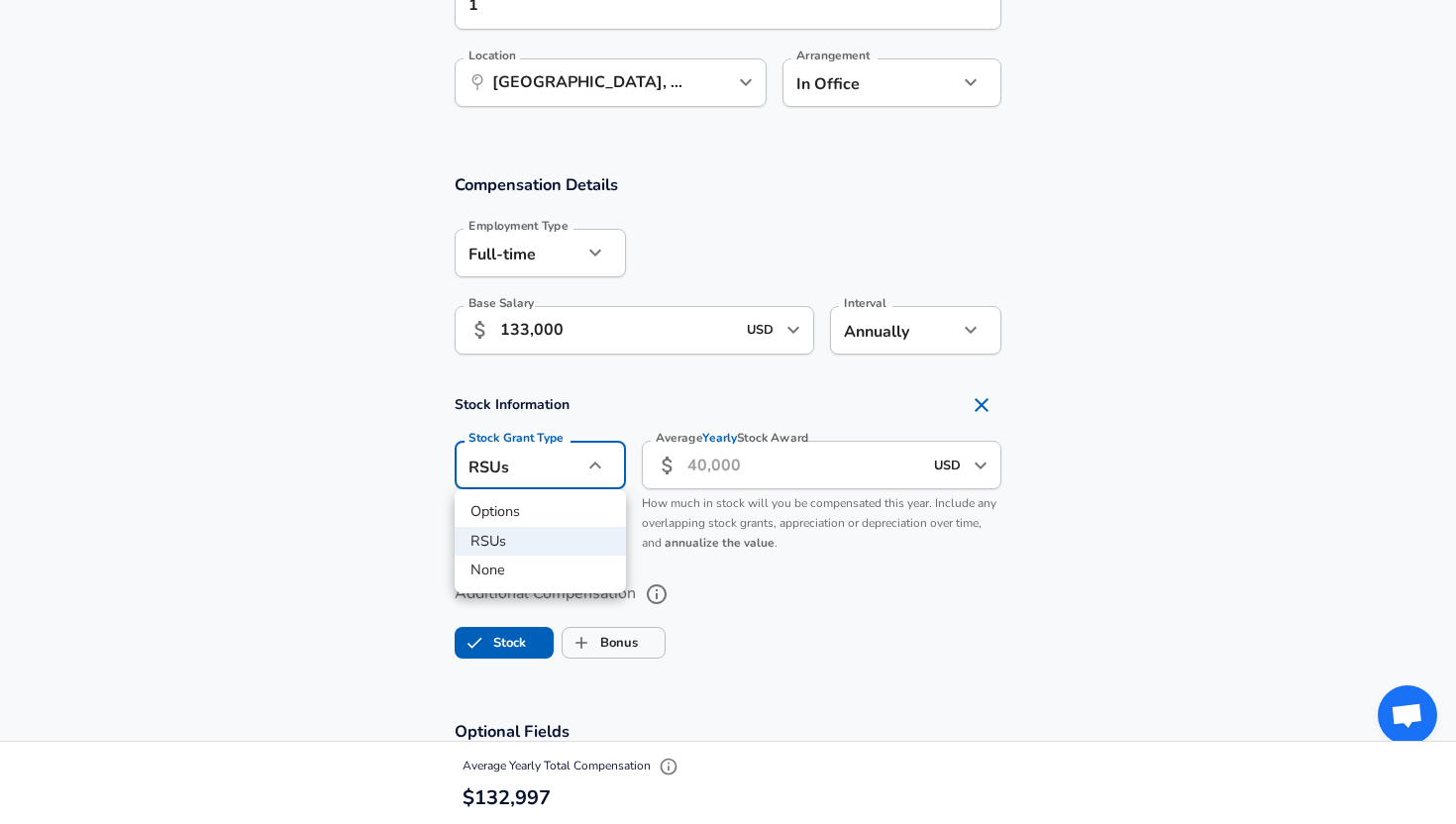 click on "Options" at bounding box center (540, 512) 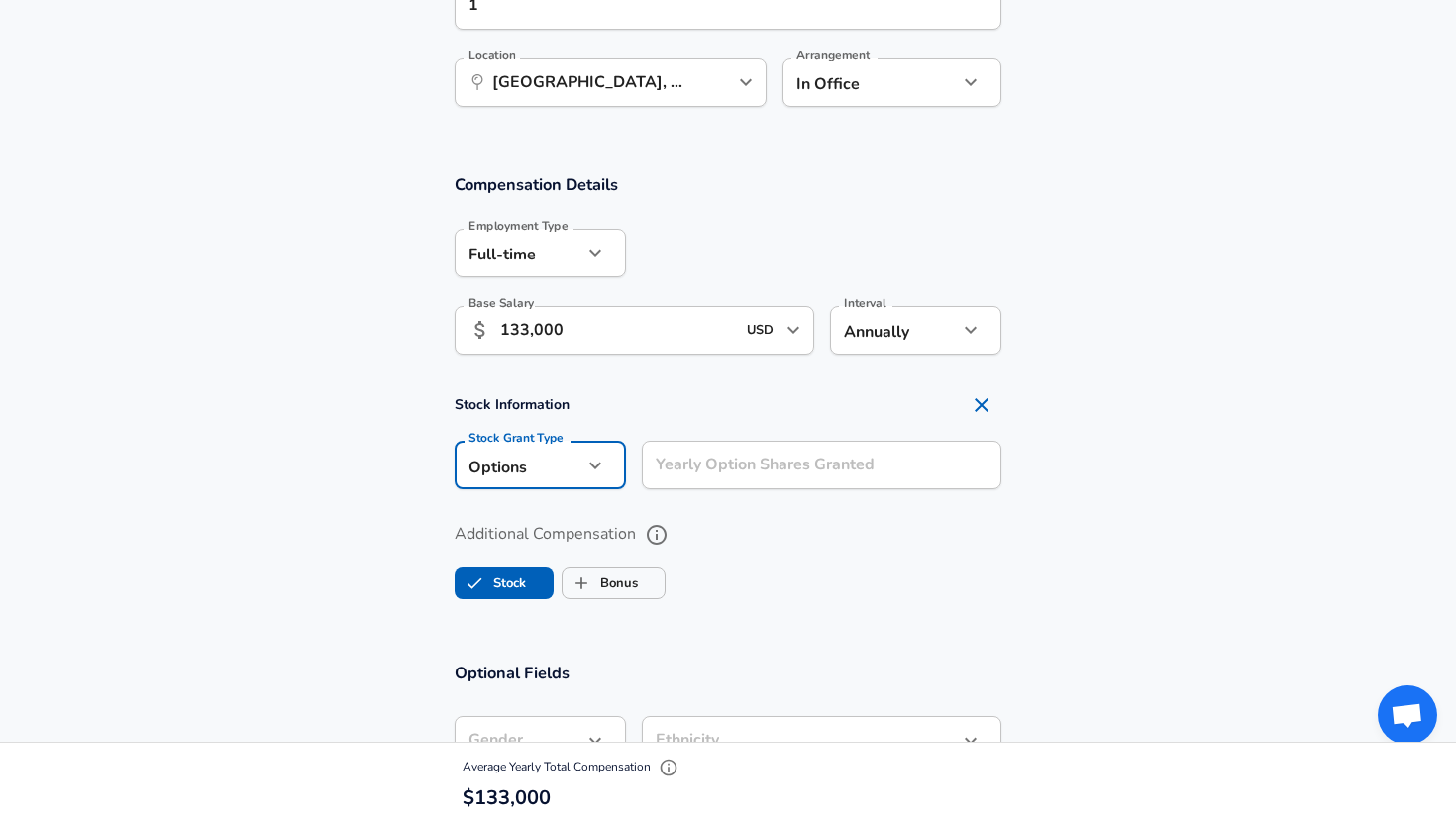 click on "Yearly Option Shares Granted" at bounding box center [821, 464] 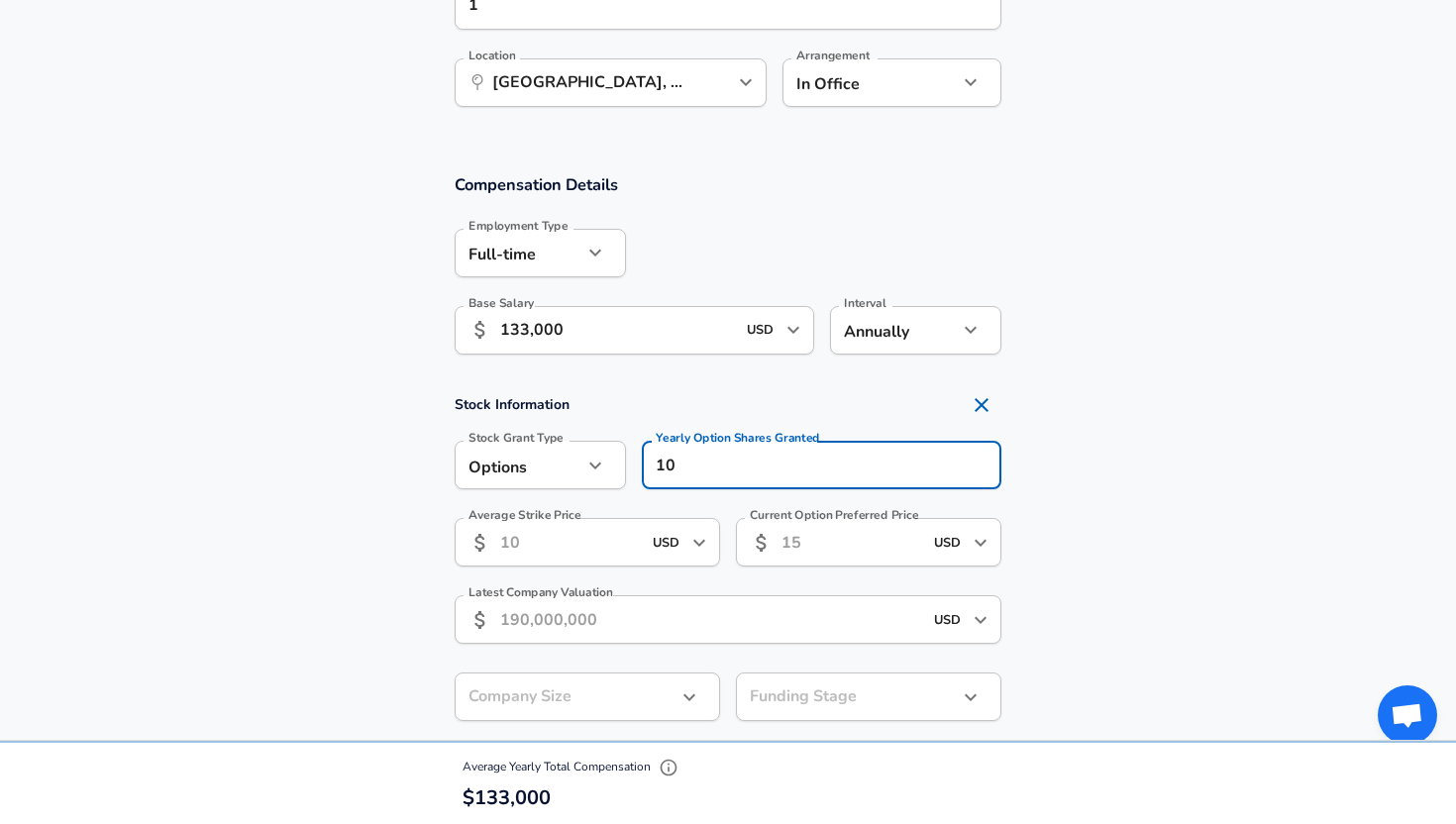 type on "1" 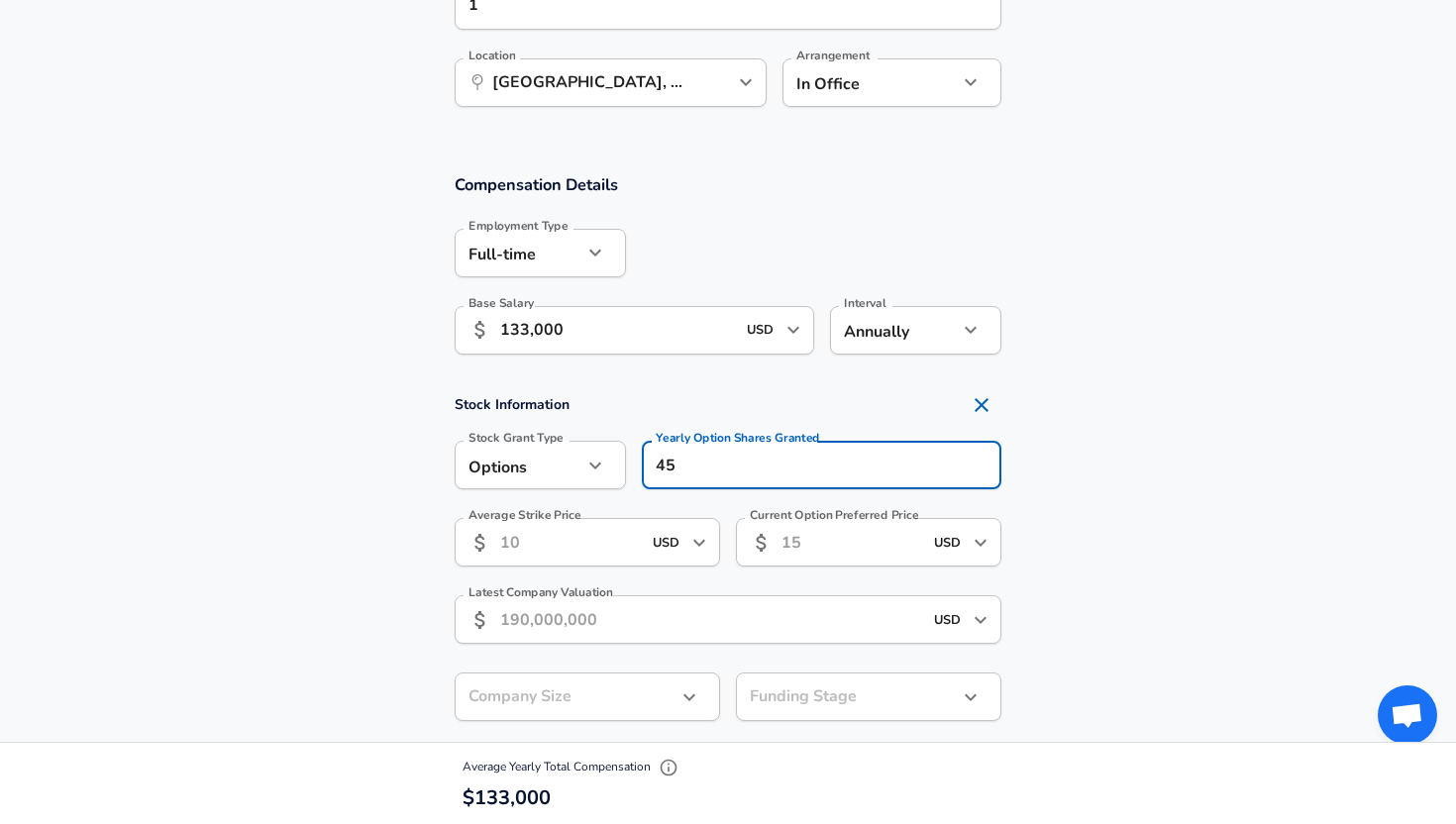 type on "4" 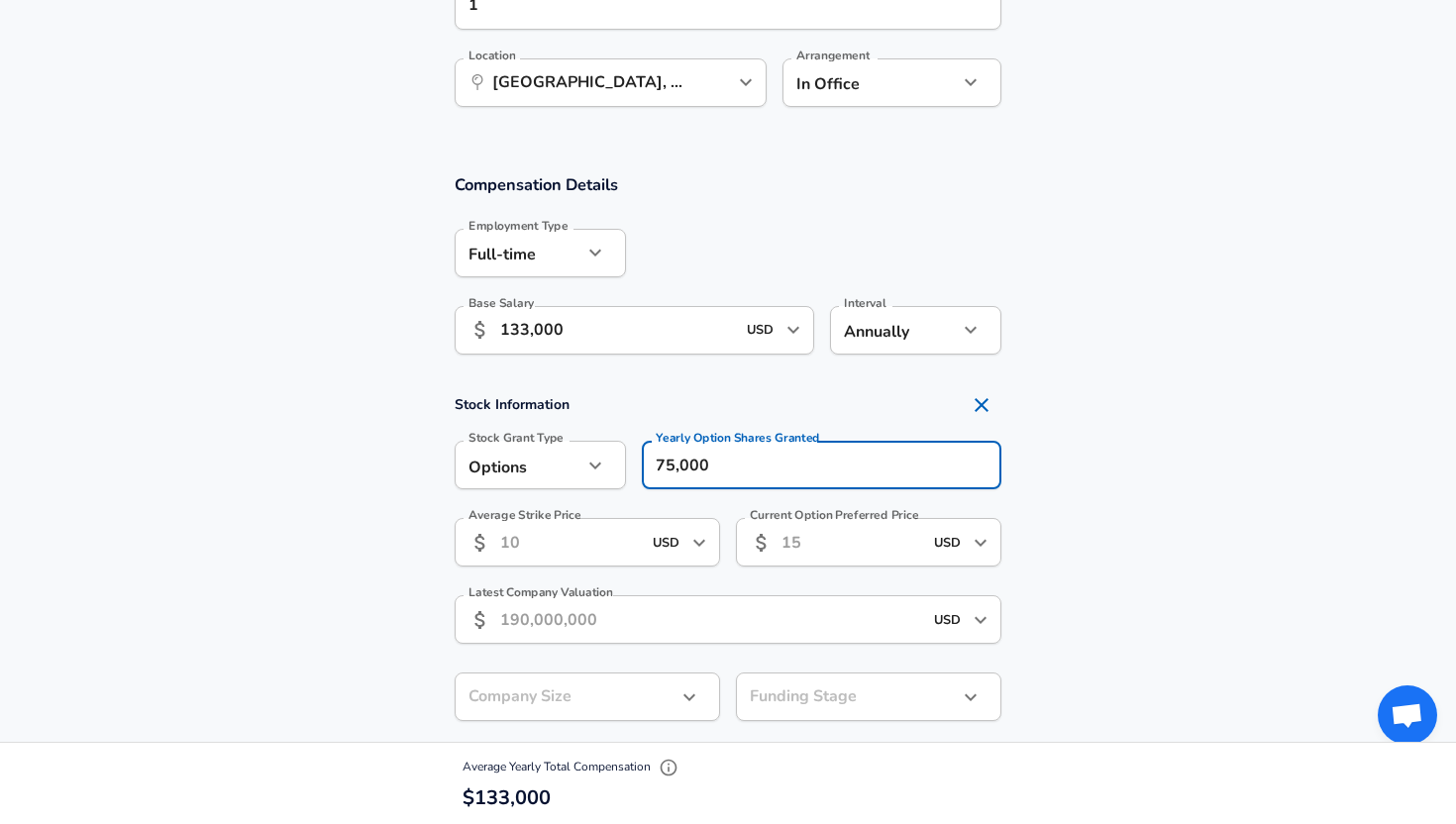 scroll, scrollTop: 1318, scrollLeft: 0, axis: vertical 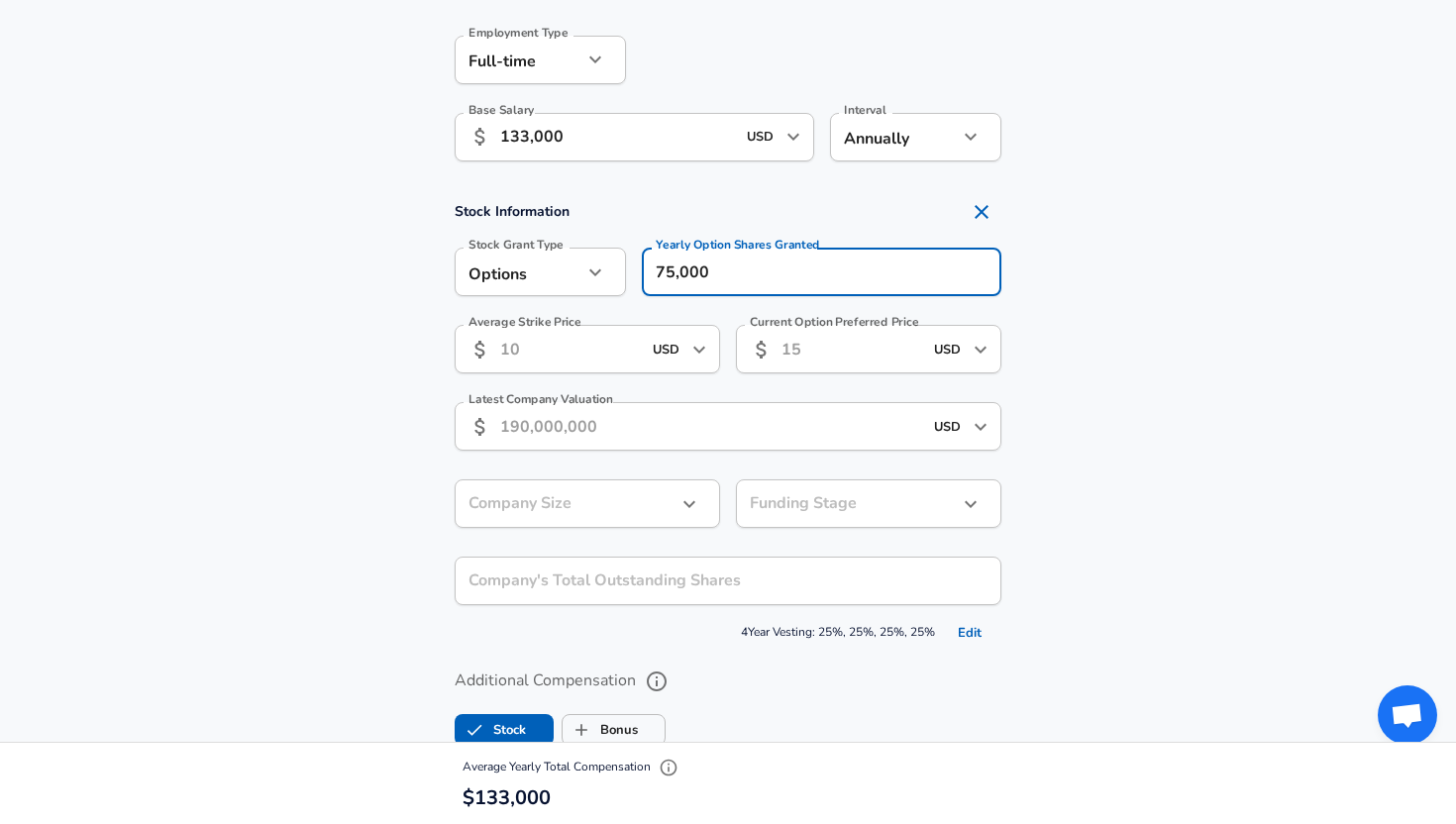 click on "Average Strike Price" at bounding box center (571, 349) 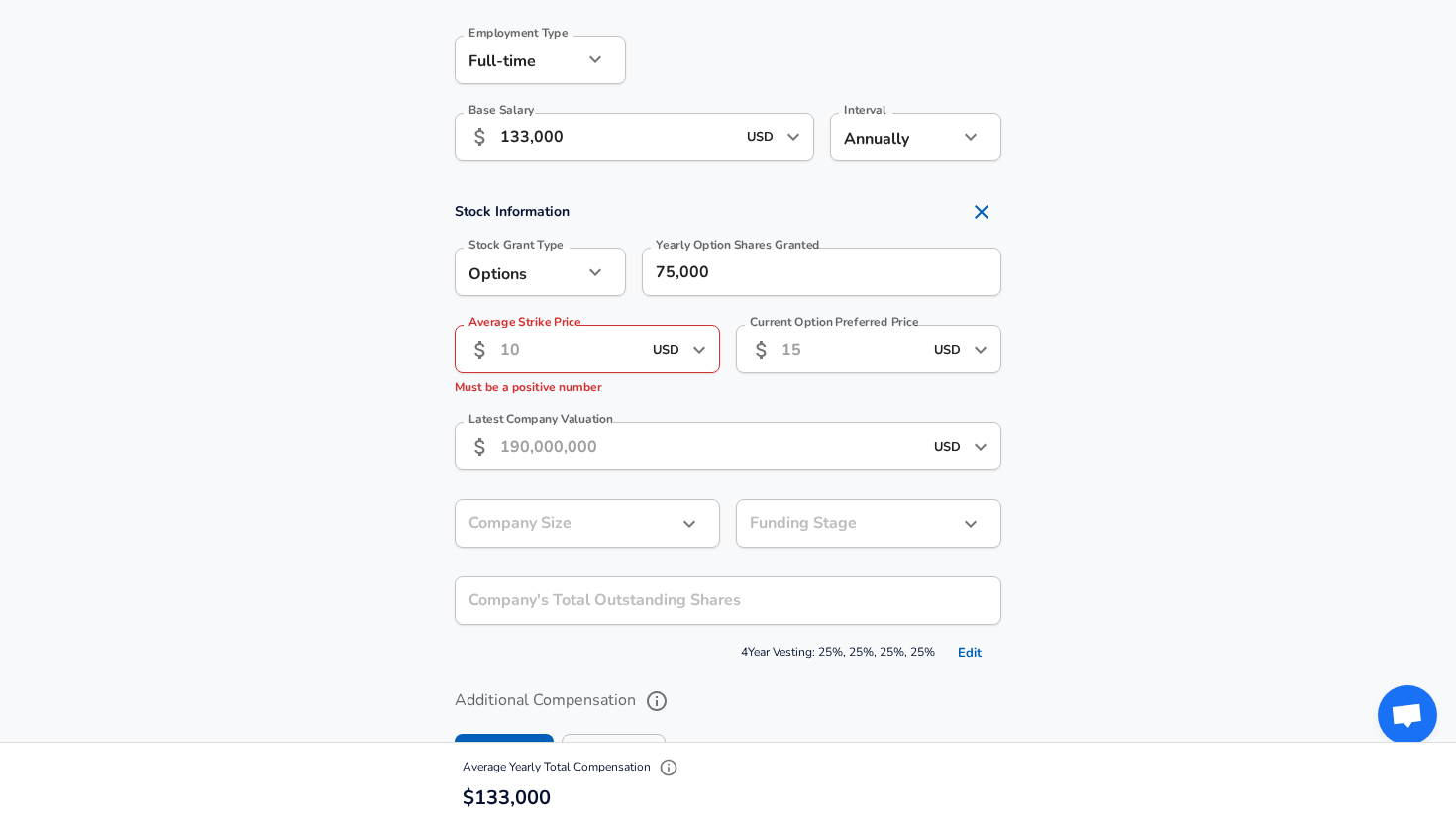 click on "Stock Information  Stock Grant Type Options option Stock Grant Type Yearly Option Shares Granted 75,000 Yearly Option Shares Granted Average Strike Price ​ USD ​ Average Strike Price Must be a positive number Current Option Preferred Price ​ USD ​ Current Option Preferred Price Latest Company Valuation ​ USD ​ Latest Company Valuation Company Size ​ Company Size Funding Stage ​ Funding Stage Company's Total Outstanding Shares Company's Total Outstanding Shares 4  Year Vesting:   25%, 25%, 25%, 25%   Edit" at bounding box center (728, 430) 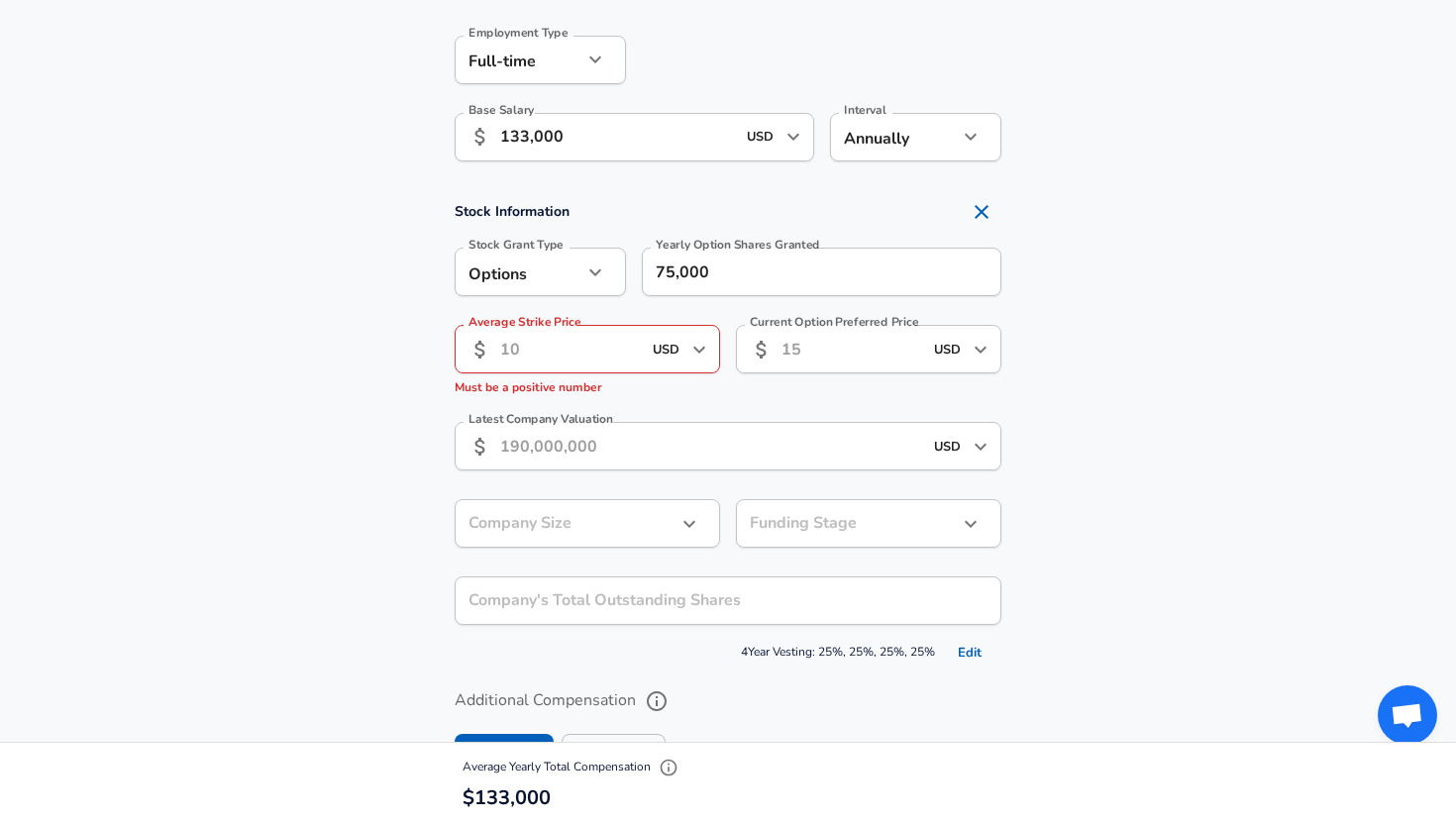 click on "Average Strike Price" at bounding box center (571, 349) 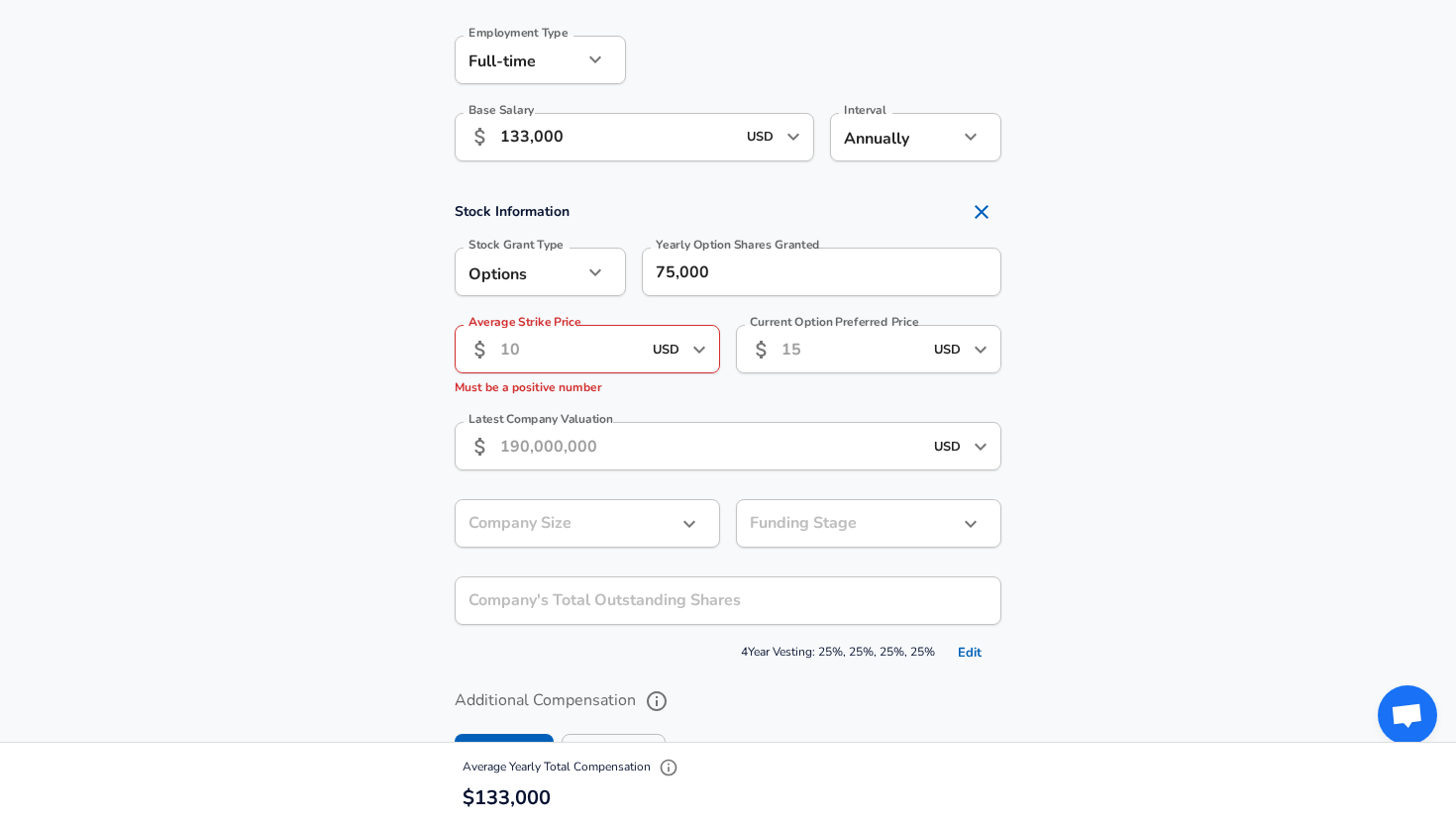 click on "75,000" at bounding box center (821, 271) 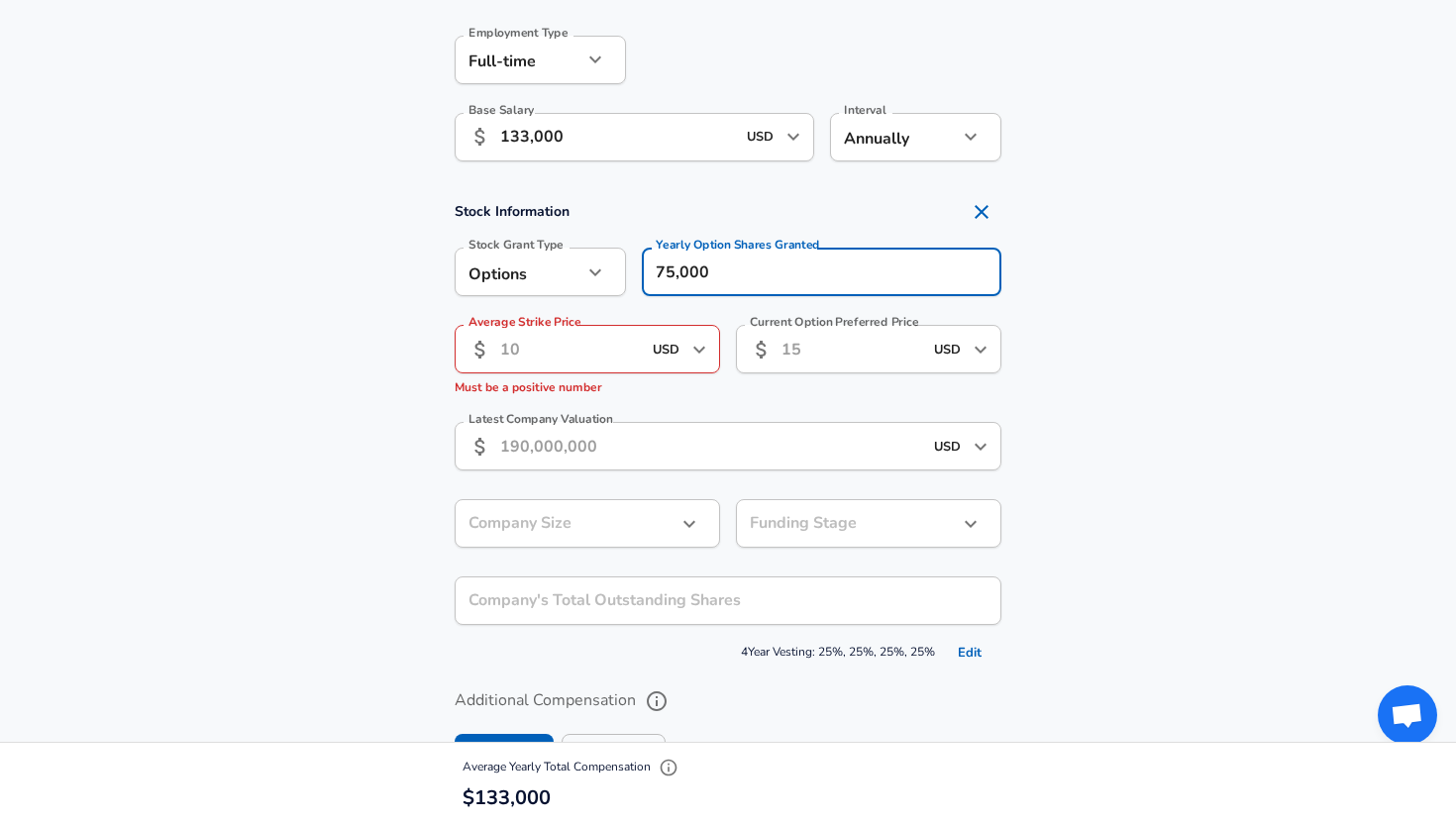 click on "75,000" at bounding box center [821, 271] 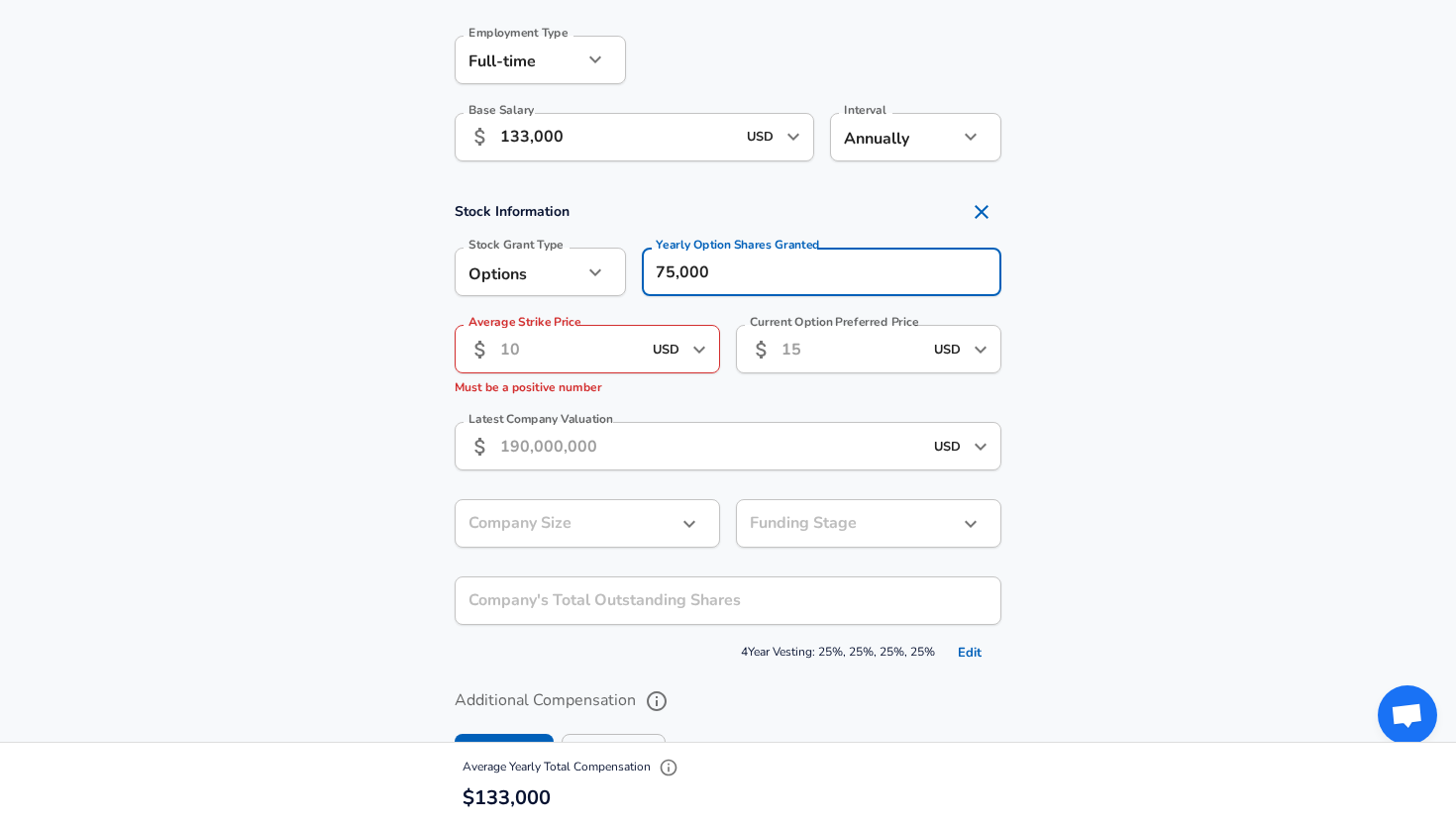 click on "Average Strike Price" at bounding box center [571, 349] 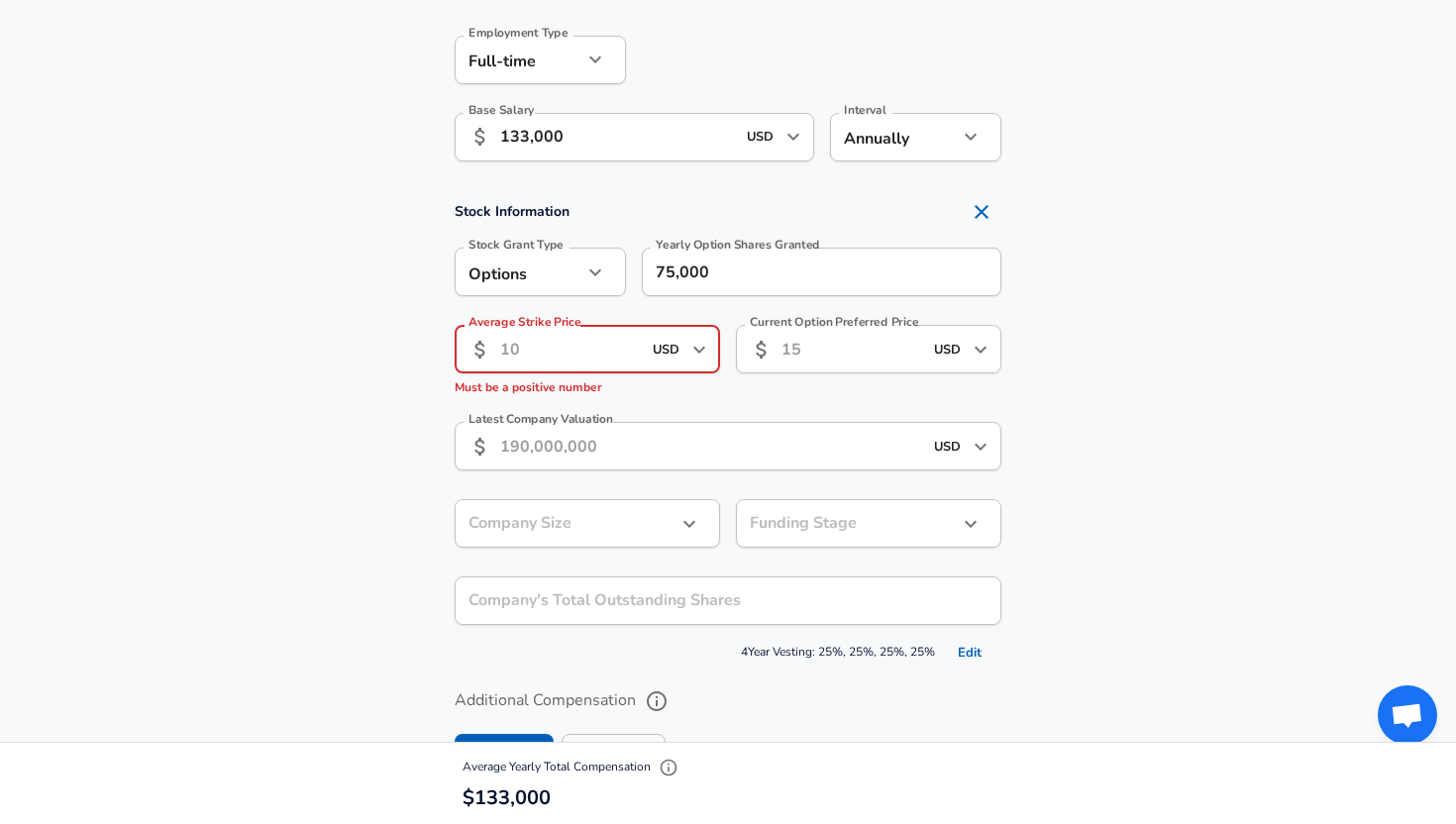 click on "Current Option Preferred Price" at bounding box center [852, 349] 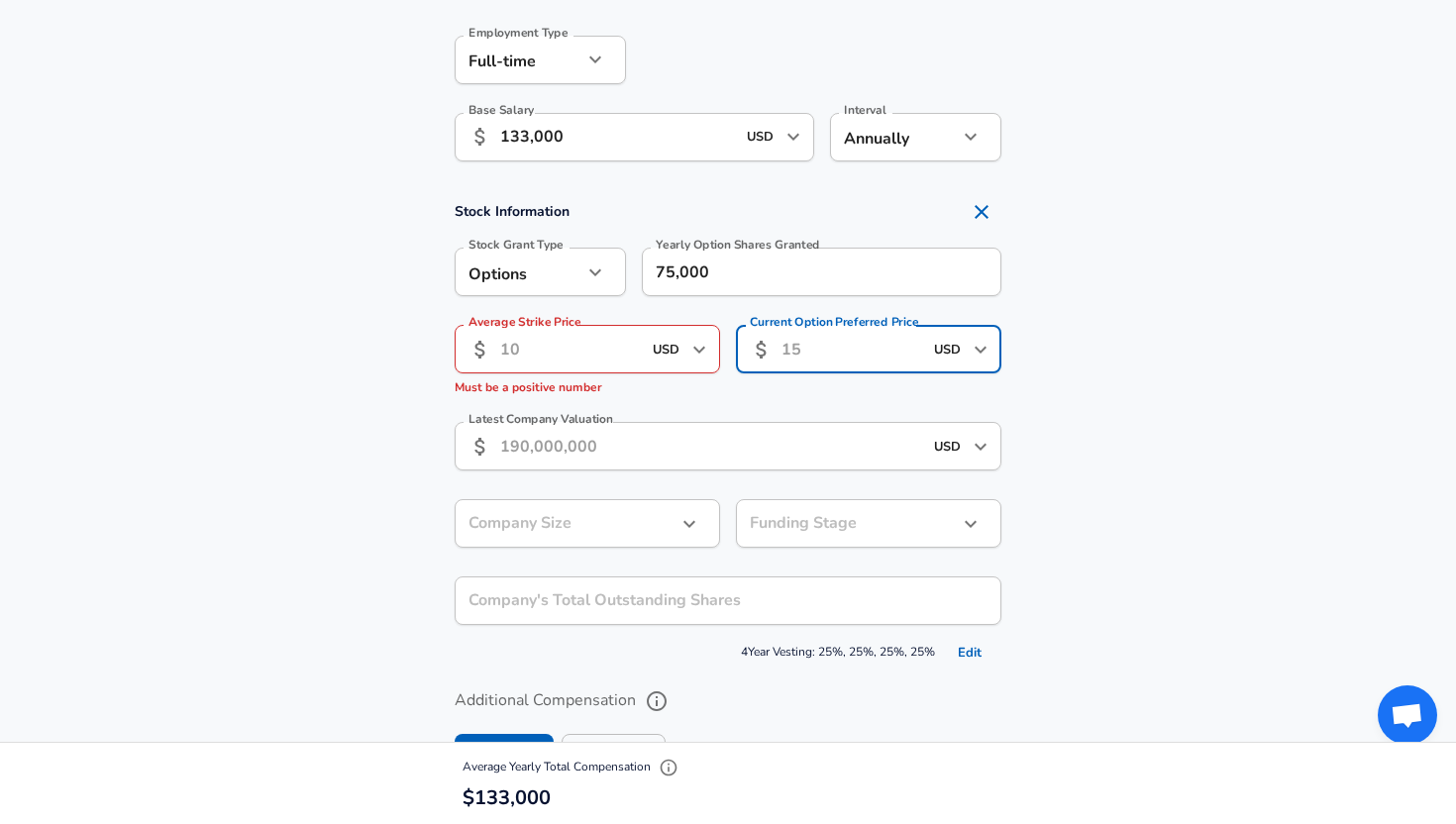 click on "Latest Company Valuation" at bounding box center (711, 446) 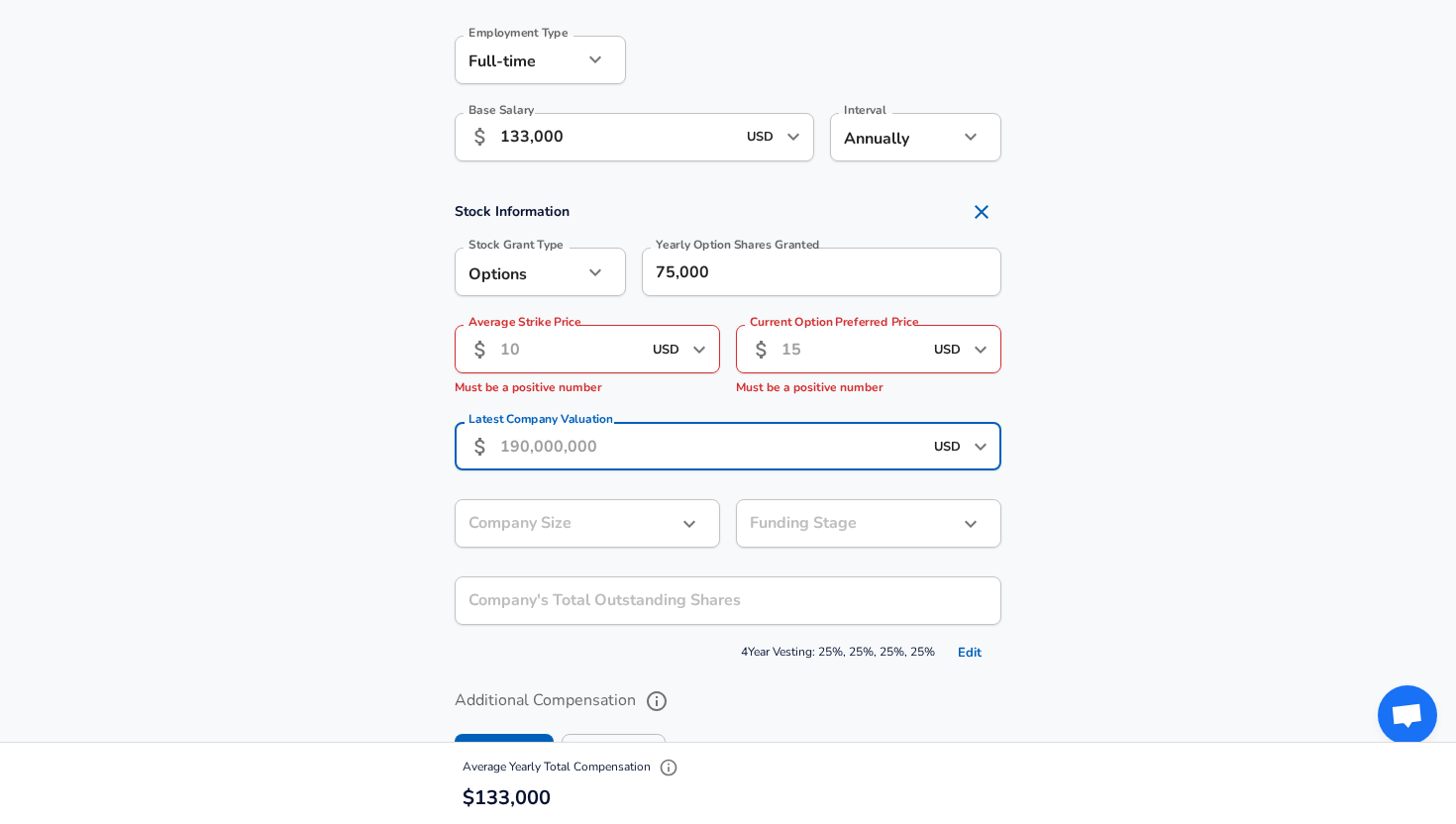 click on "Average Strike Price" at bounding box center (571, 349) 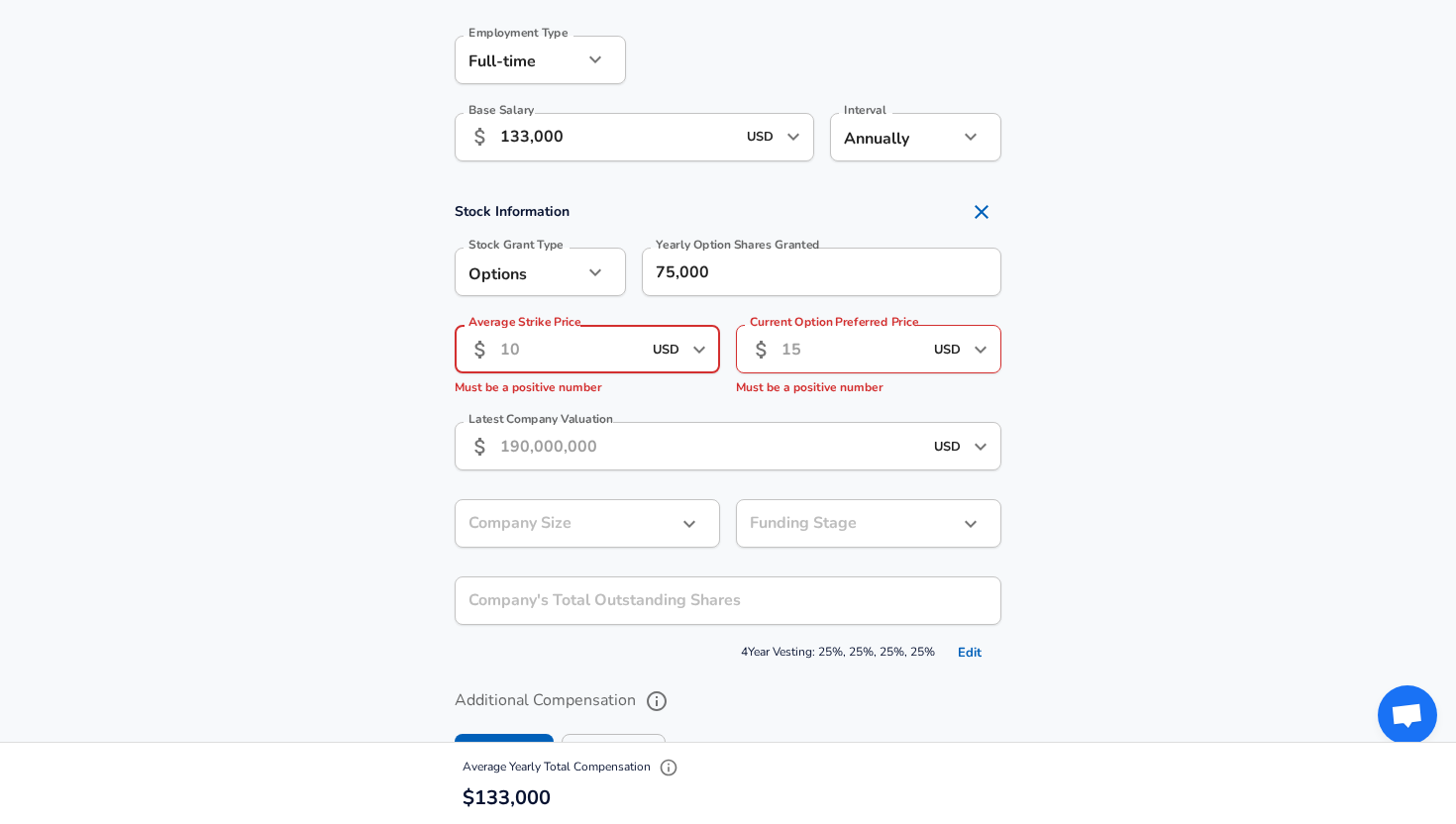 click on "75,000" at bounding box center (821, 271) 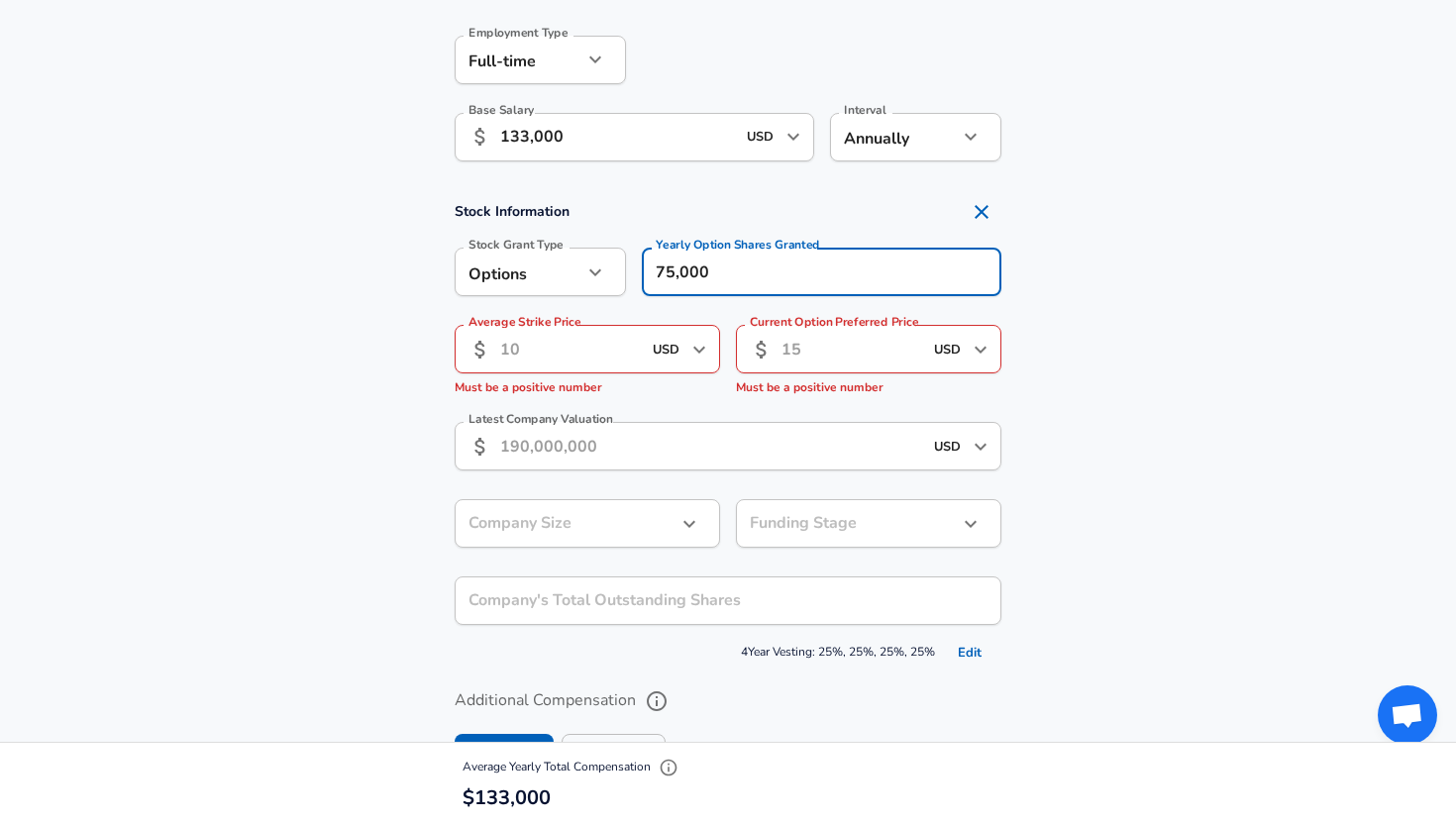 click on "75,000" at bounding box center [821, 271] 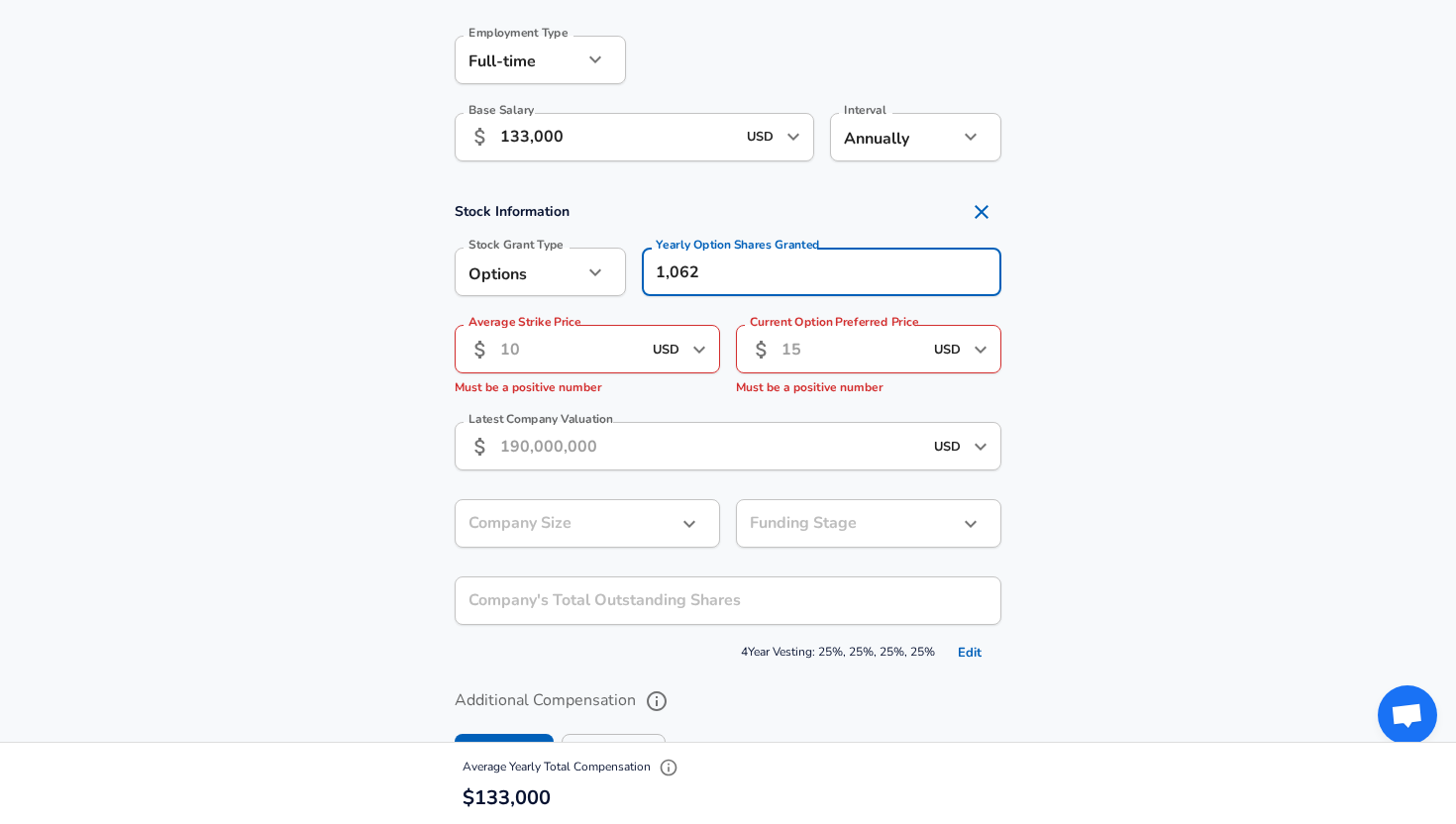 type on "1,062" 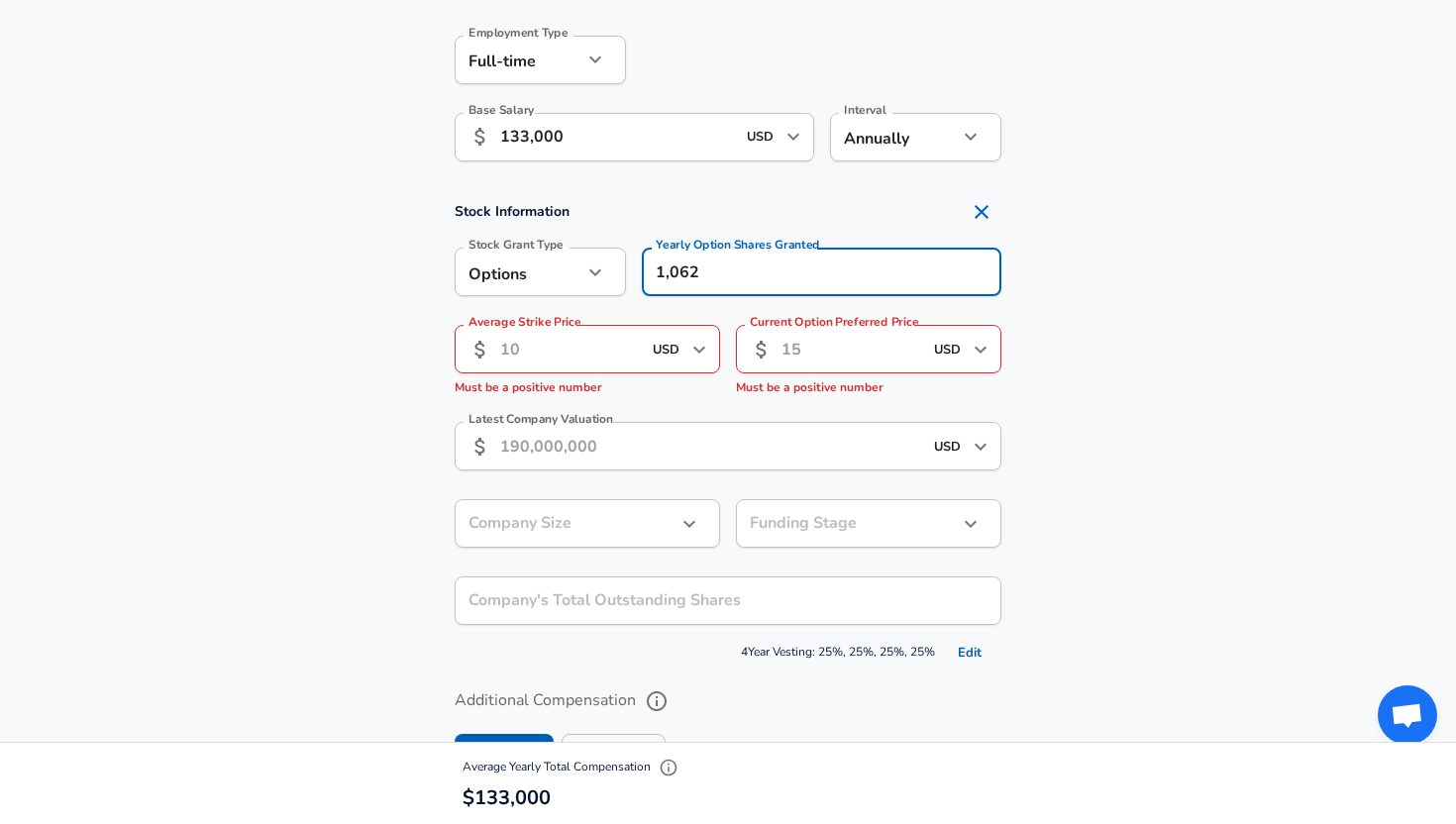 click on "Average Strike Price" at bounding box center [571, 349] 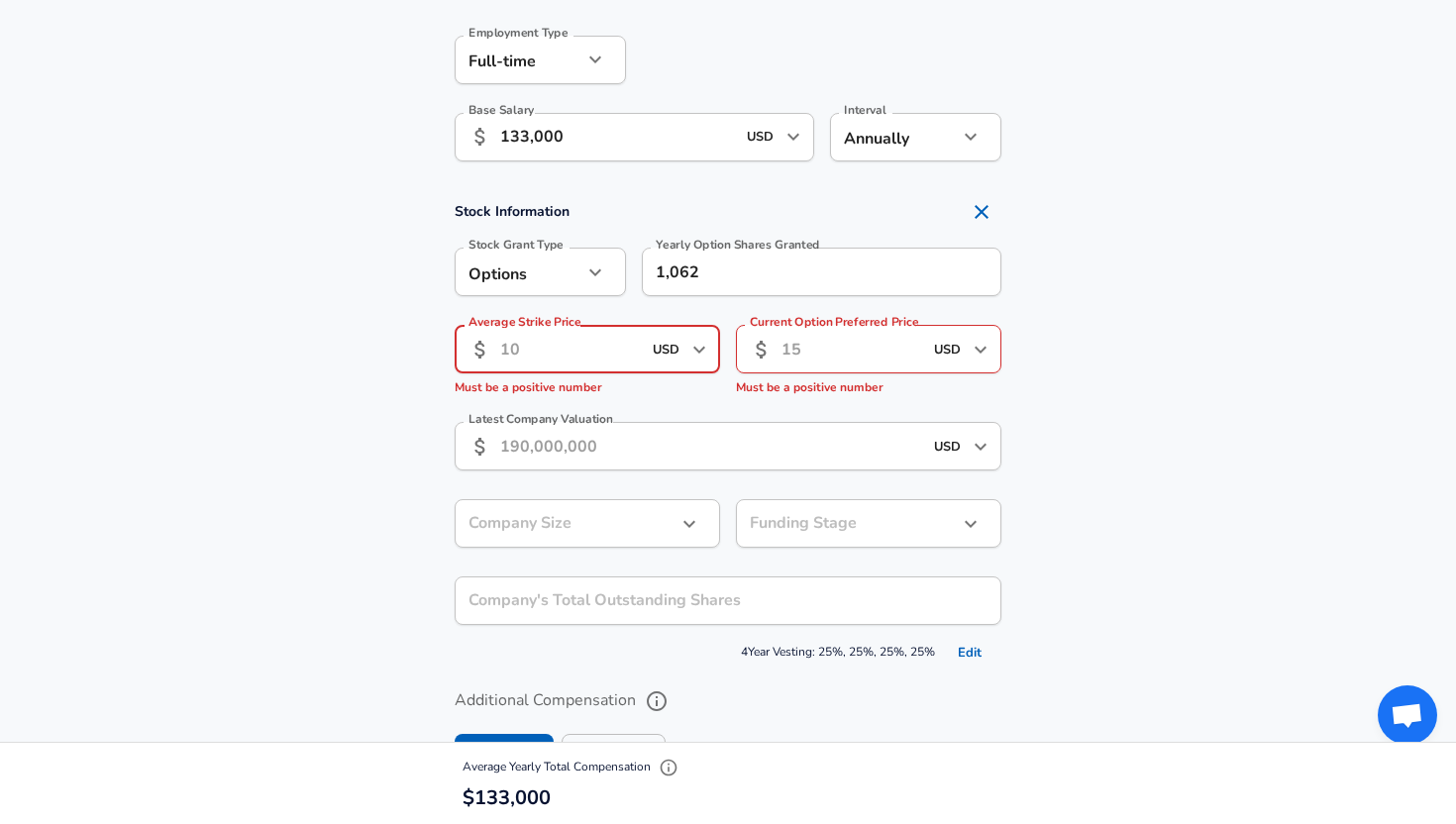 click on "Stock Information  Stock Grant Type Options option Stock Grant Type Yearly Option Shares Granted 1,062 Yearly Option Shares Granted Average Strike Price ​ USD ​ Average Strike Price Must be a positive number Current Option Preferred Price ​ USD ​ Current Option Preferred Price Must be a positive number Latest Company Valuation ​ USD ​ Latest Company Valuation Company Size ​ Company Size Funding Stage ​ Funding Stage Company's Total Outstanding Shares Company's Total Outstanding Shares 4  Year Vesting:   25%, 25%, 25%, 25%   Edit" at bounding box center [728, 430] 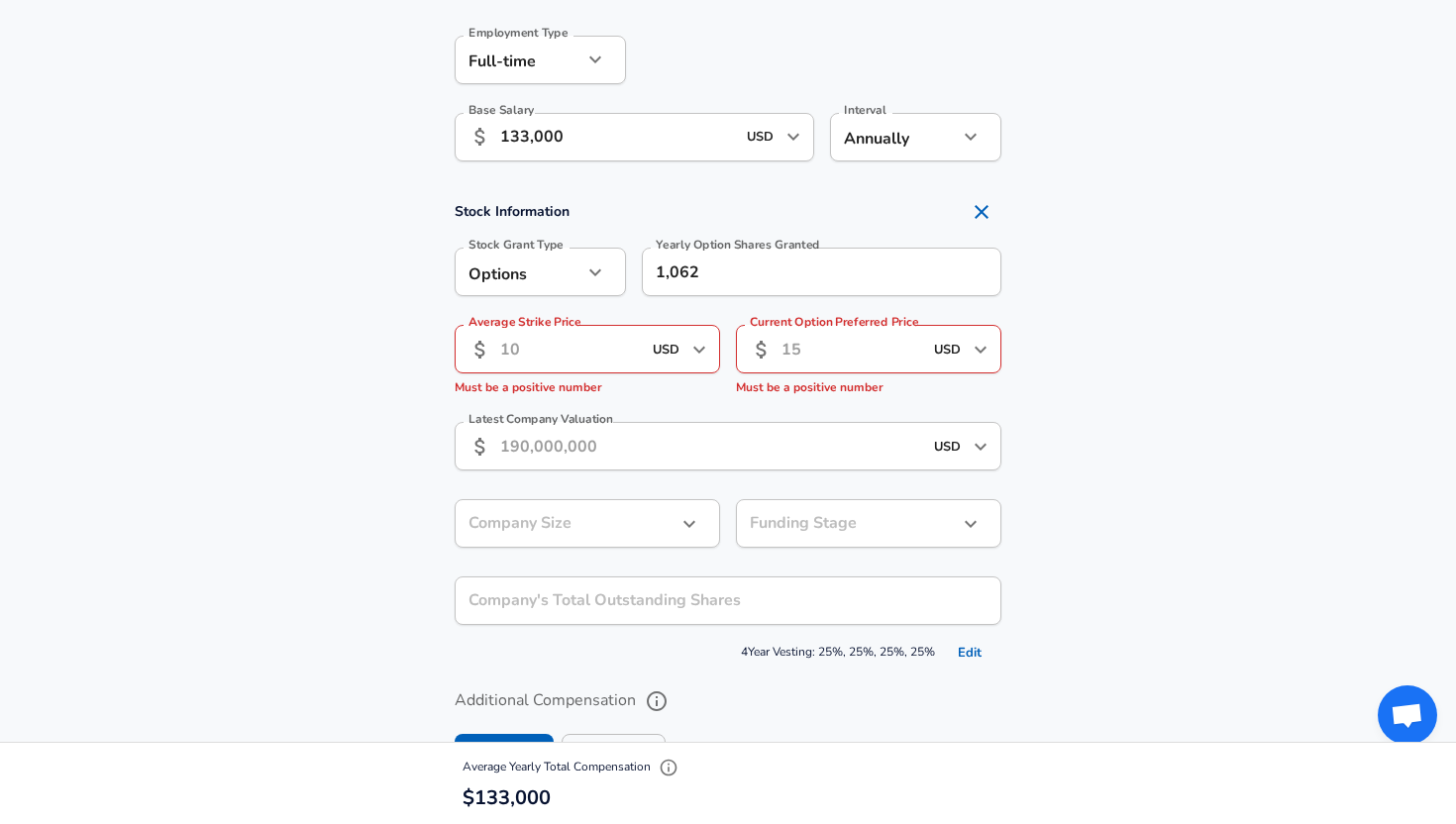 click on "133,000" at bounding box center (617, 137) 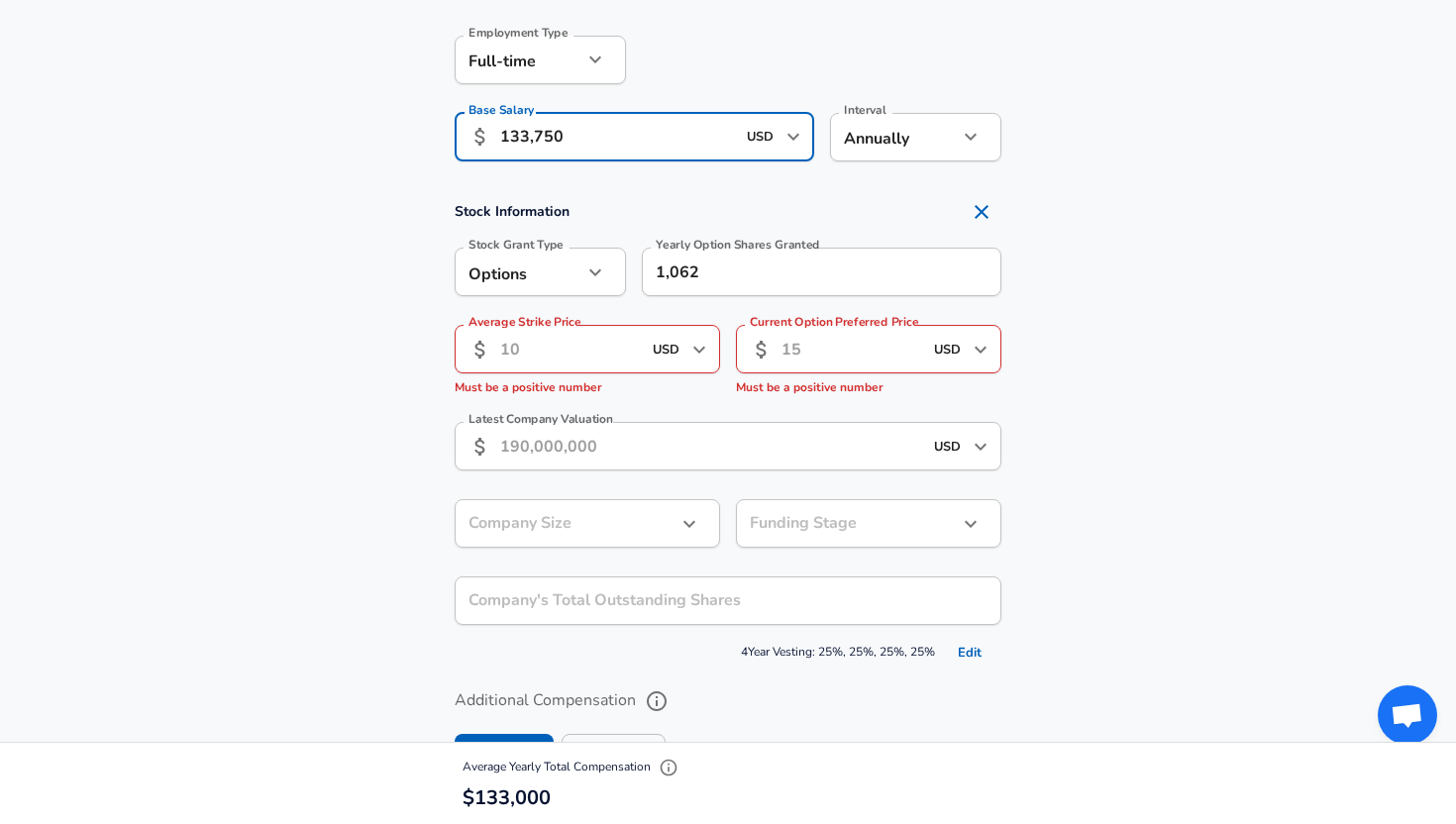 type on "133,750" 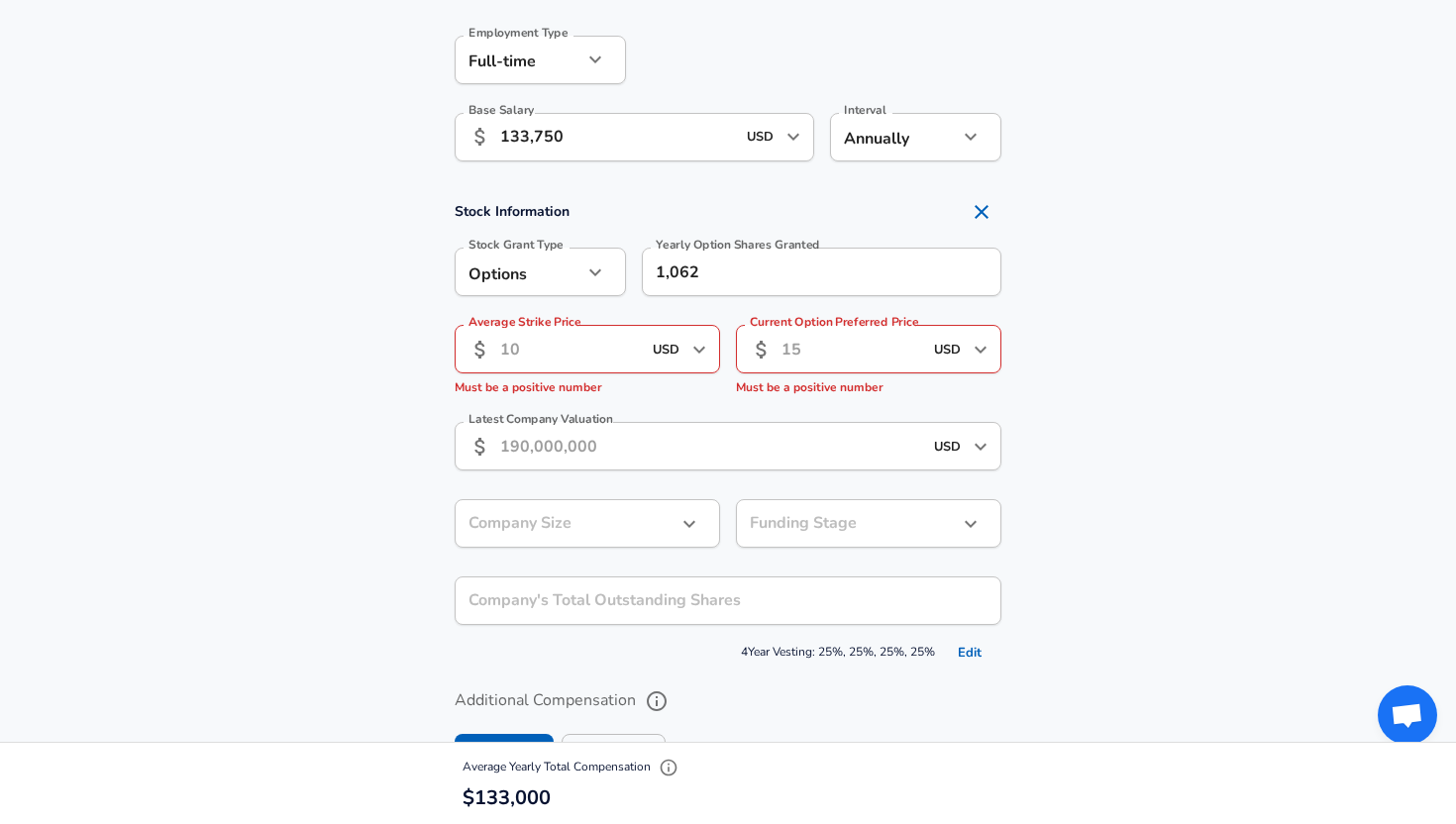 click on "1,062" at bounding box center (821, 271) 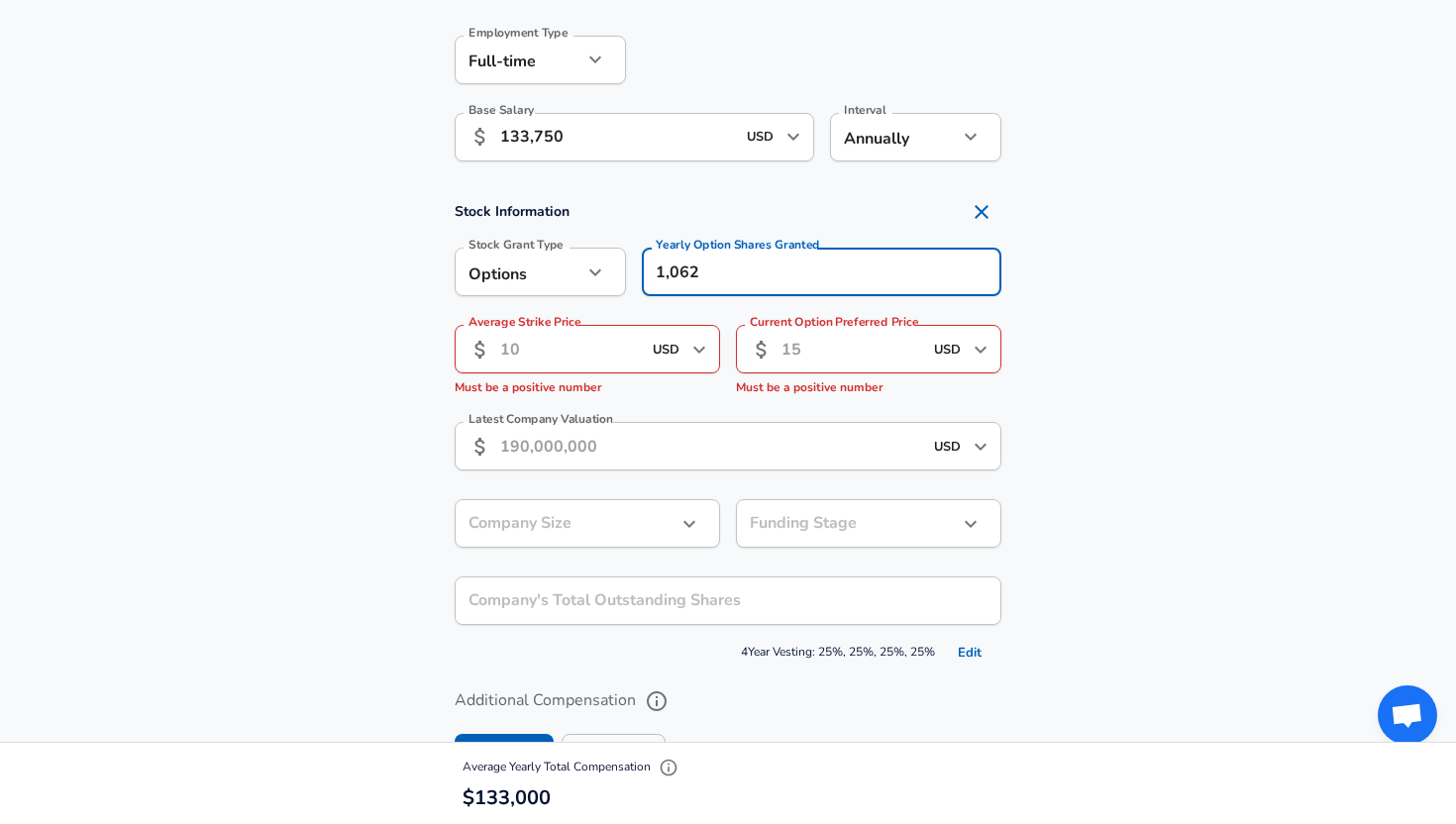 click on "Current Option Preferred Price" at bounding box center [852, 349] 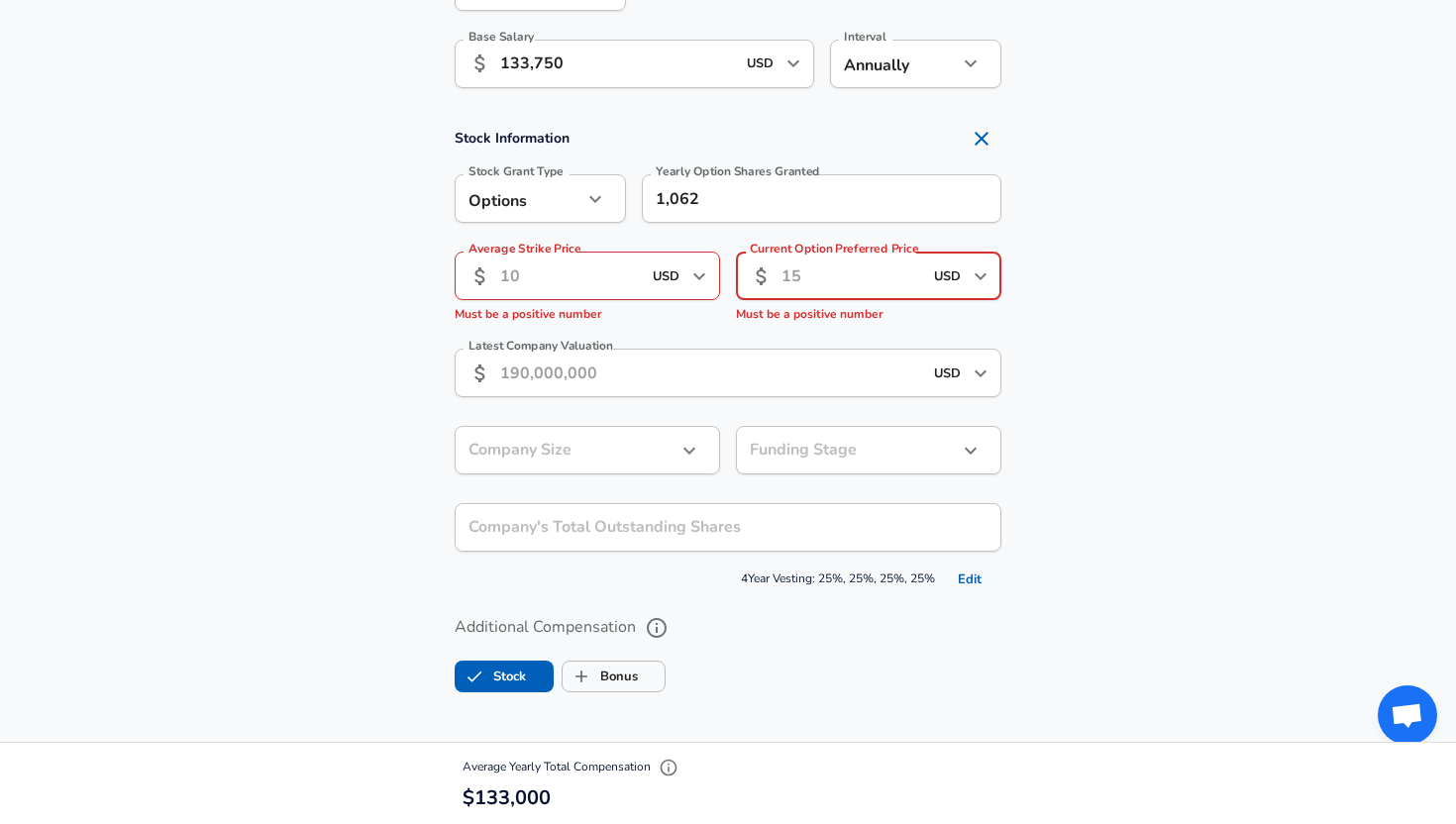 scroll, scrollTop: 1403, scrollLeft: 0, axis: vertical 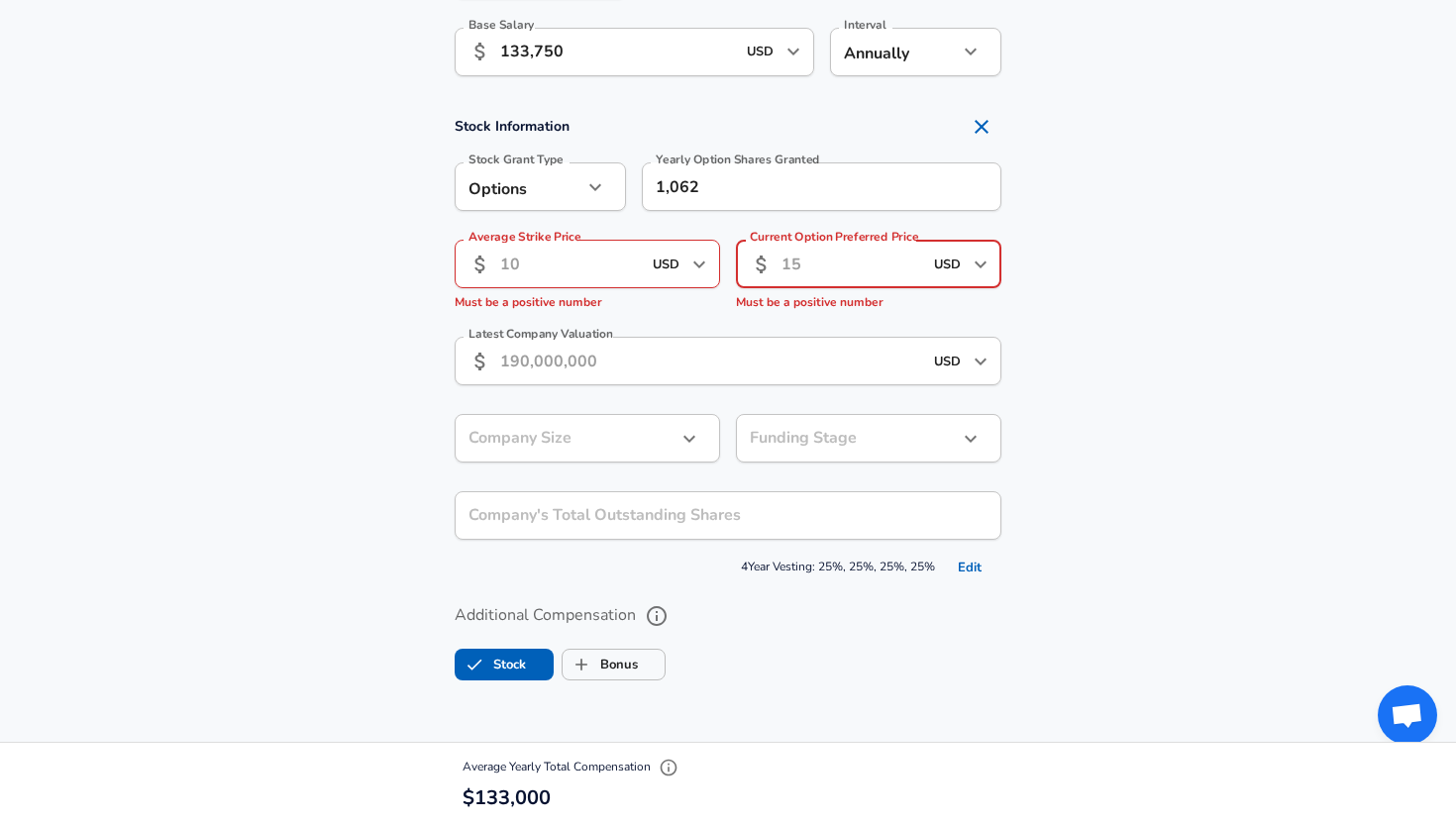 click on "Average Strike Price" at bounding box center [571, 263] 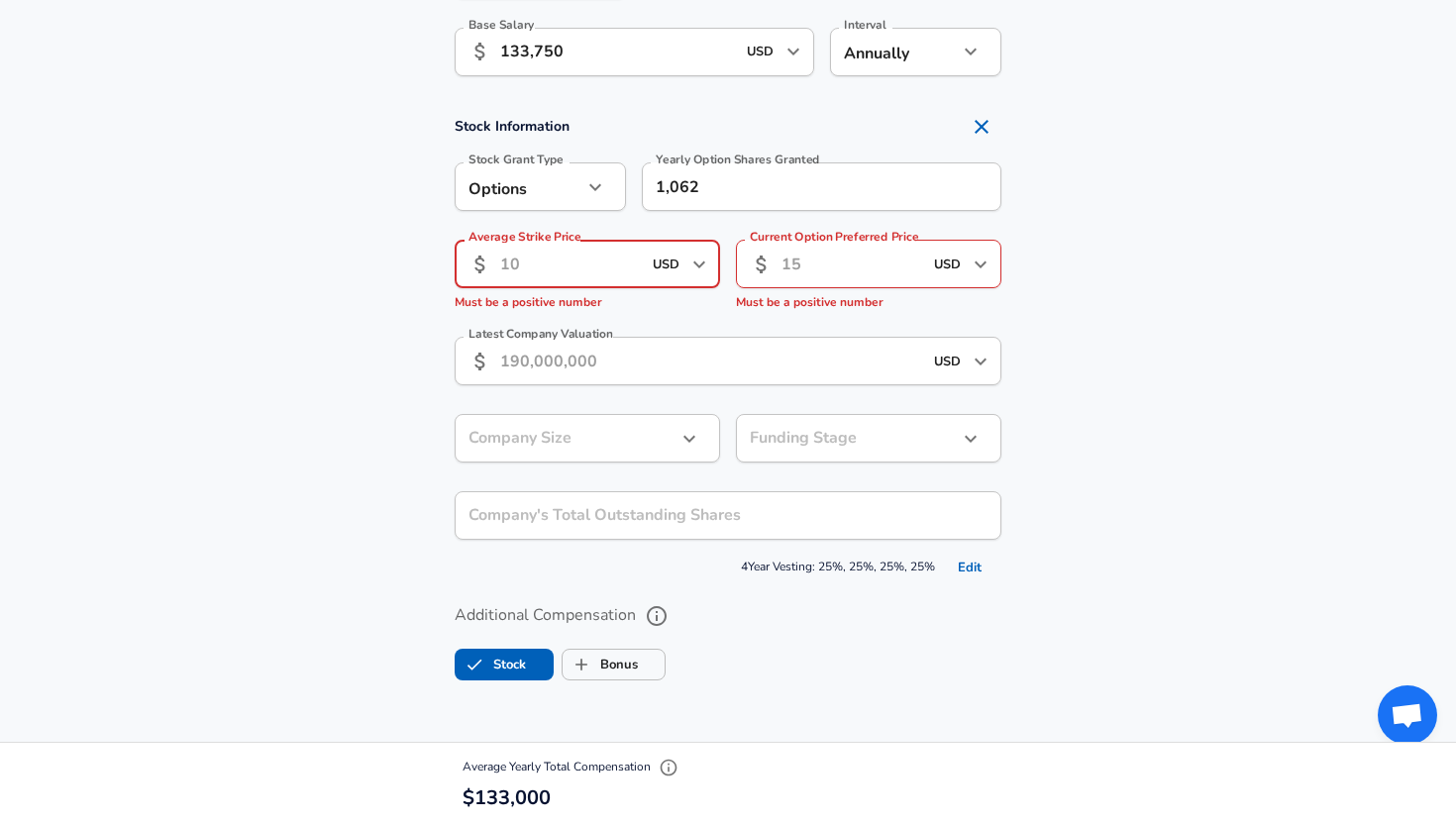 click on "Average Strike Price" at bounding box center [571, 263] 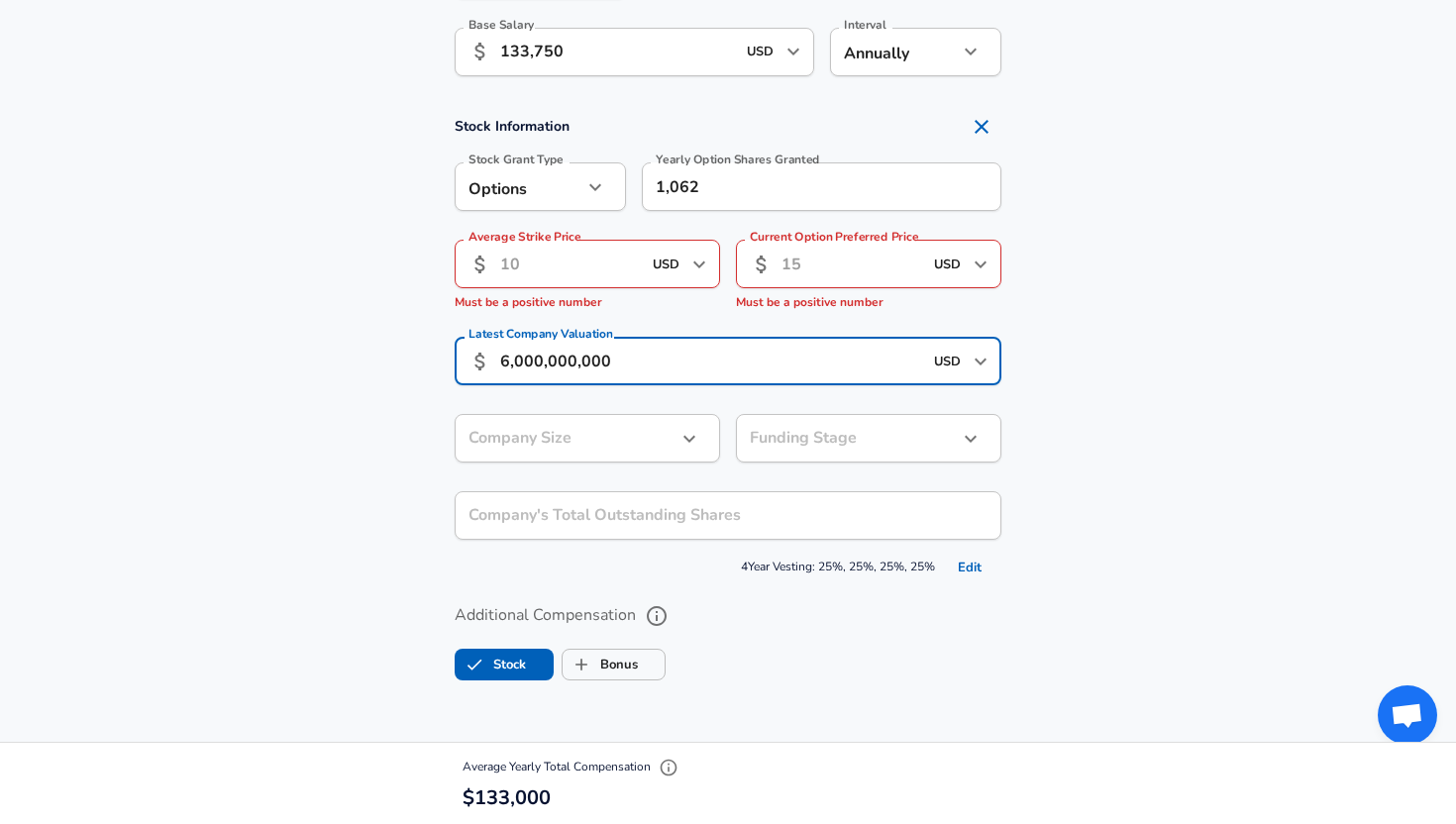 type on "6,000,000,000" 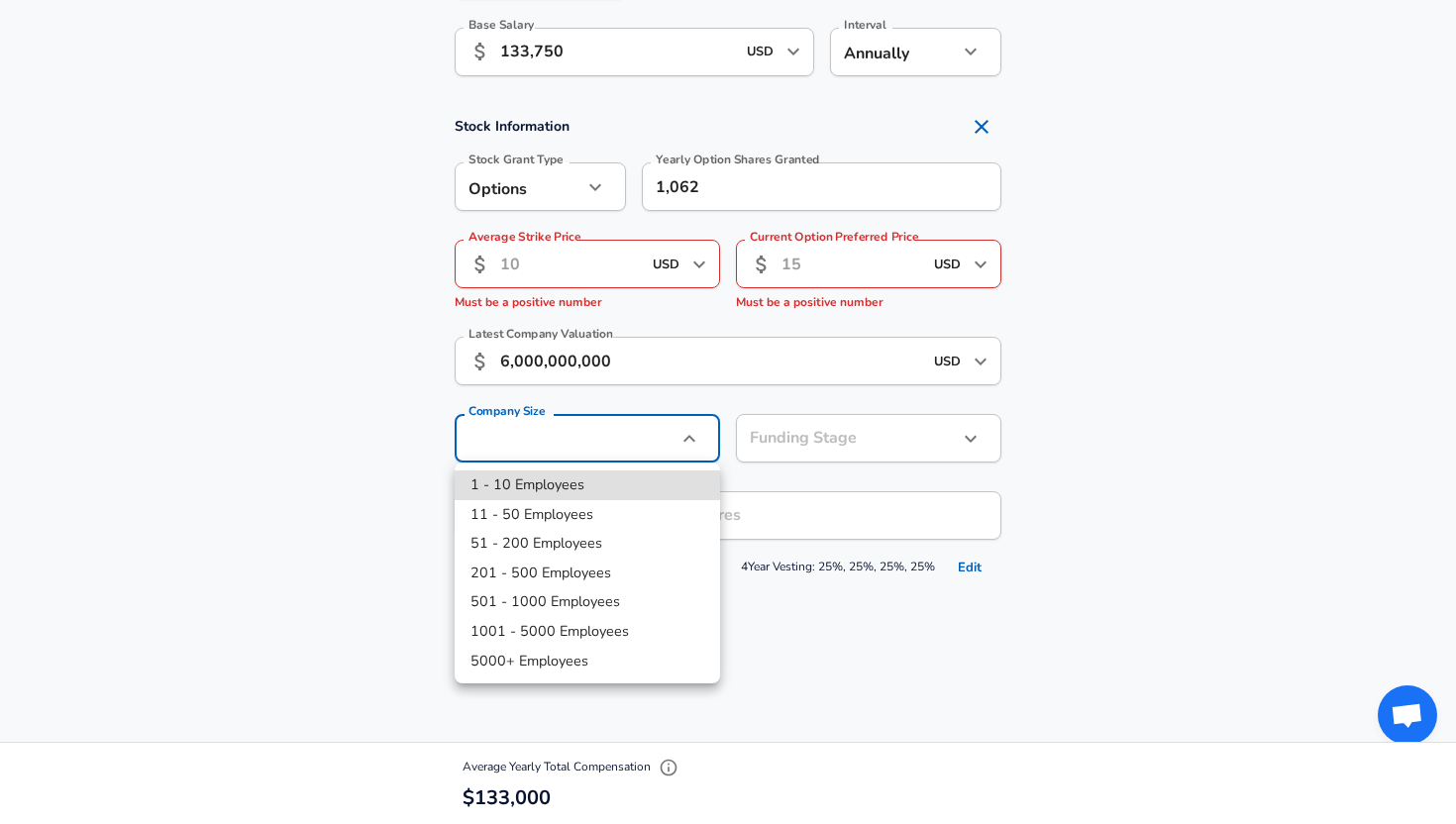 click on "501 - 1000 Employees" at bounding box center [587, 602] 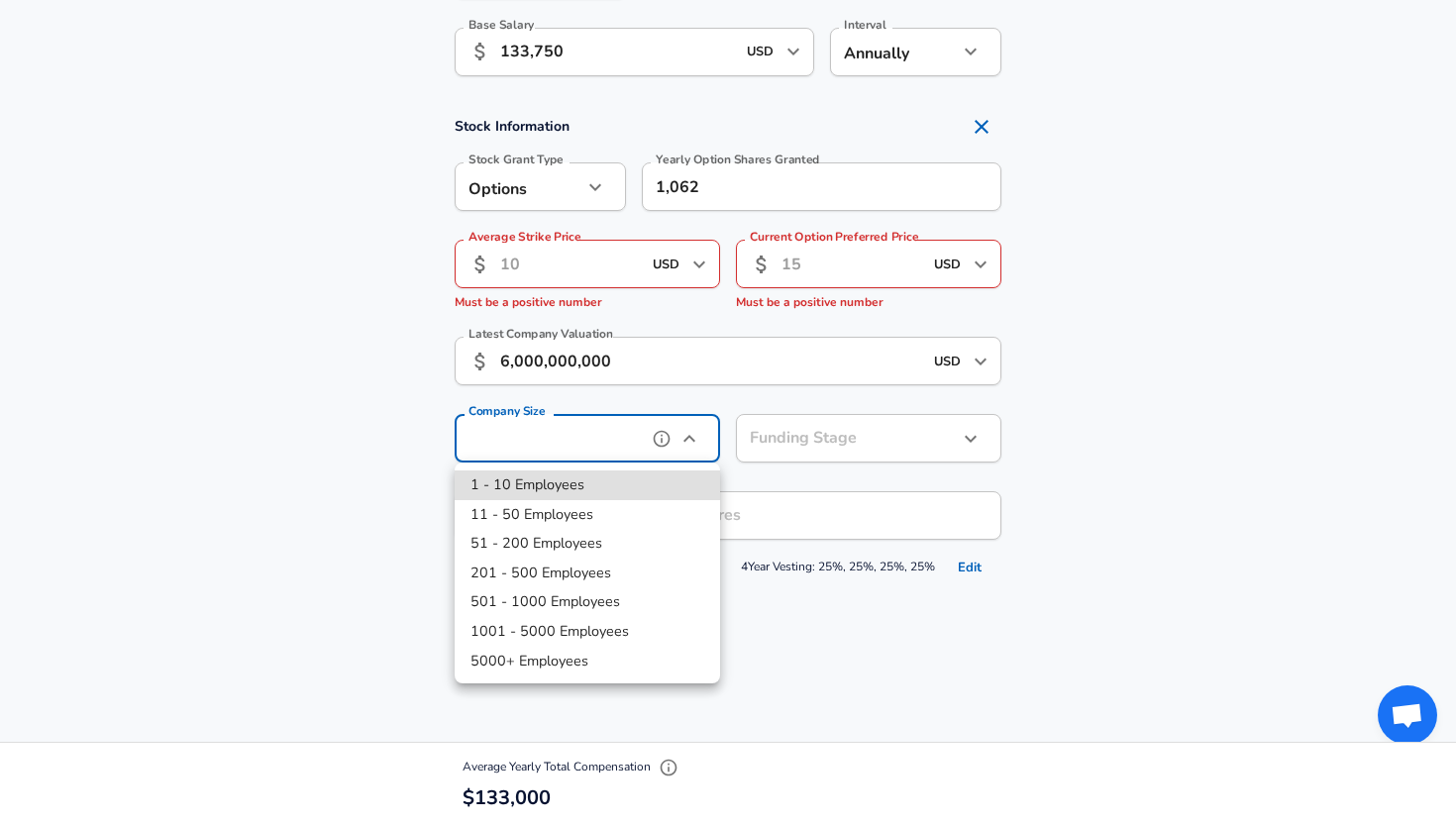 type on "501-1000" 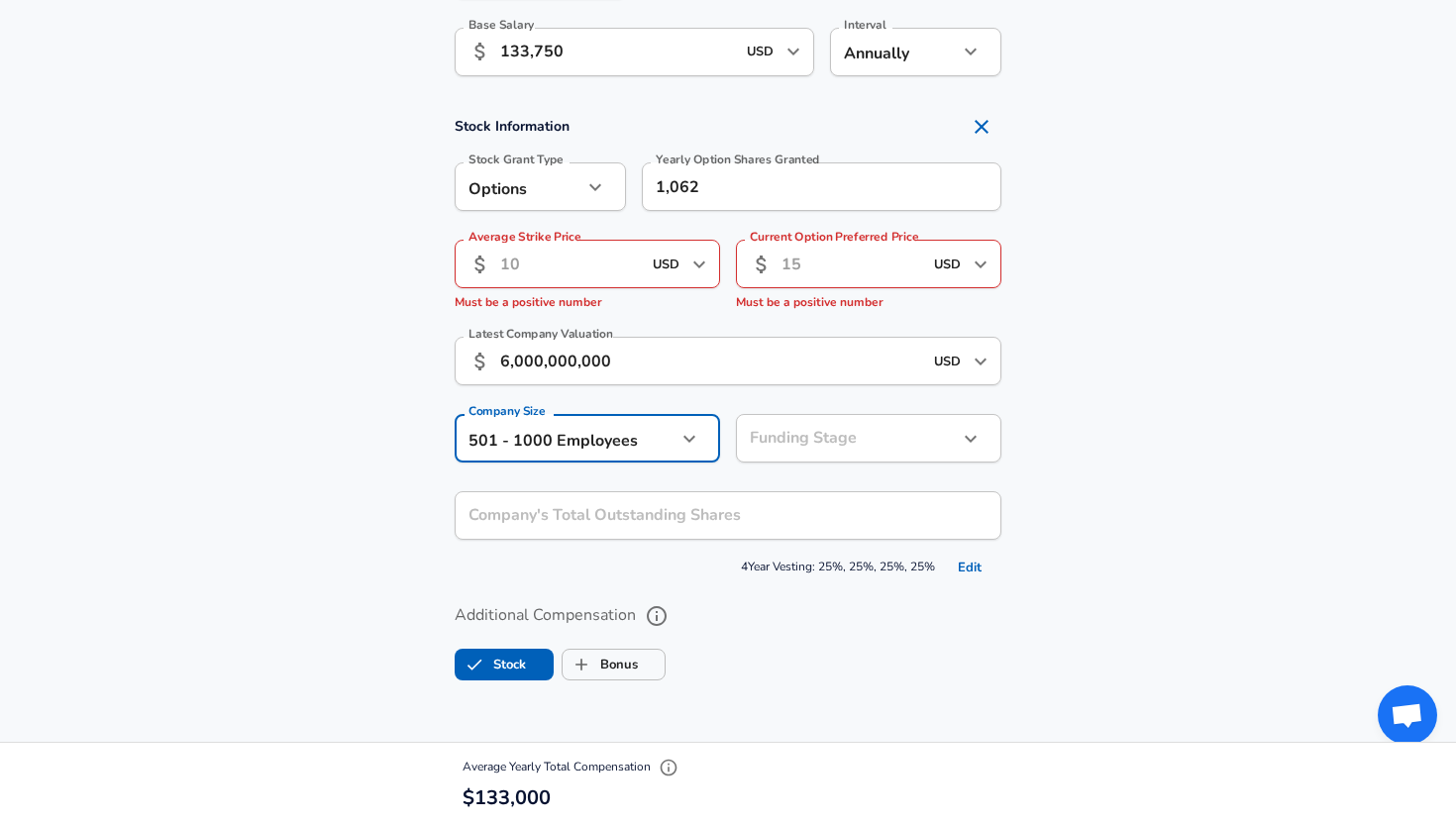 click on "Restart Add Your Salary Upload your offer letter   to verify your submission Enhance Privacy and Anonymity No Automatically hides specific fields until there are enough submissions to safely display the full details.   More Details Based on your submission and the data points that we have already collected, we will automatically hide and anonymize specific fields if there aren't enough data points to remain sufficiently anonymous. Company & Title Information   Enter the company you received your offer from Company Commure Company   Select the title that closest resembles your official title. This should be similar to the title that was present on your offer letter. Title Software Engineer Title Job Family Software Engineer Job Family   Select a Specialization that best fits your role. If you can't find one, select 'Other' to enter a custom specialization Select Specialization Full Stack Full Stack Select Specialization   Level 3 Level Work Experience and Location New Offer Employee Yes yes Years at Commure 1" at bounding box center [728, -991] 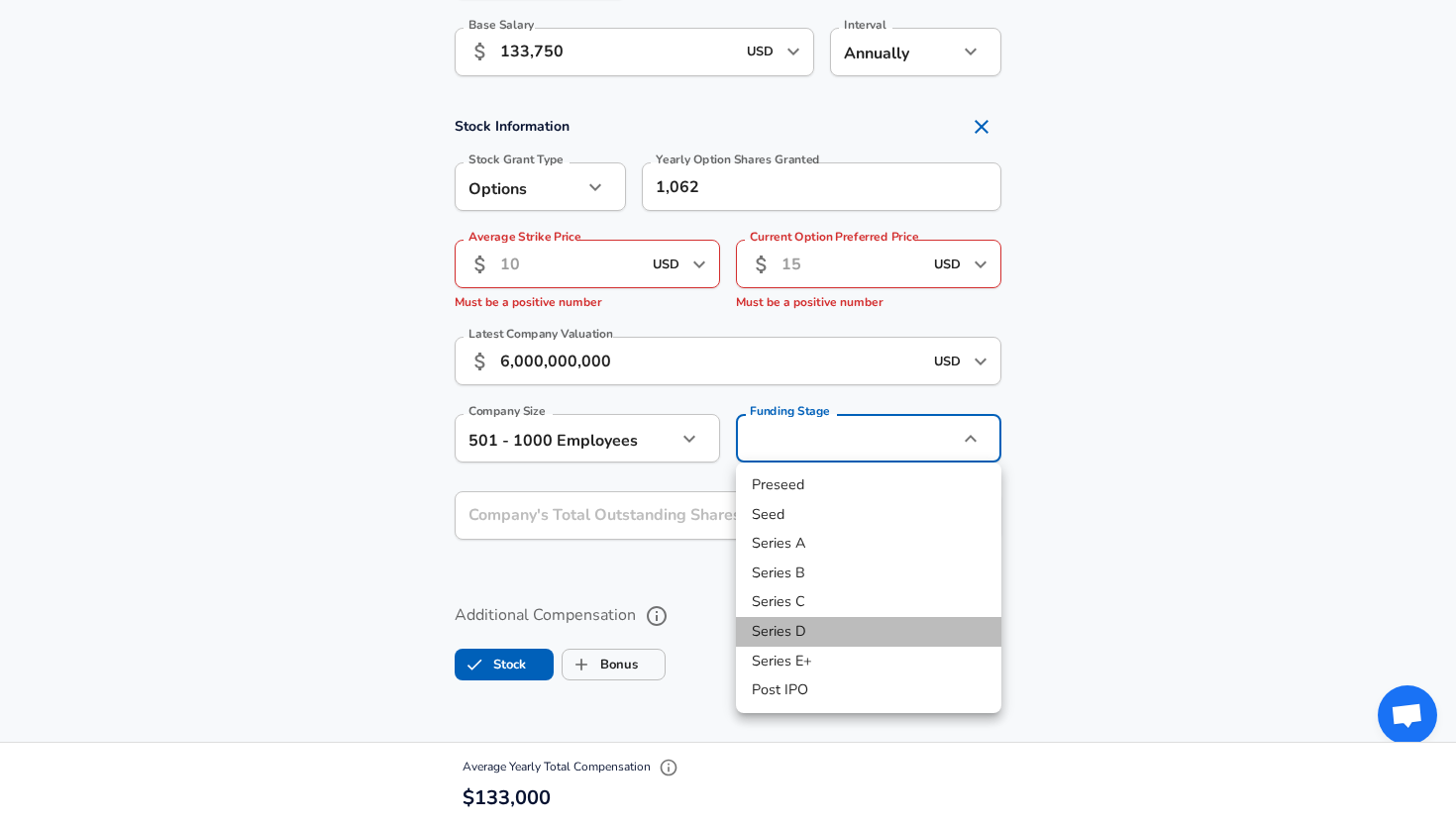 click on "Series D" at bounding box center (869, 632) 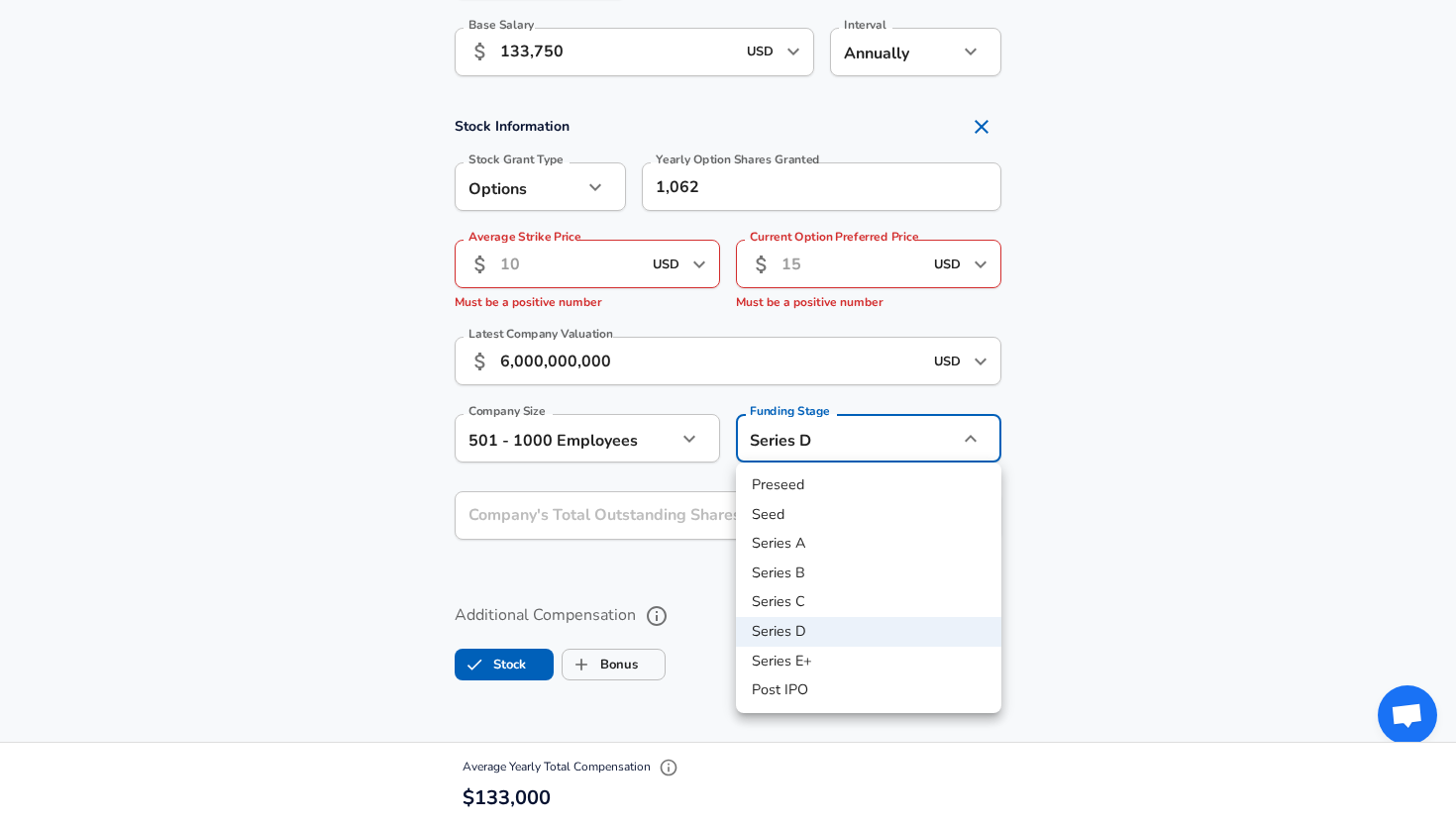 click on "Restart Add Your Salary Upload your offer letter   to verify your submission Enhance Privacy and Anonymity No Automatically hides specific fields until there are enough submissions to safely display the full details.   More Details Based on your submission and the data points that we have already collected, we will automatically hide and anonymize specific fields if there aren't enough data points to remain sufficiently anonymous. Company & Title Information   Enter the company you received your offer from Company Commure Company   Select the title that closest resembles your official title. This should be similar to the title that was present on your offer letter. Title Software Engineer Title Job Family Software Engineer Job Family   Select a Specialization that best fits your role. If you can't find one, select 'Other' to enter a custom specialization Select Specialization Full Stack Full Stack Select Specialization   Level 3 Level Work Experience and Location New Offer Employee Yes yes Years at Commure 1" at bounding box center (728, -991) 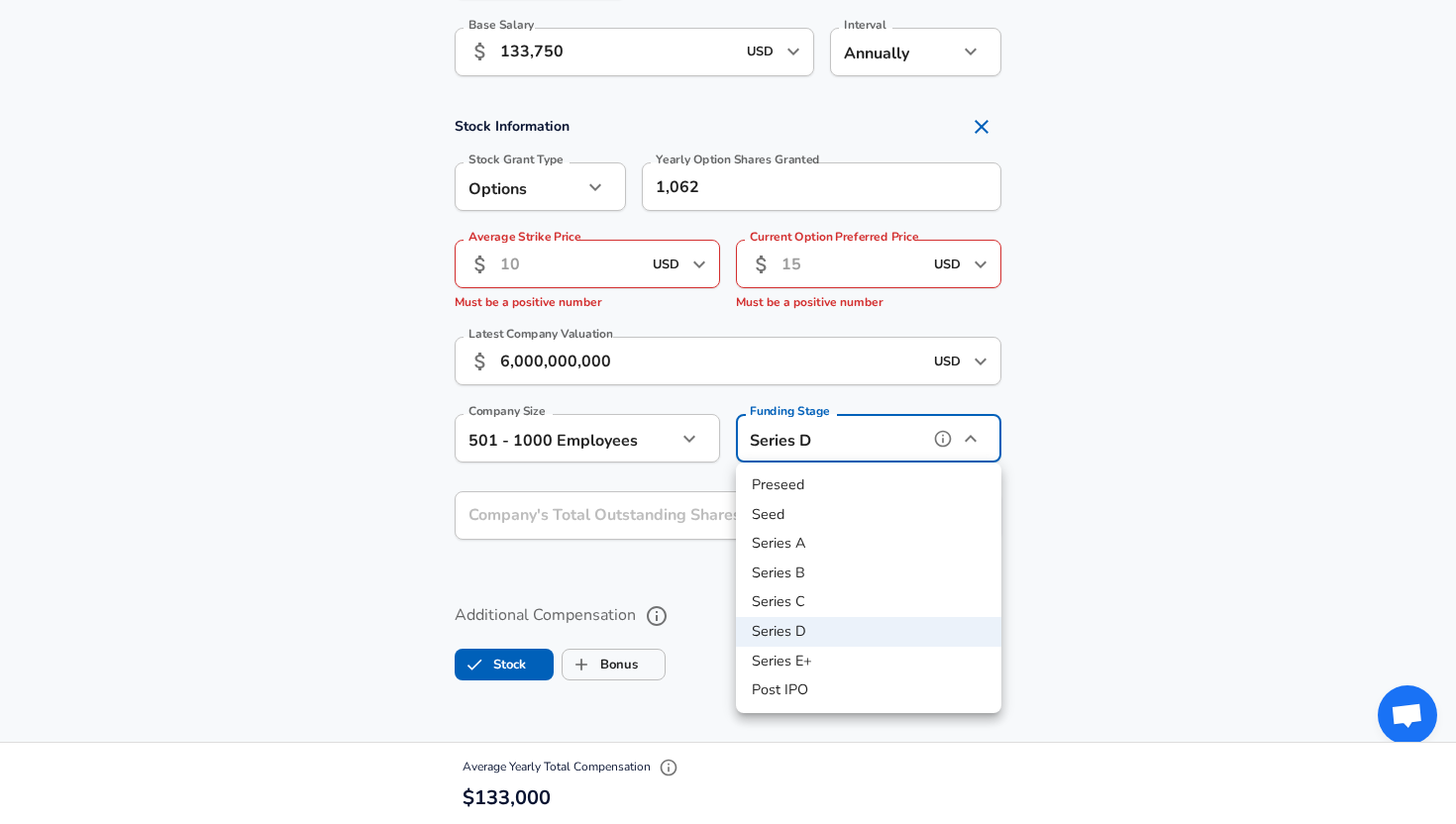 type on "series_e_plus" 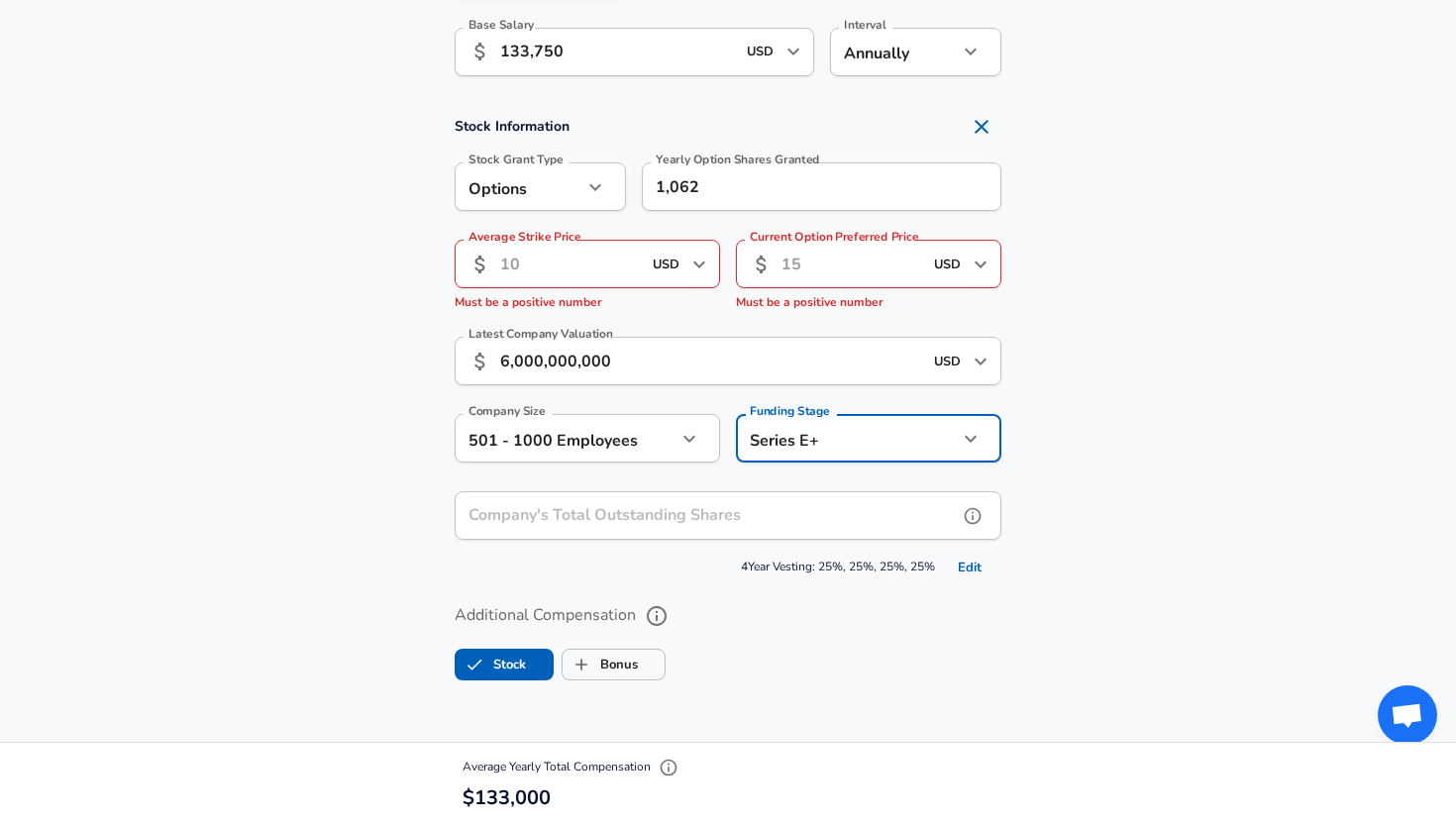 click on "Company's Total Outstanding Shares" at bounding box center [706, 515] 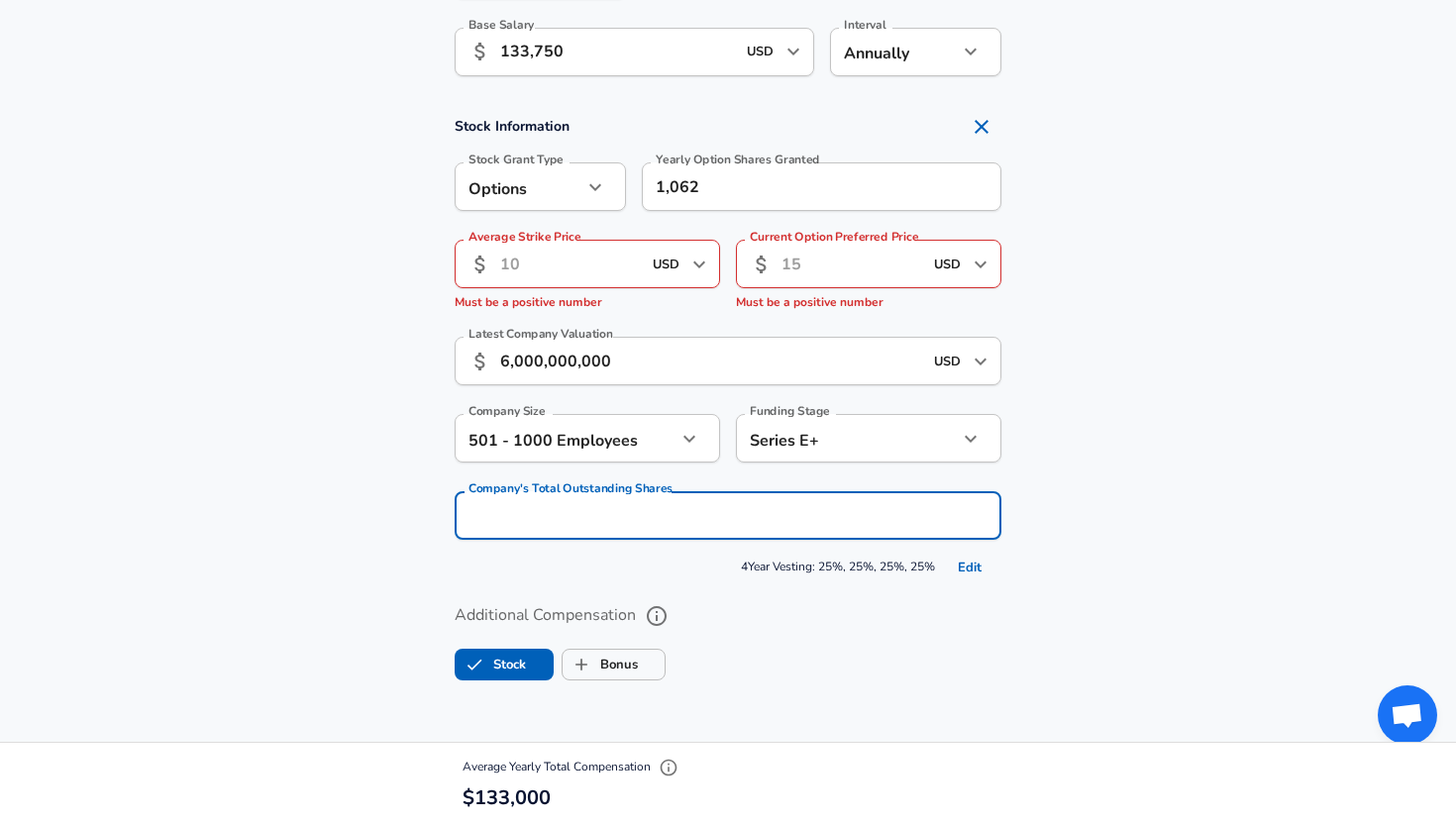 click on "Stock Information  Stock Grant Type Options option Stock Grant Type Yearly Option Shares Granted 1,062 Yearly Option Shares Granted Average Strike Price ​ USD ​ Average Strike Price Must be a positive number Current Option Preferred Price ​ USD ​ Current Option Preferred Price Must be a positive number Latest Company Valuation ​ 6,000,000,000 USD ​ Latest Company Valuation Company Size 501 - 1000 Employees 501-1000 Company Size Funding Stage Series E+ series_e_plus Funding Stage Company's Total Outstanding Shares Company's Total Outstanding Shares 4  Year Vesting:   25%, 25%, 25%, 25%   Edit" at bounding box center [728, 345] 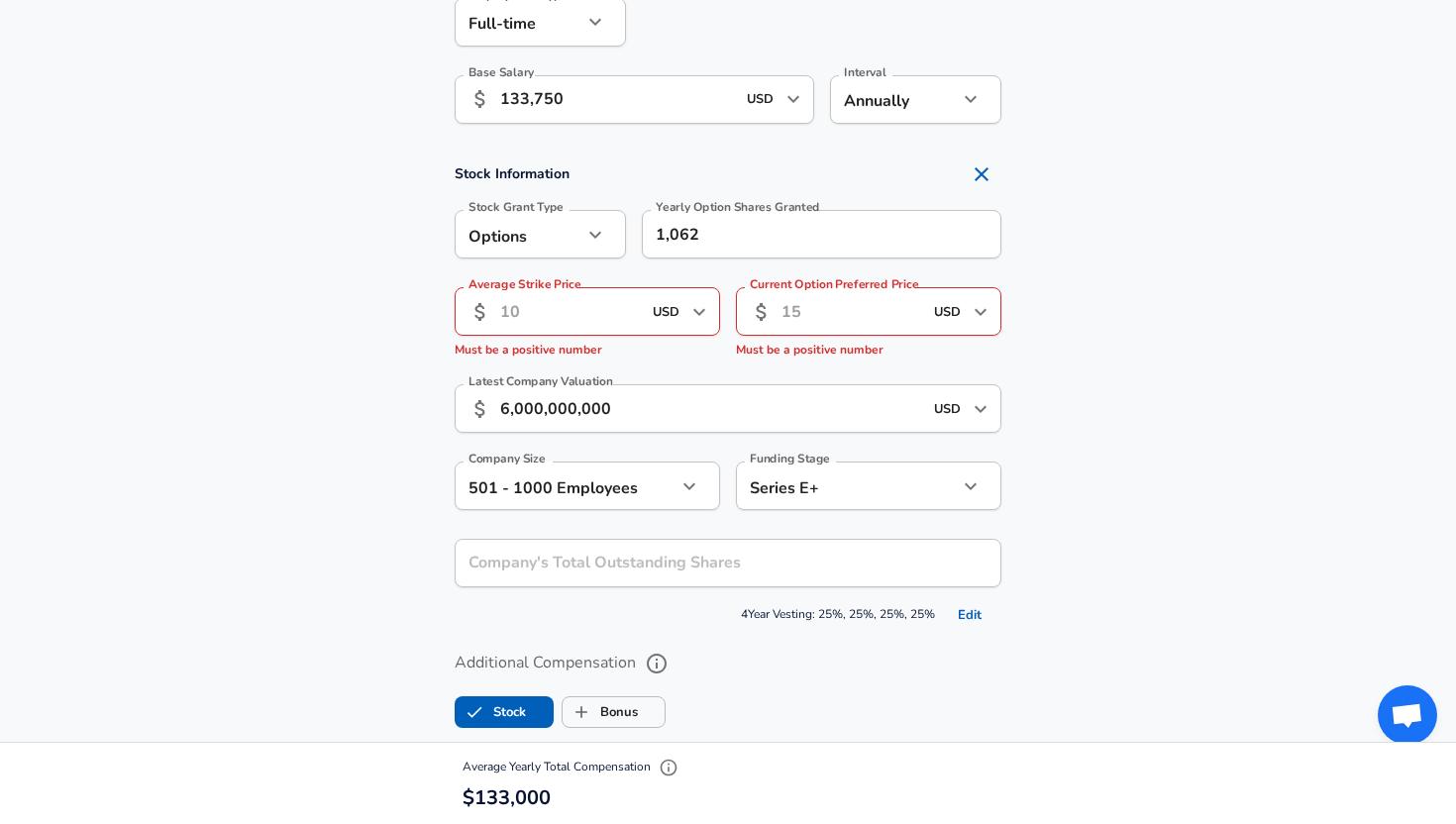 scroll, scrollTop: 1345, scrollLeft: 0, axis: vertical 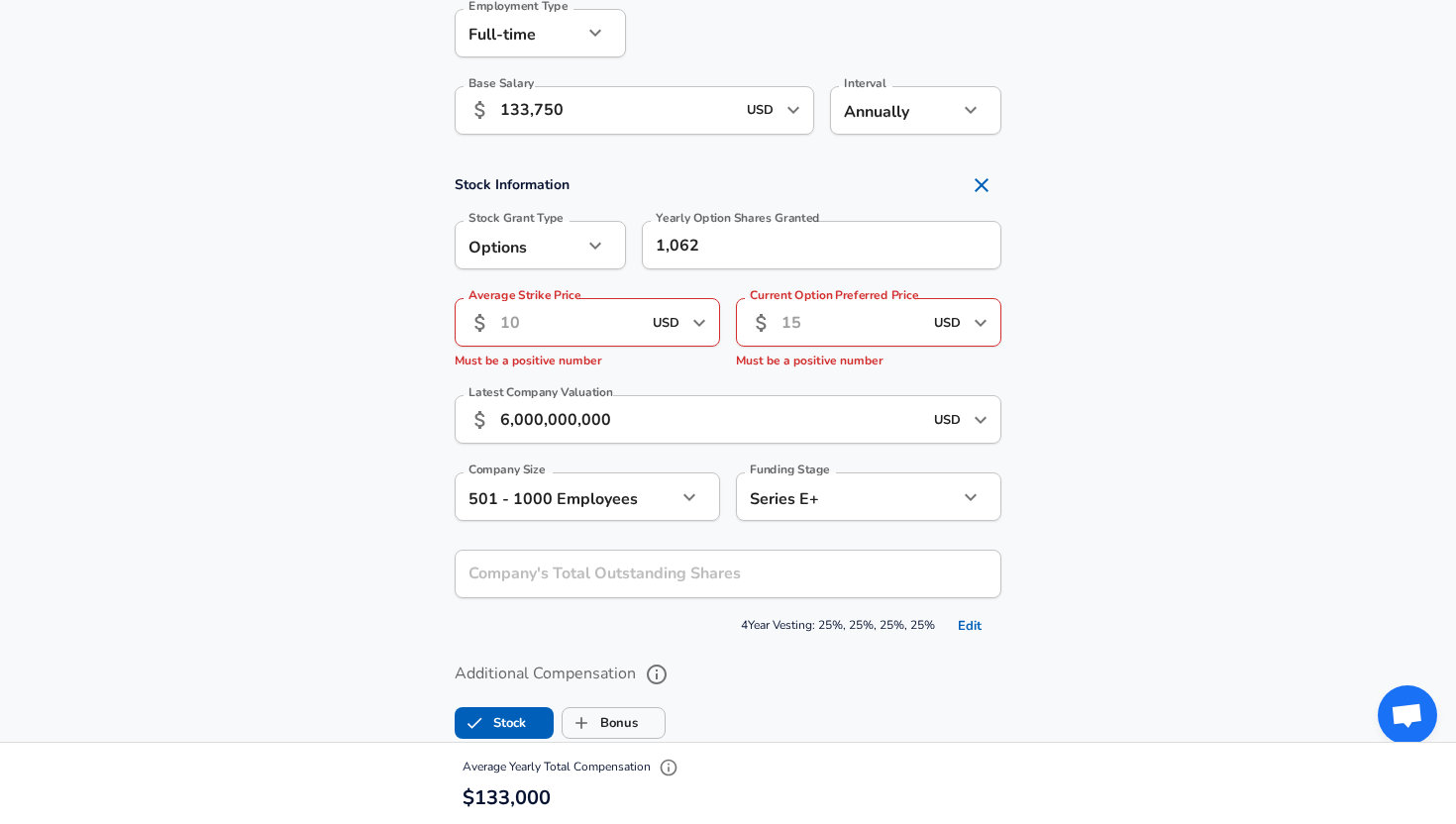 click on "Current Option Preferred Price" at bounding box center [852, 322] 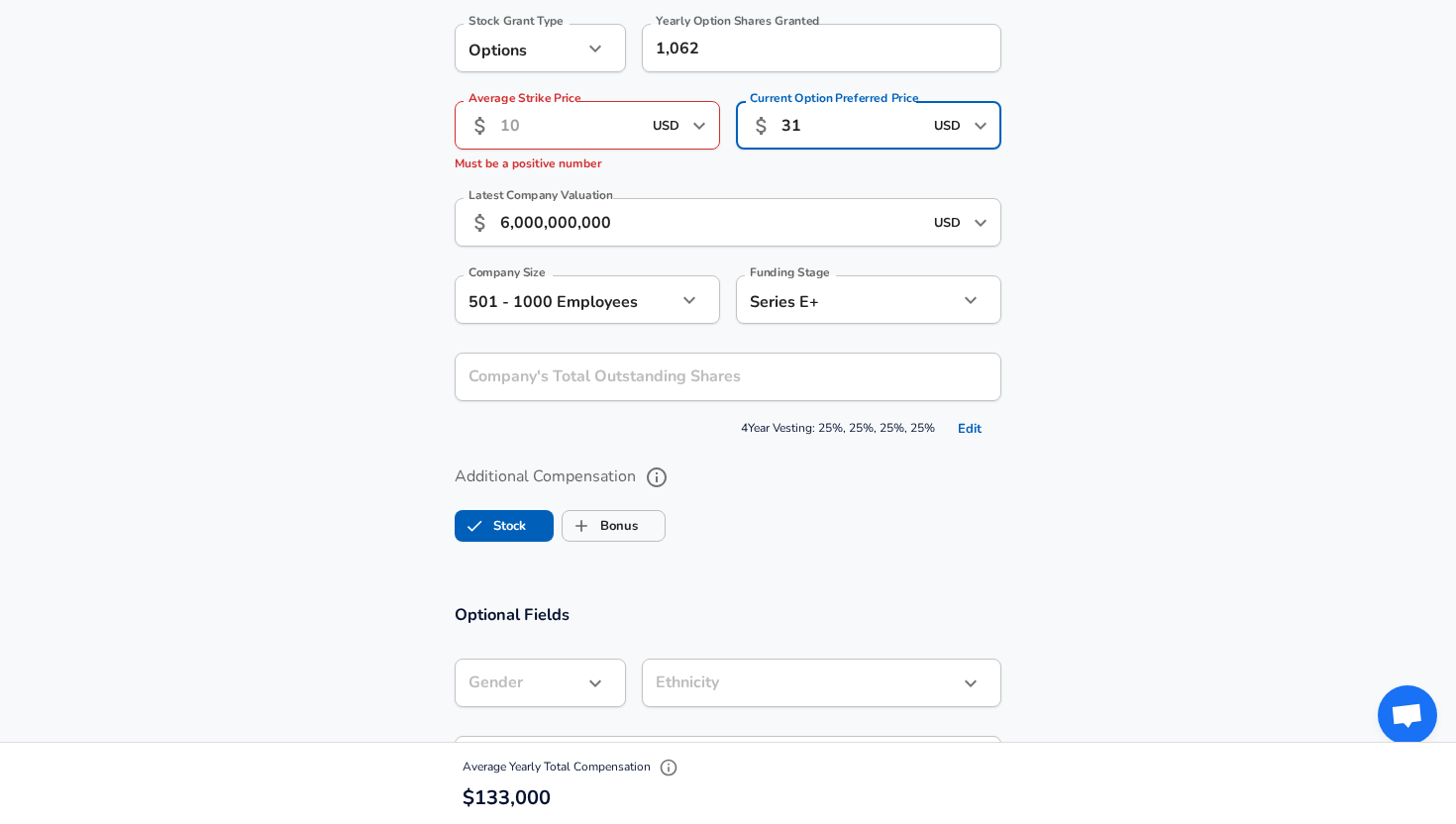 scroll, scrollTop: 1723, scrollLeft: 0, axis: vertical 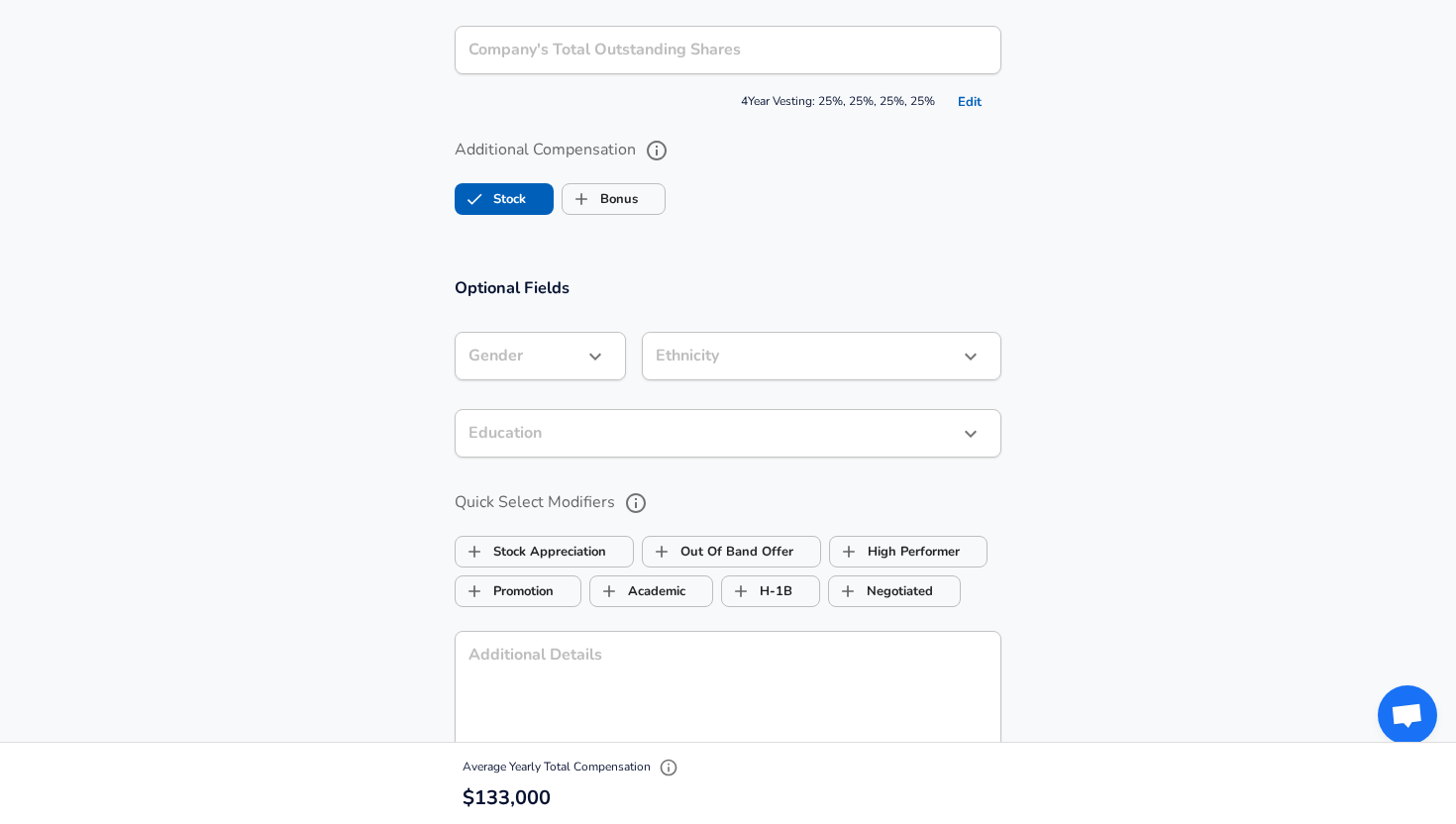 type on "31" 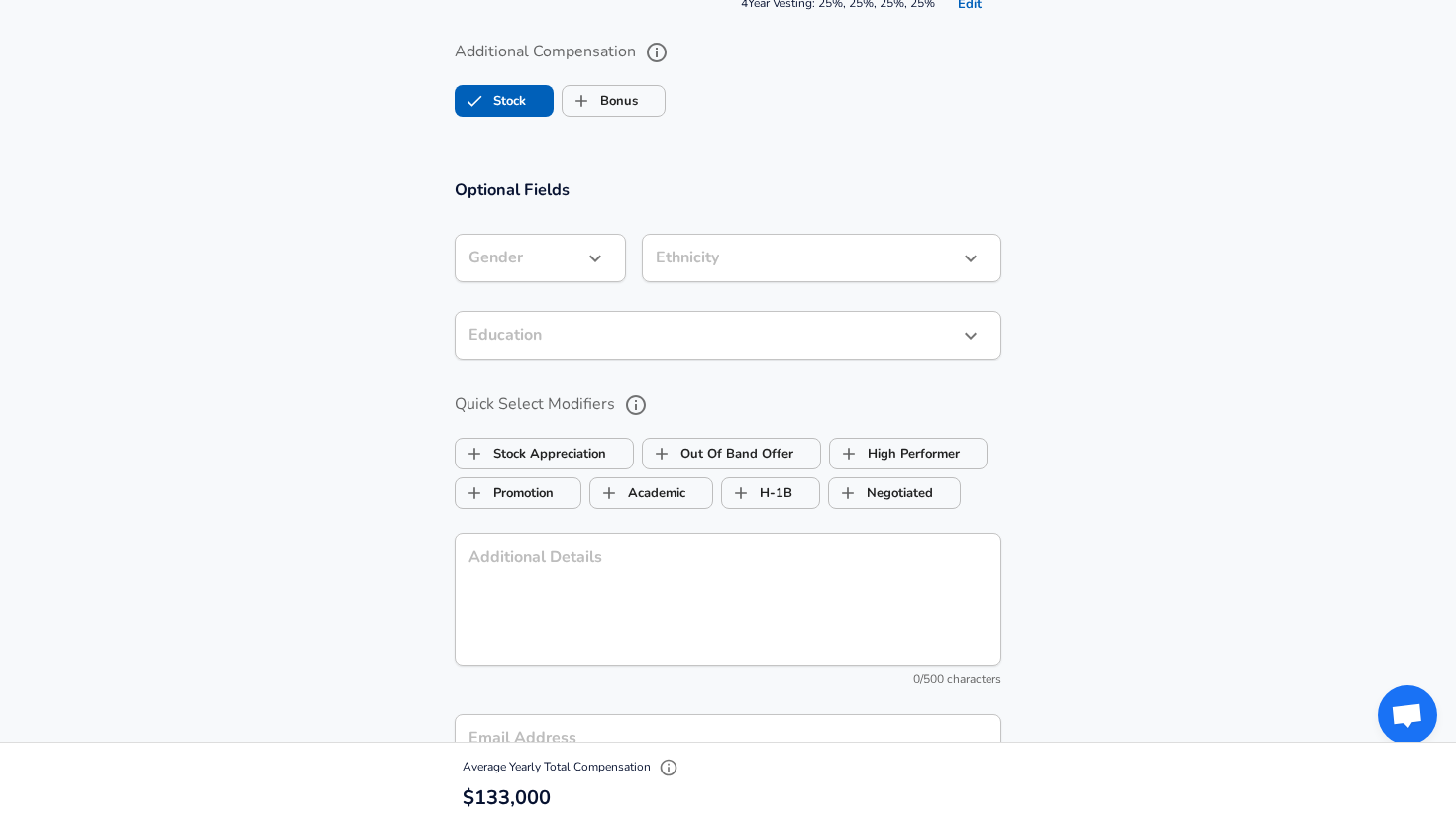 scroll, scrollTop: 2037, scrollLeft: 0, axis: vertical 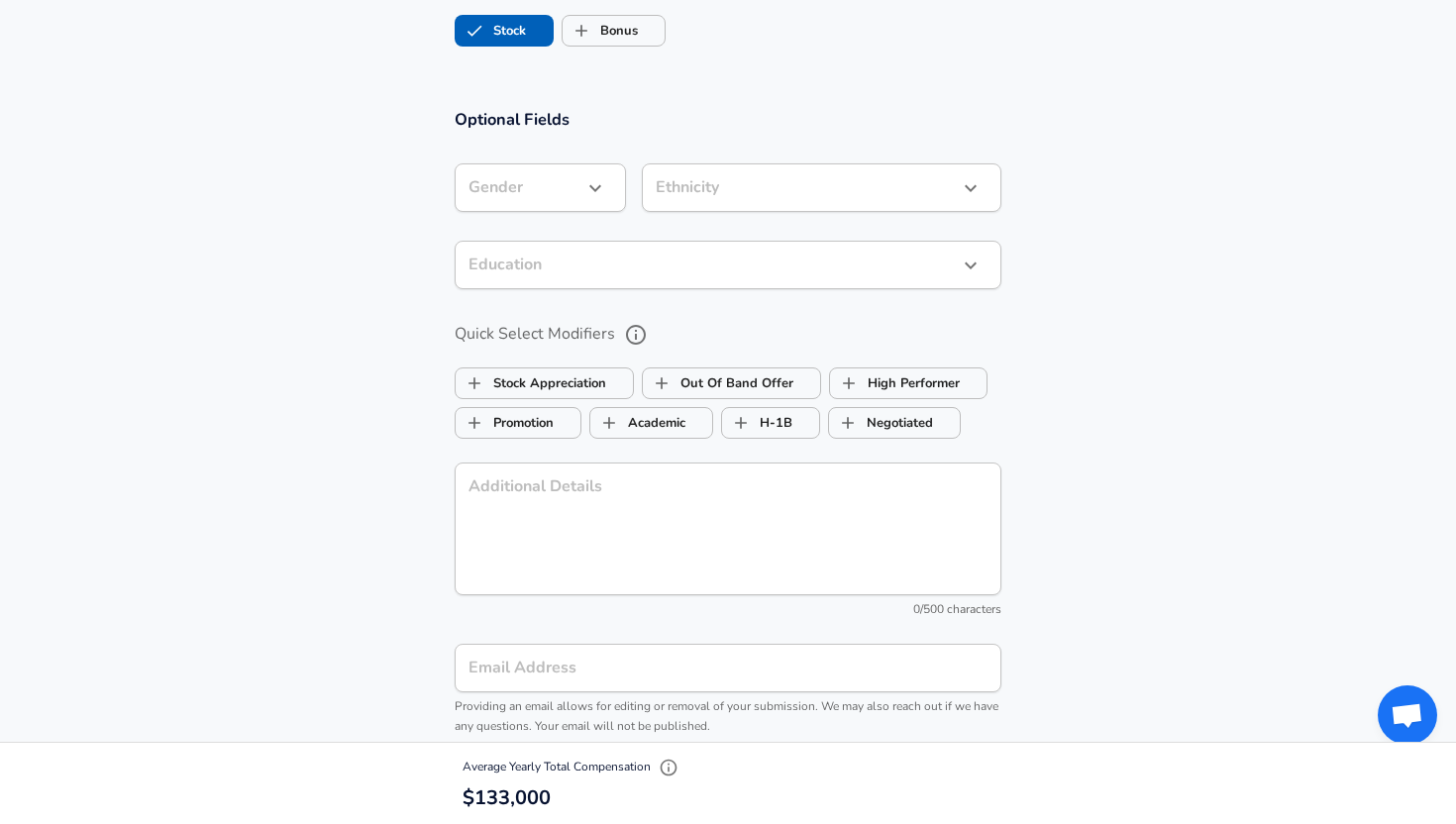 click at bounding box center (595, 188) 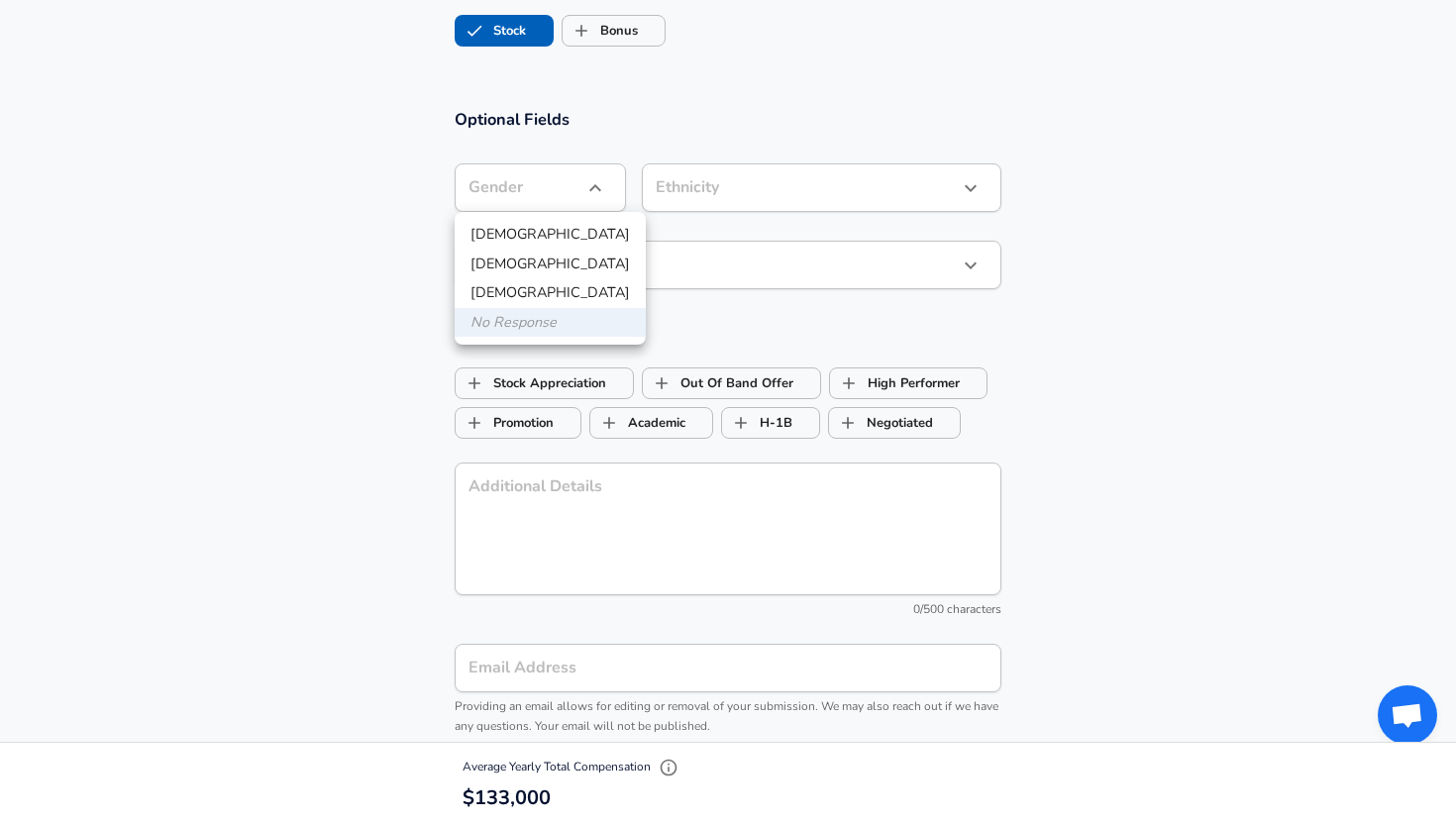 click on "[DEMOGRAPHIC_DATA]" at bounding box center [550, 235] 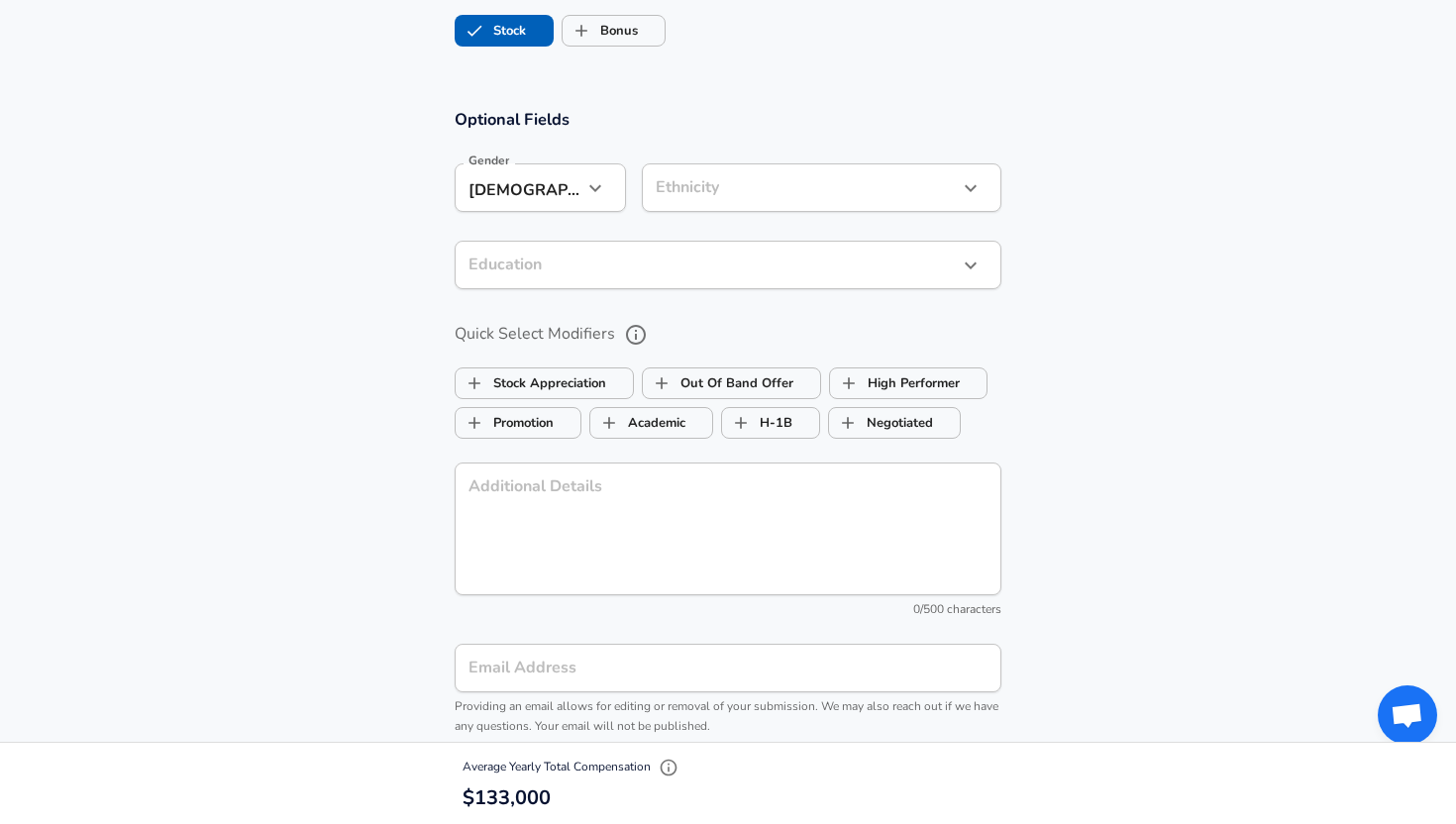 click on "Restart Add Your Salary Upload your offer letter   to verify your submission Enhance Privacy and Anonymity No Automatically hides specific fields until there are enough submissions to safely display the full details.   More Details Based on your submission and the data points that we have already collected, we will automatically hide and anonymize specific fields if there aren't enough data points to remain sufficiently anonymous. Company & Title Information   Enter the company you received your offer from Company Commure Company   Select the title that closest resembles your official title. This should be similar to the title that was present on your offer letter. Title Software Engineer Title Job Family Software Engineer Job Family   Select a Specialization that best fits your role. If you can't find one, select 'Other' to enter a custom specialization Select Specialization Full Stack Full Stack Select Specialization   Level 3 Level Work Experience and Location New Offer Employee Yes yes Years at Commure 1" at bounding box center (728, -1625) 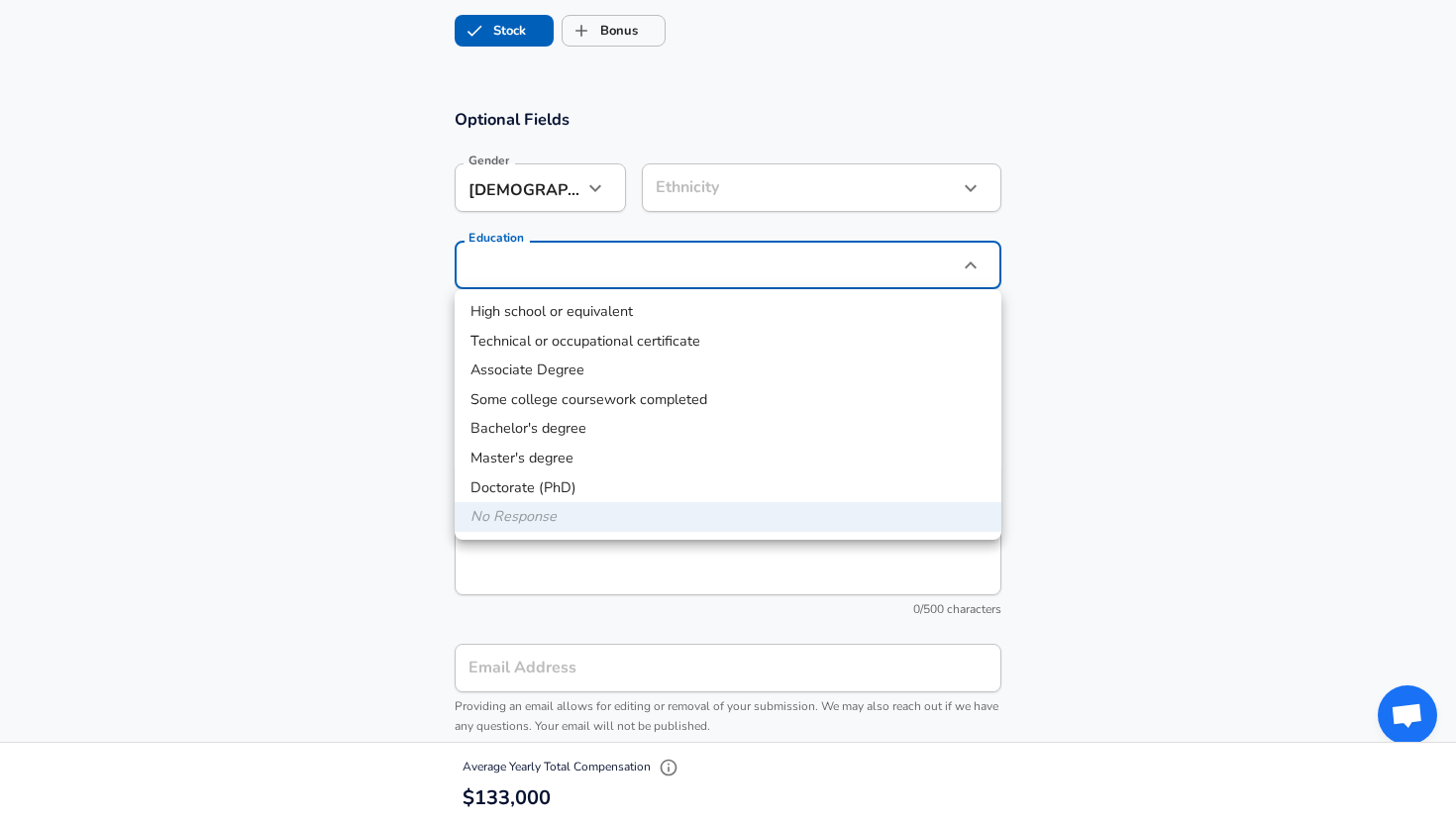 click on "Bachelor's degree" at bounding box center (728, 429) 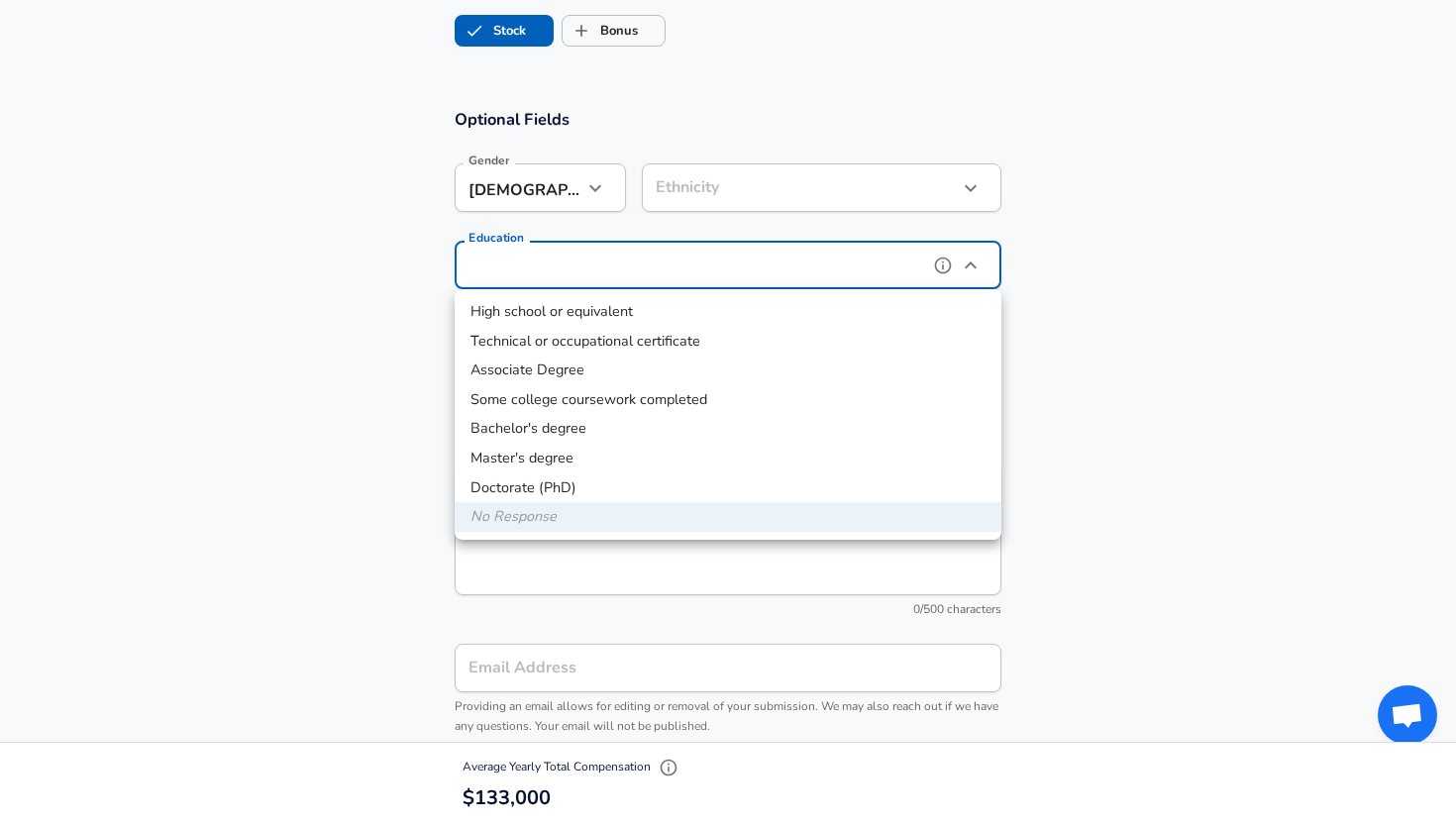 type on "Bachelors degree" 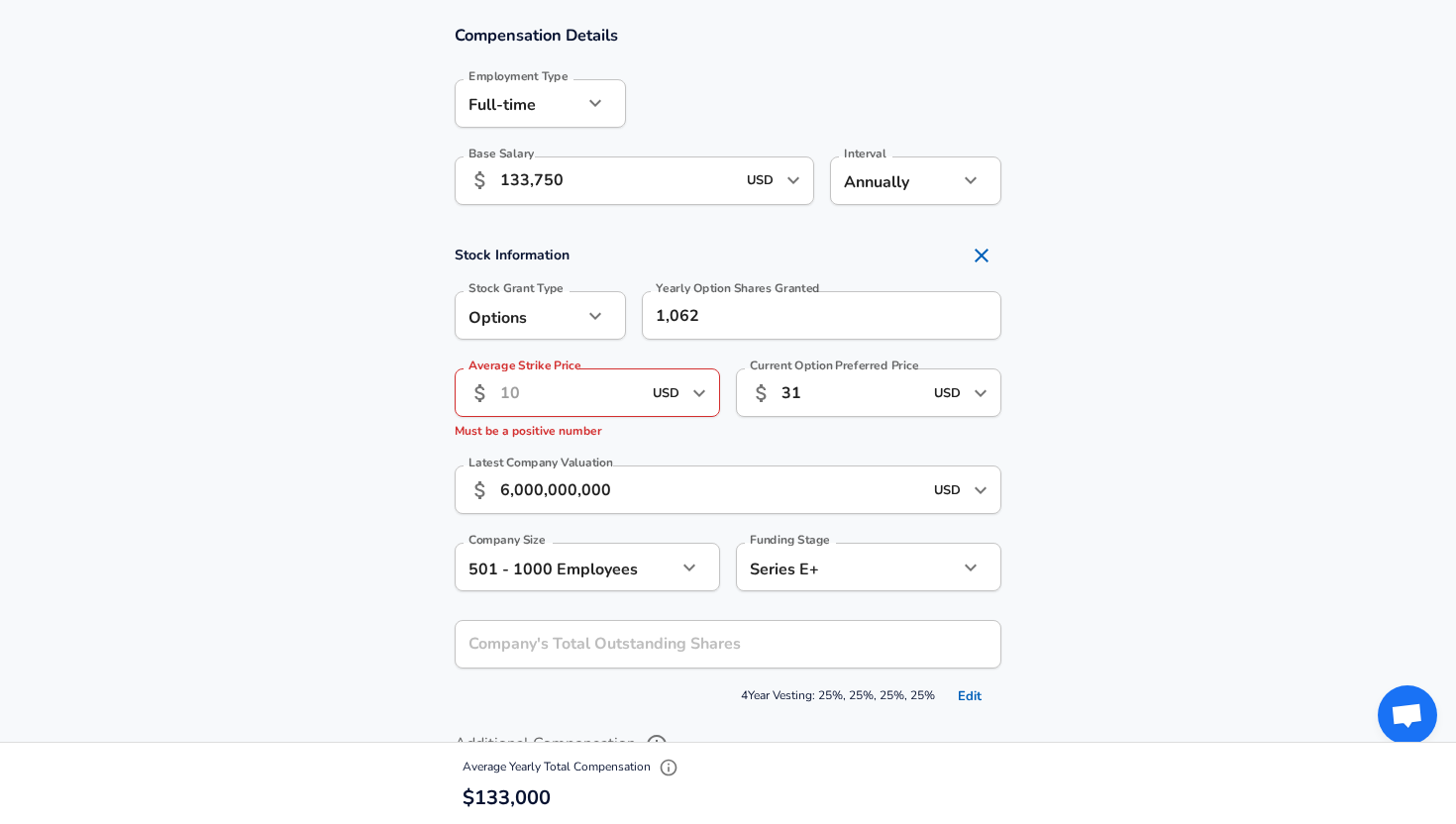 scroll, scrollTop: 1274, scrollLeft: 0, axis: vertical 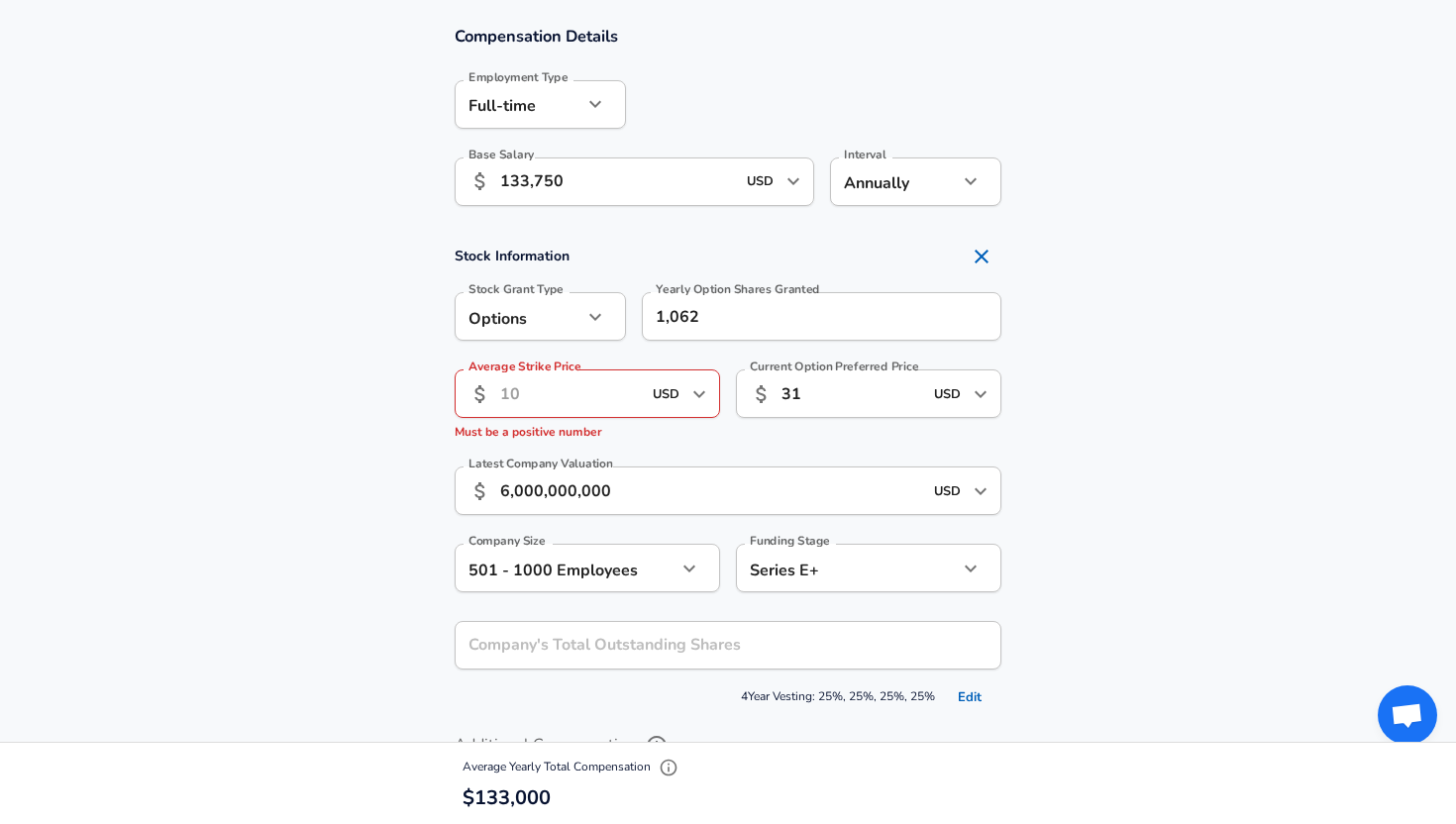 click on "Average Strike Price" at bounding box center (571, 393) 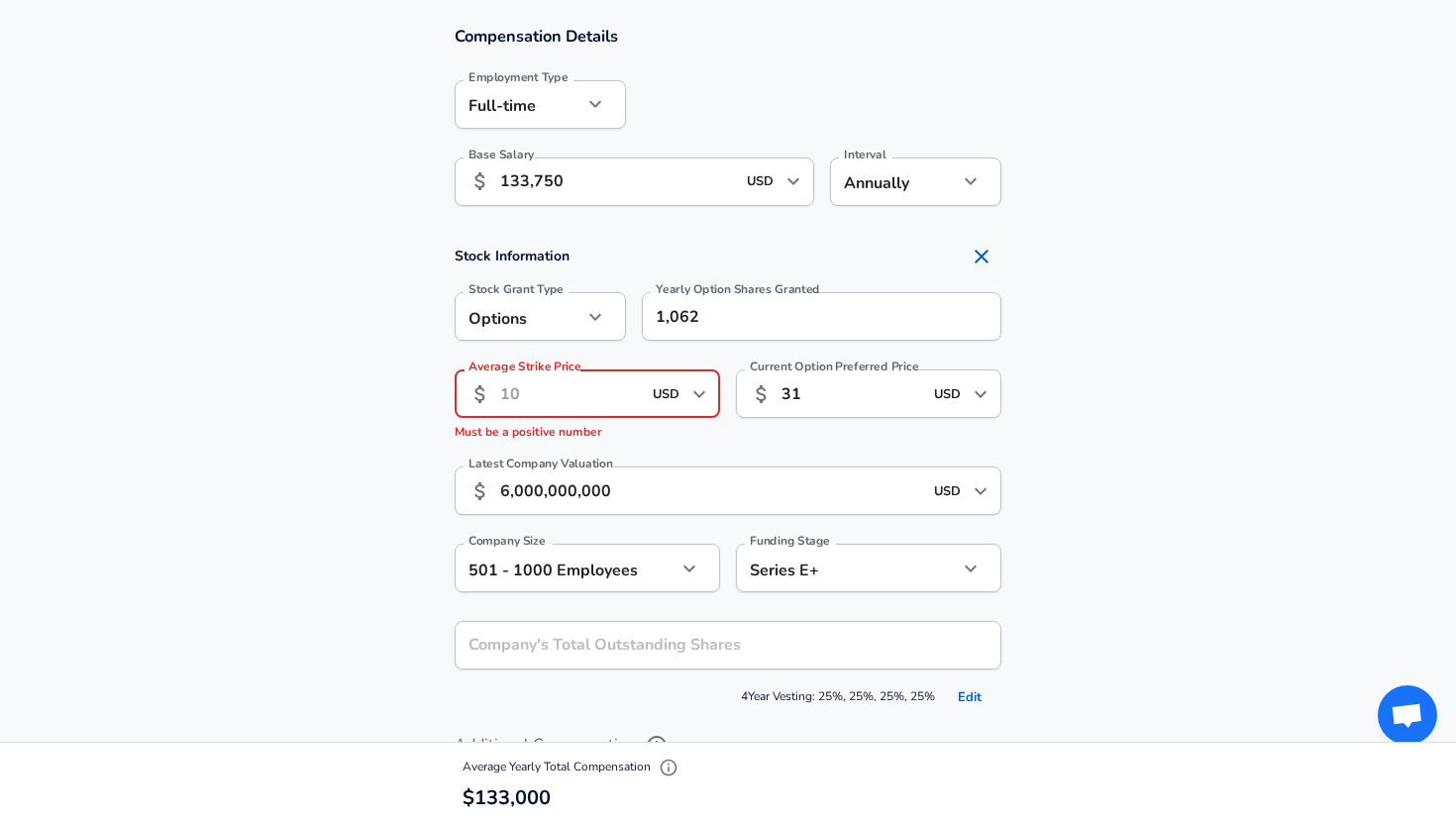 click on "Average Strike Price" at bounding box center (571, 393) 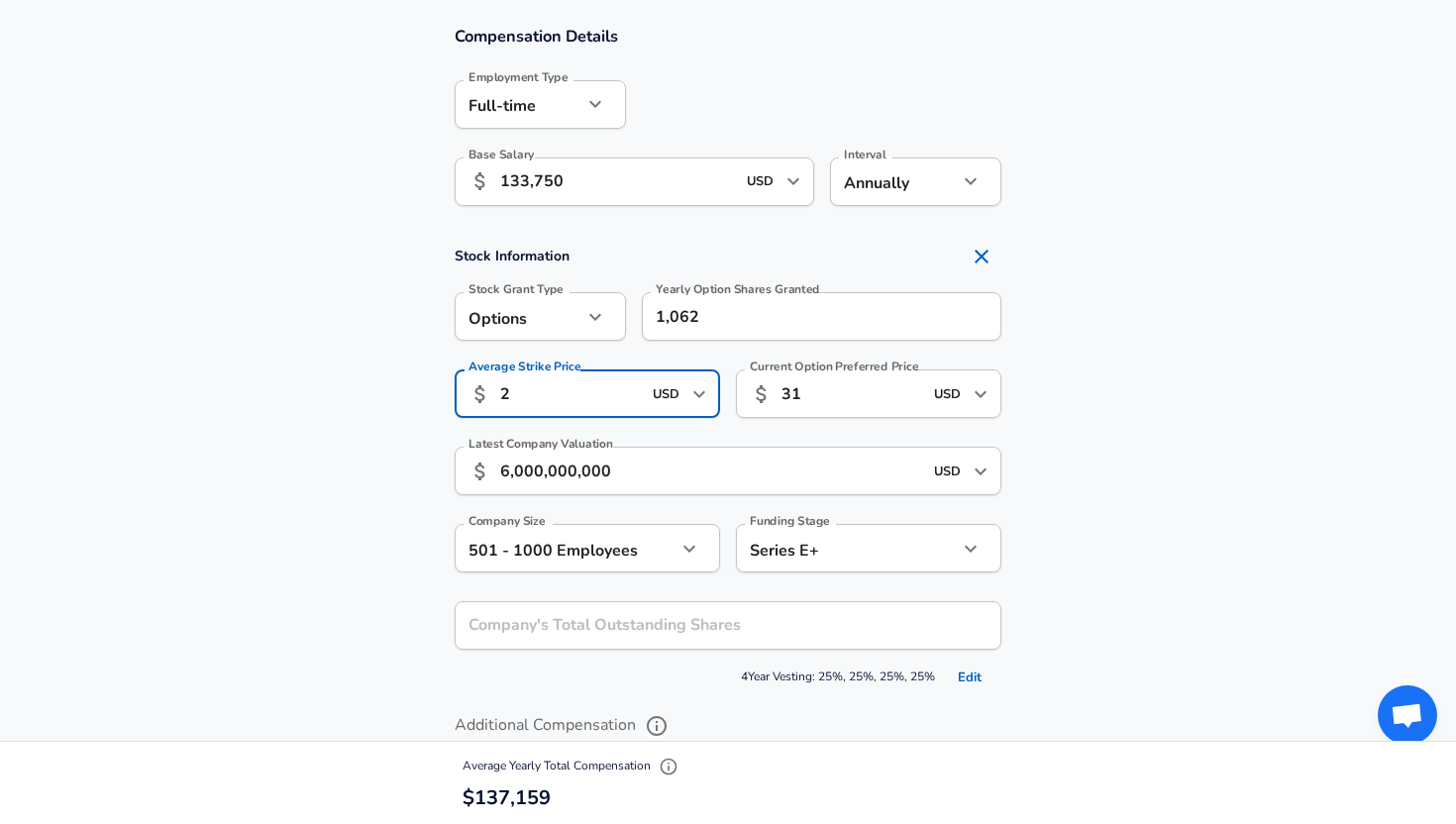 type on "2" 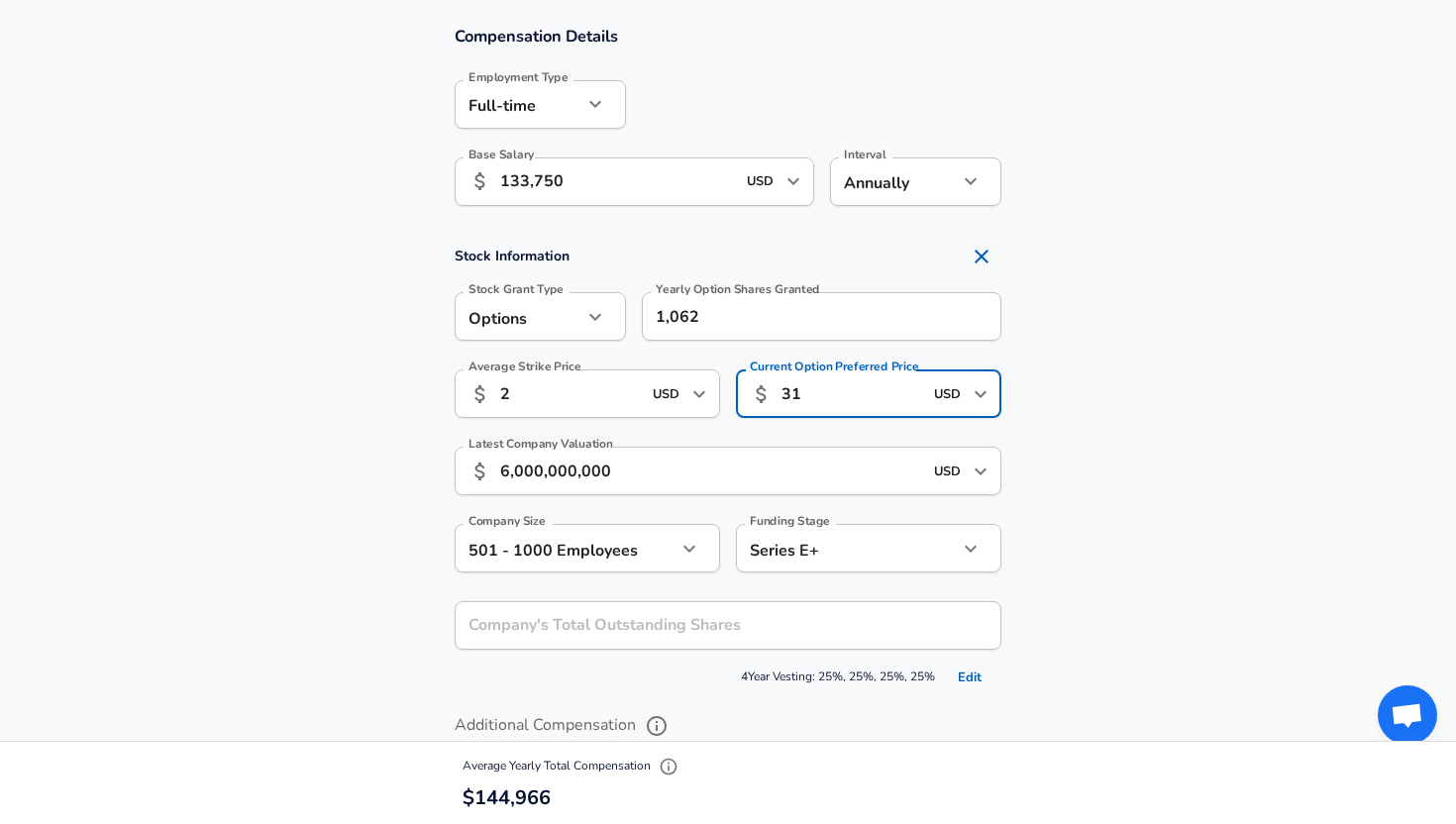 click on "31" at bounding box center (852, 393) 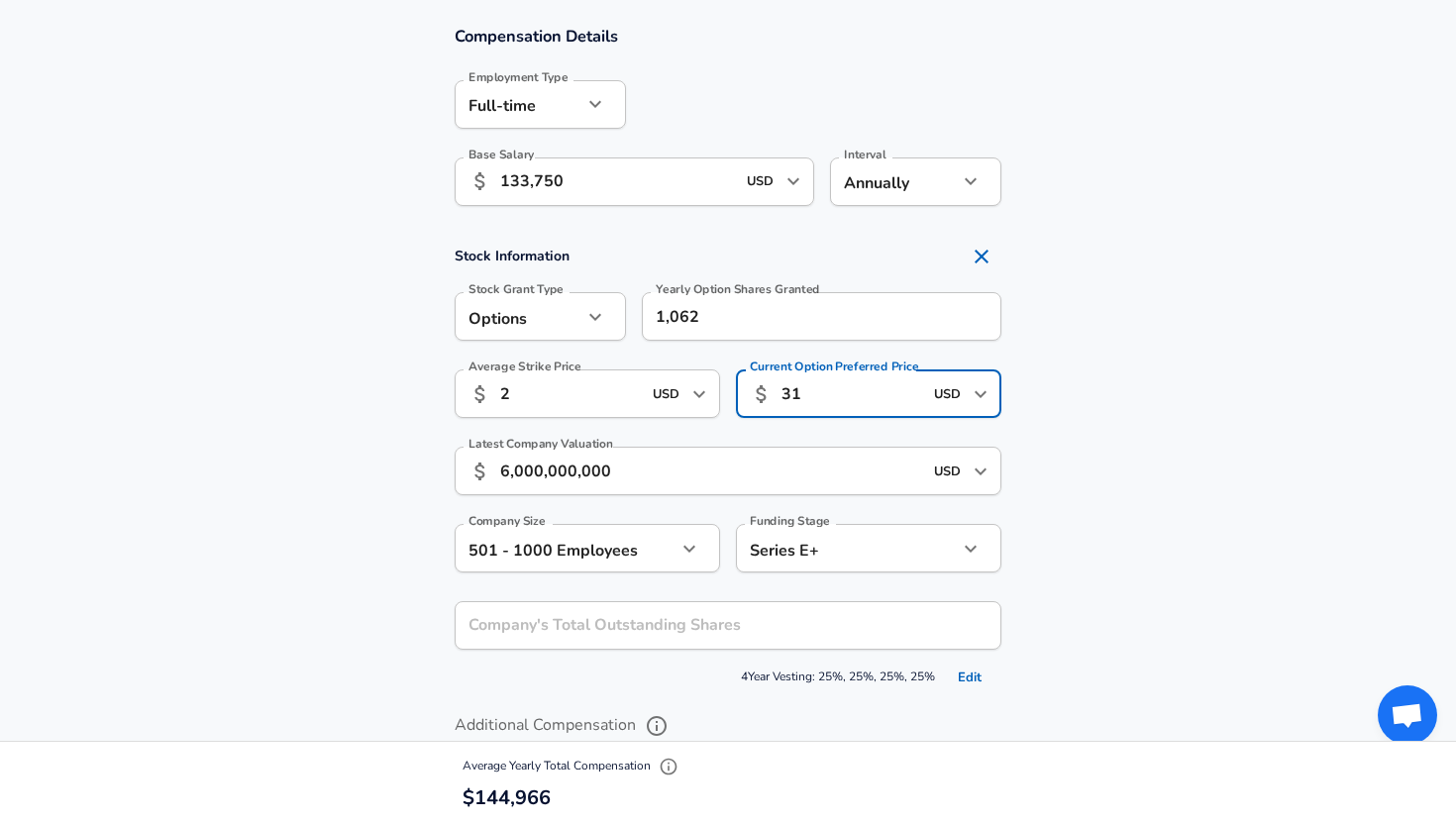 click on "31" at bounding box center (852, 393) 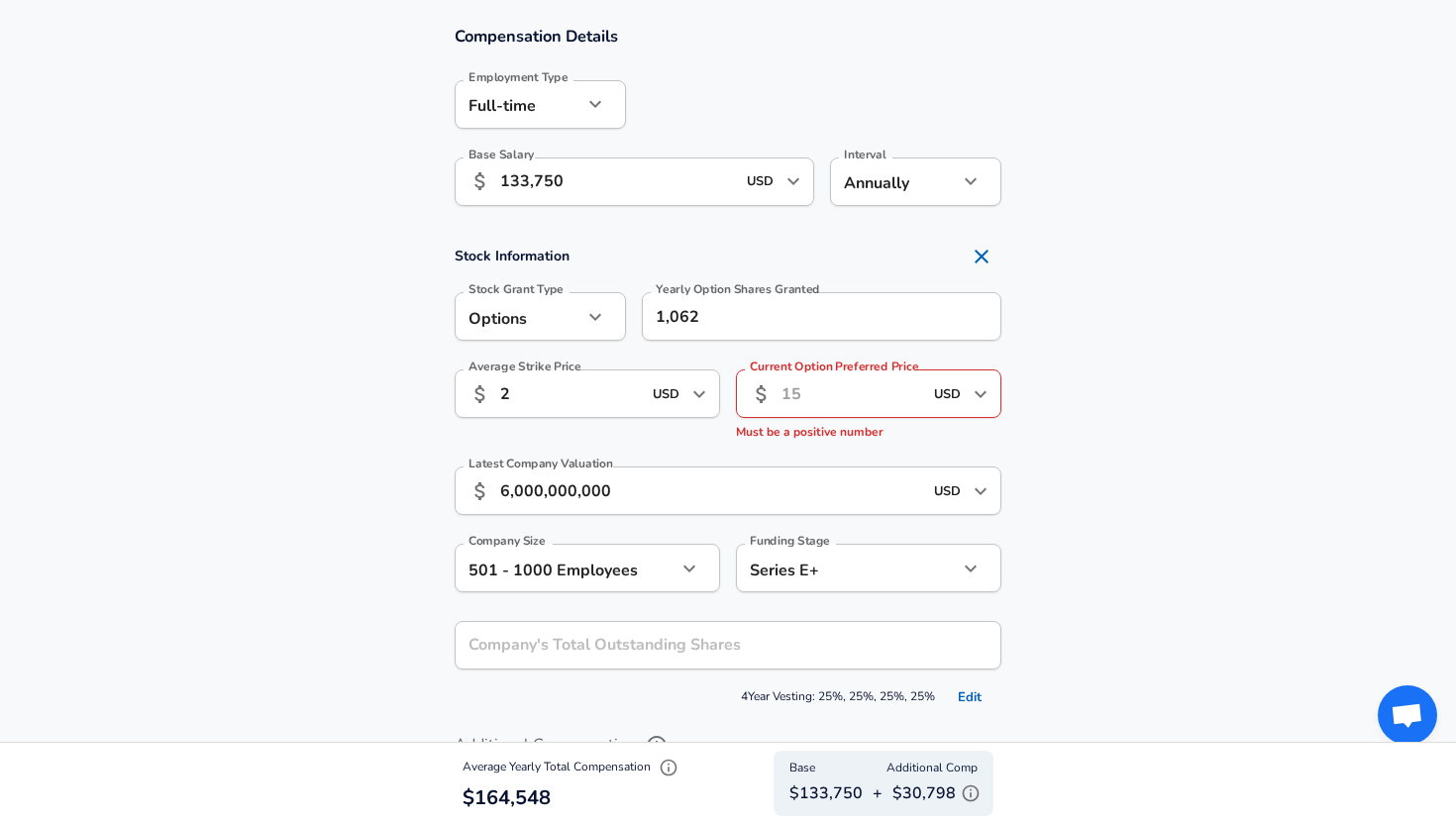 drag, startPoint x: 752, startPoint y: 365, endPoint x: 910, endPoint y: 366, distance: 158.00316 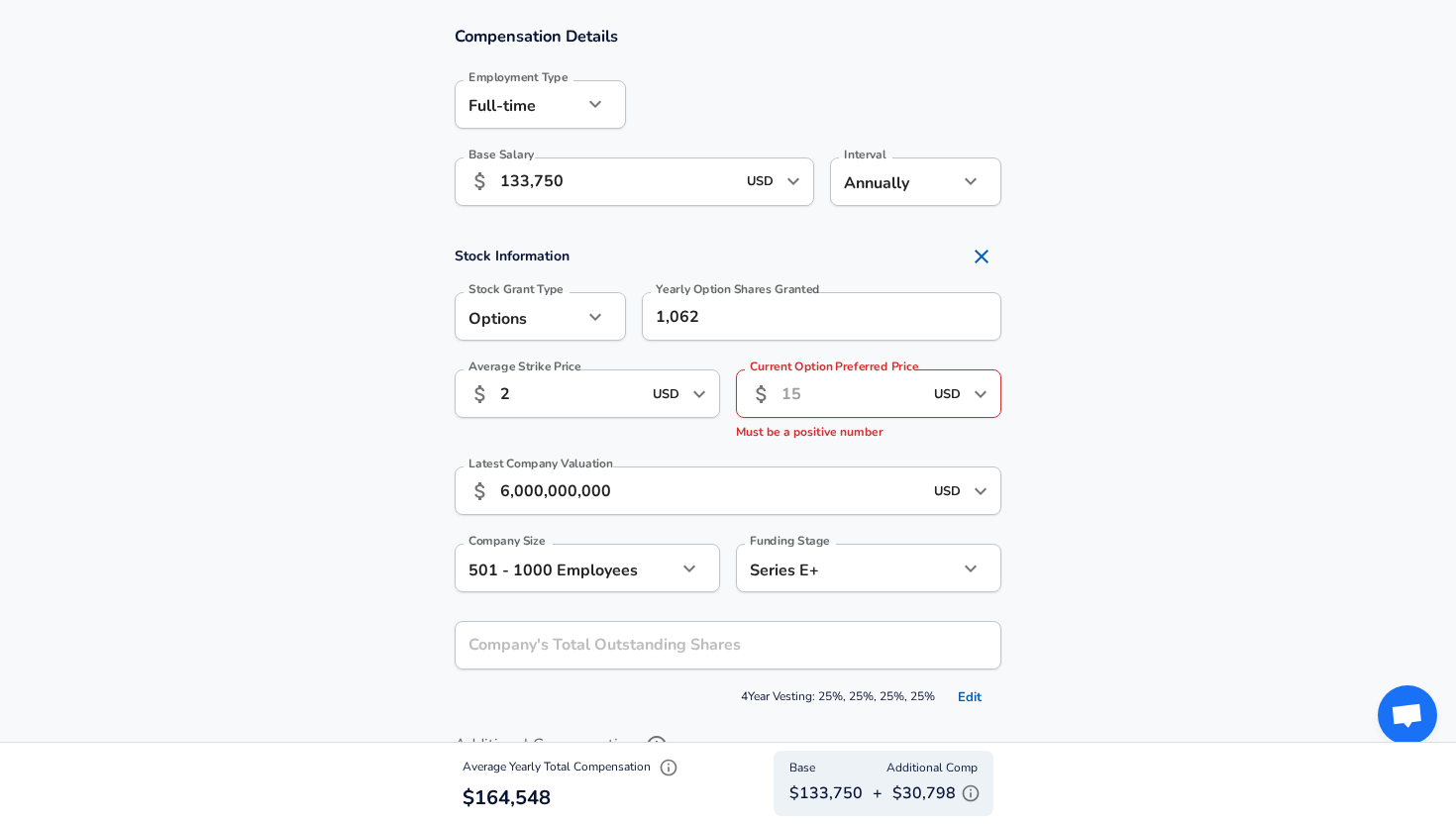 click on "Current Option Preferred Price" at bounding box center [834, 366] 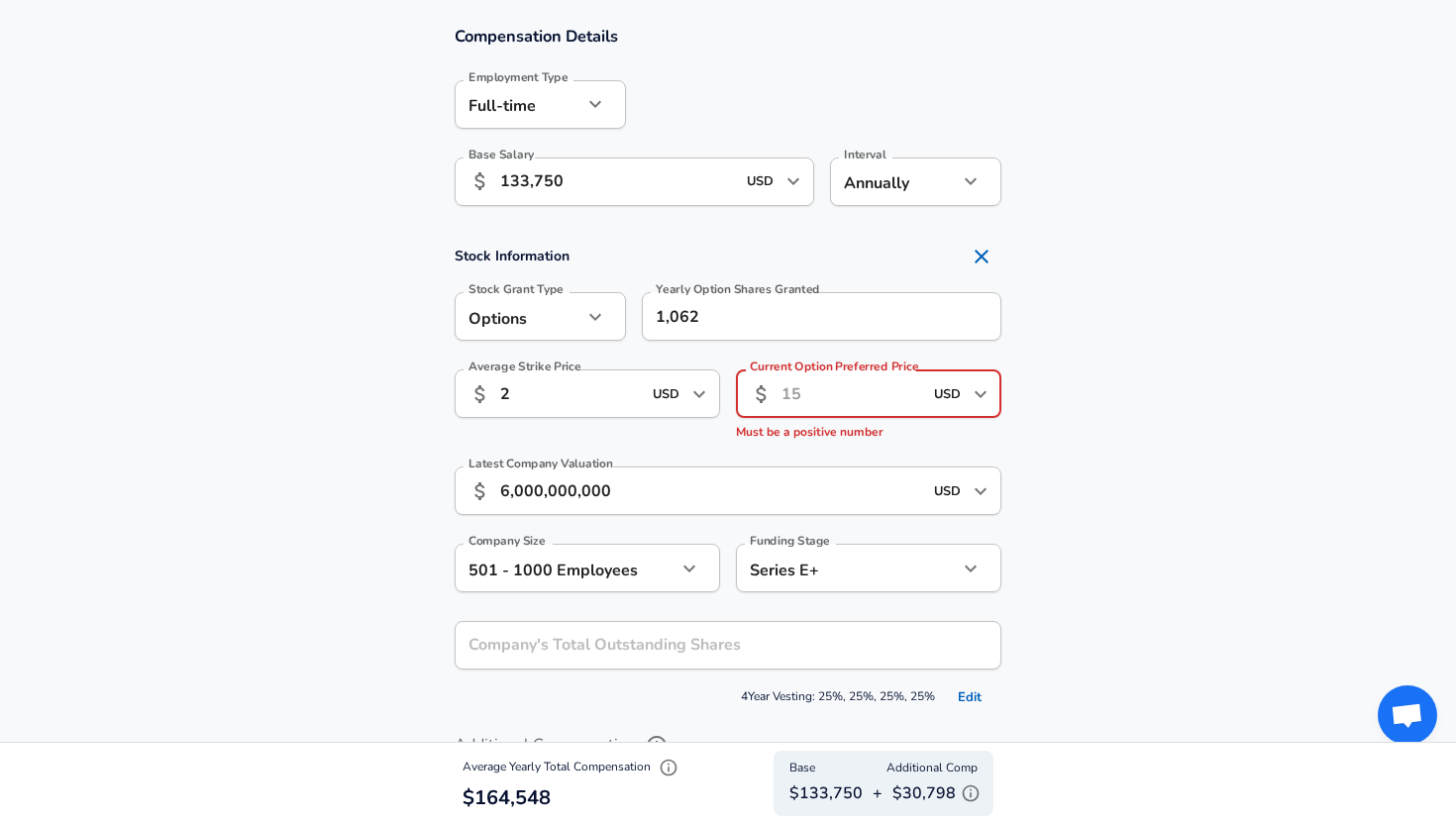 click on "Current Option Preferred Price" at bounding box center [834, 366] 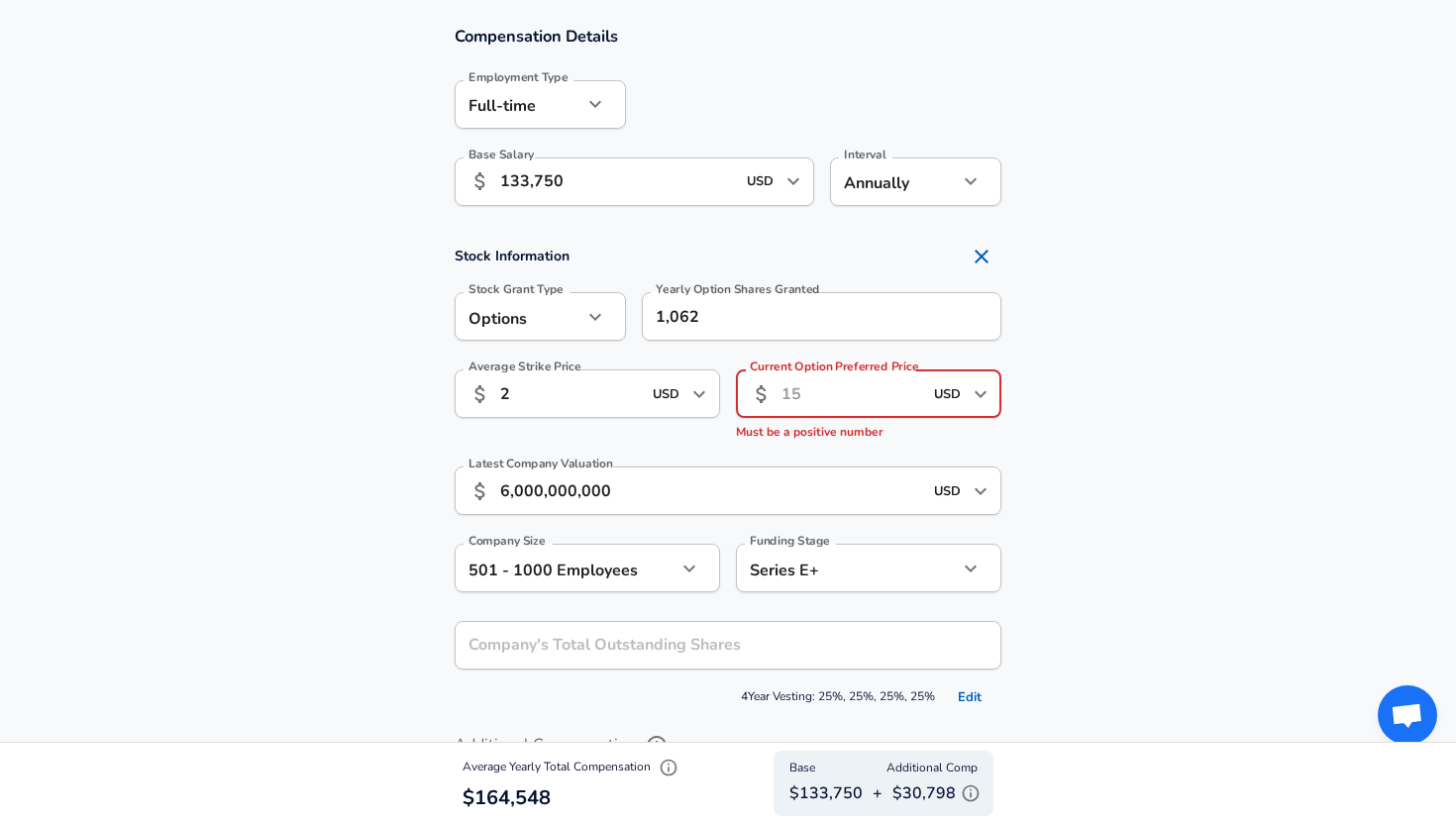 click on "Current Option Preferred Price" at bounding box center [852, 393] 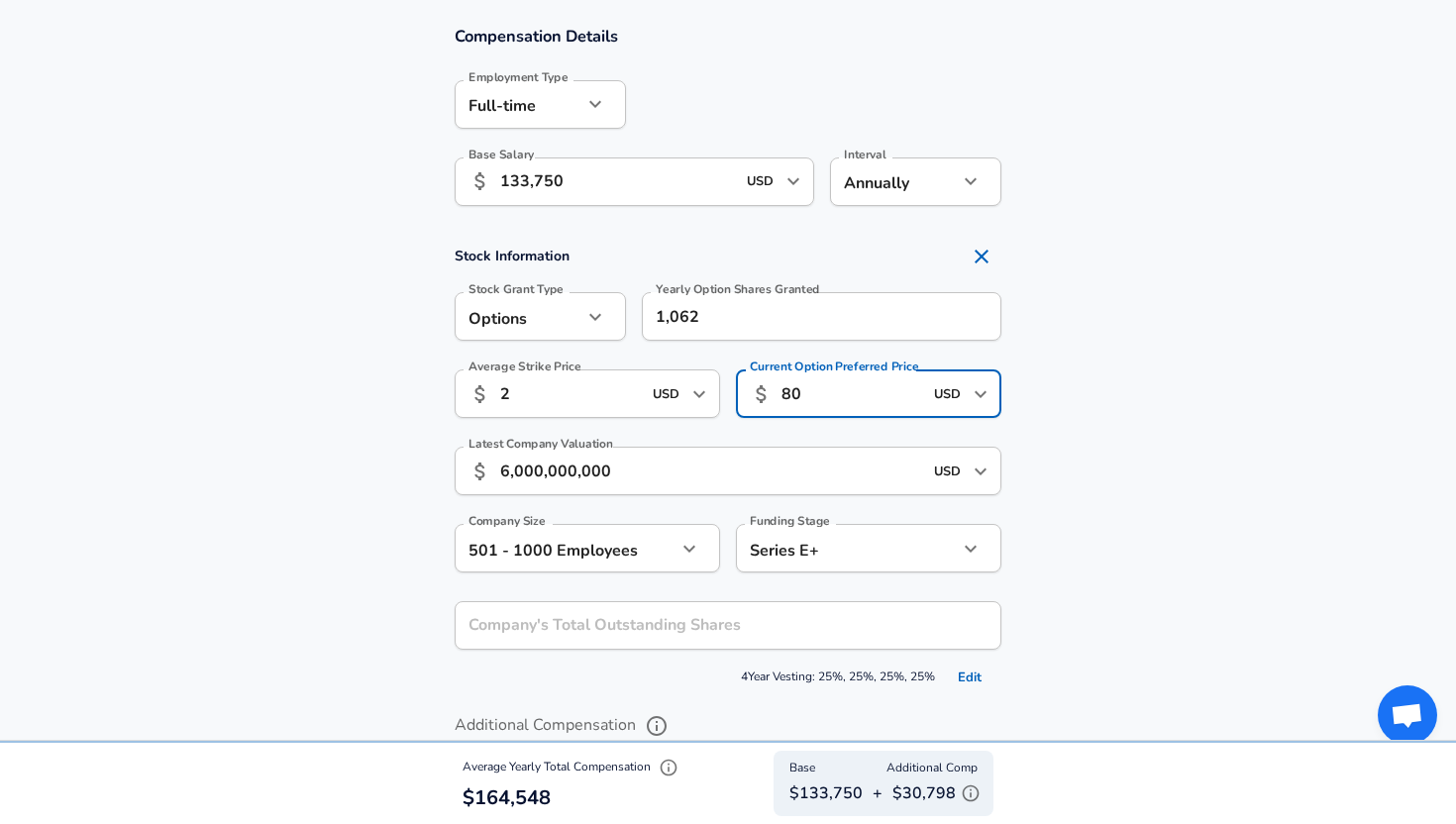 type on "80" 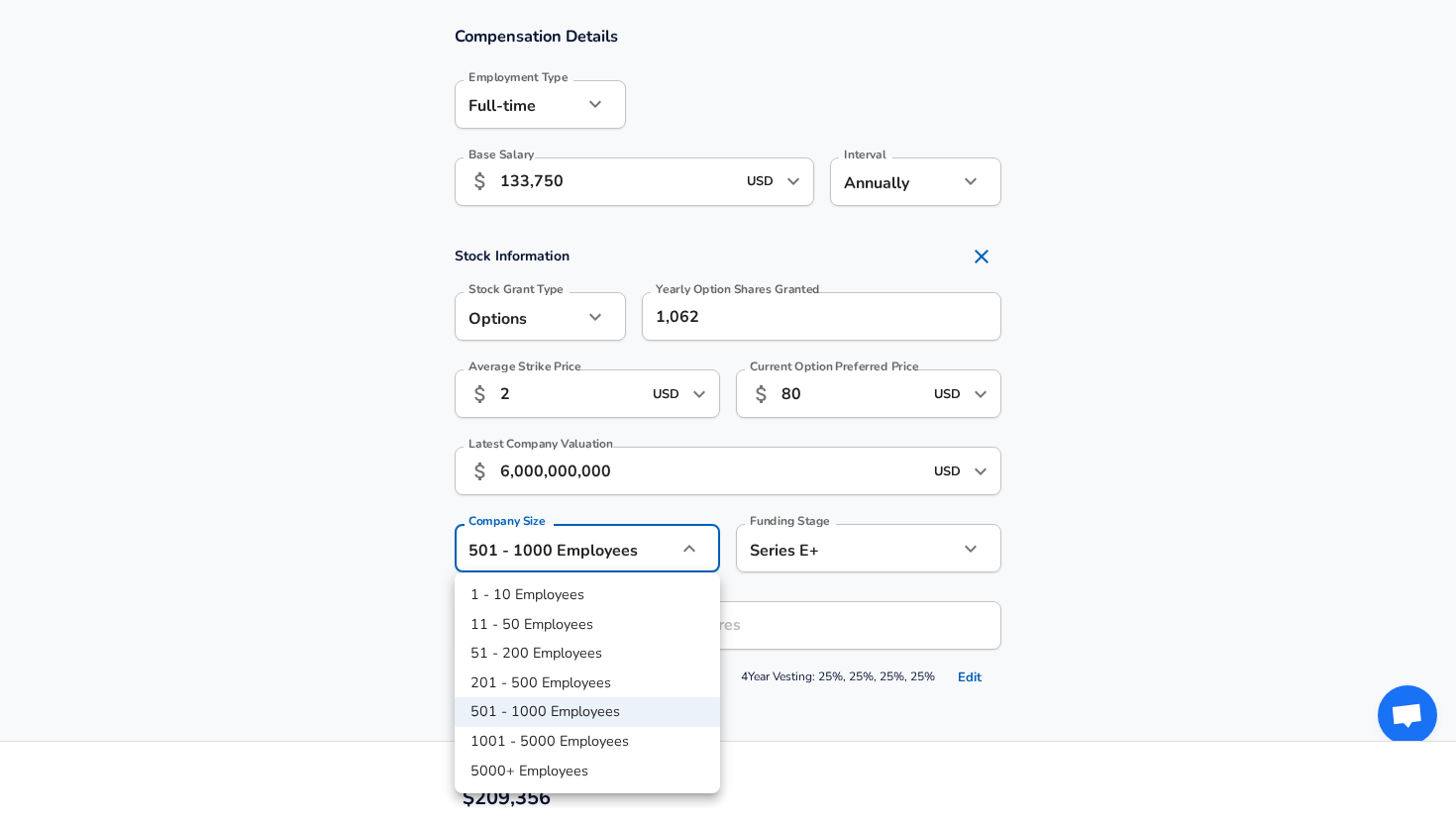 click at bounding box center (728, 412) 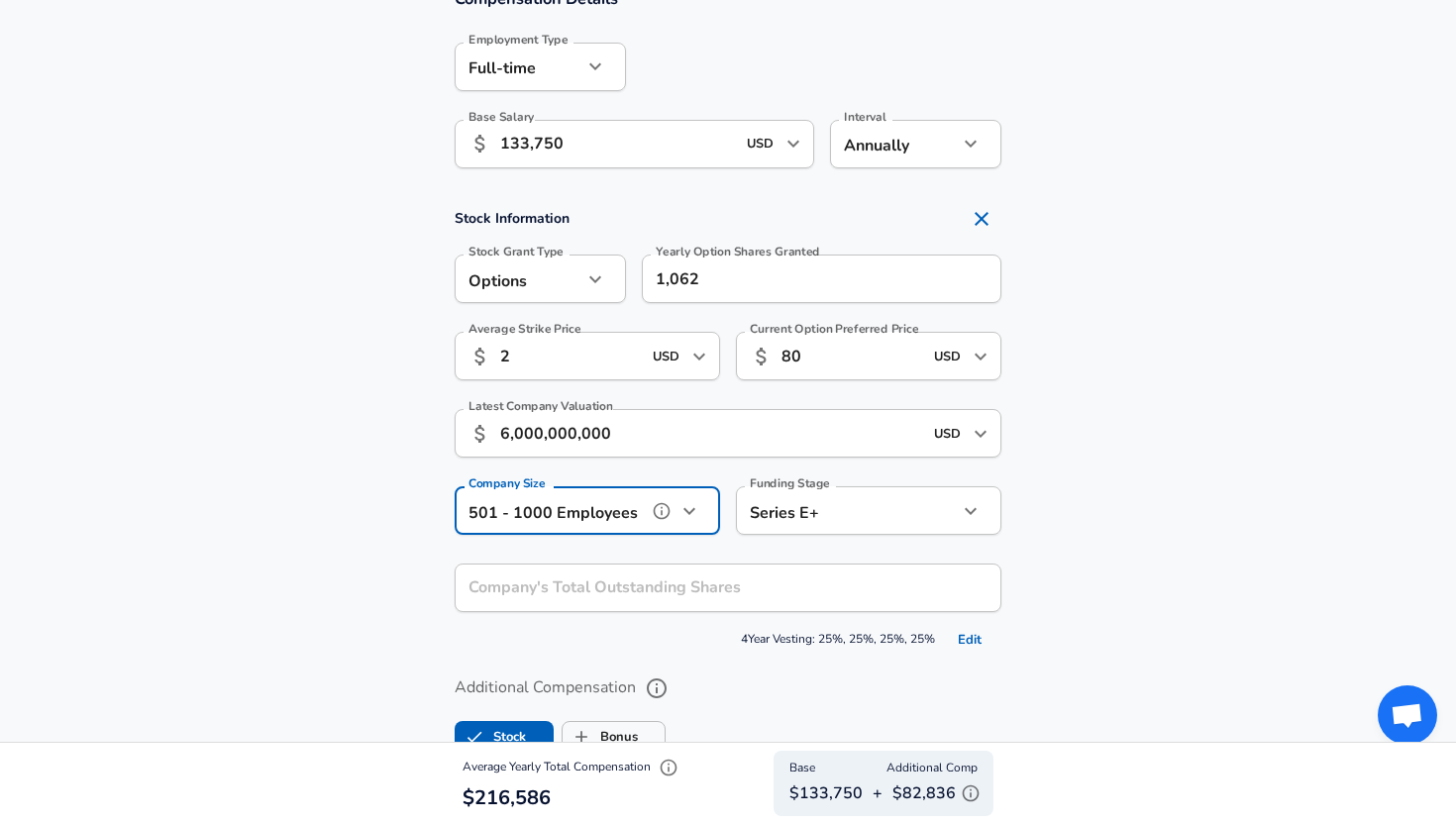 scroll, scrollTop: 1297, scrollLeft: 0, axis: vertical 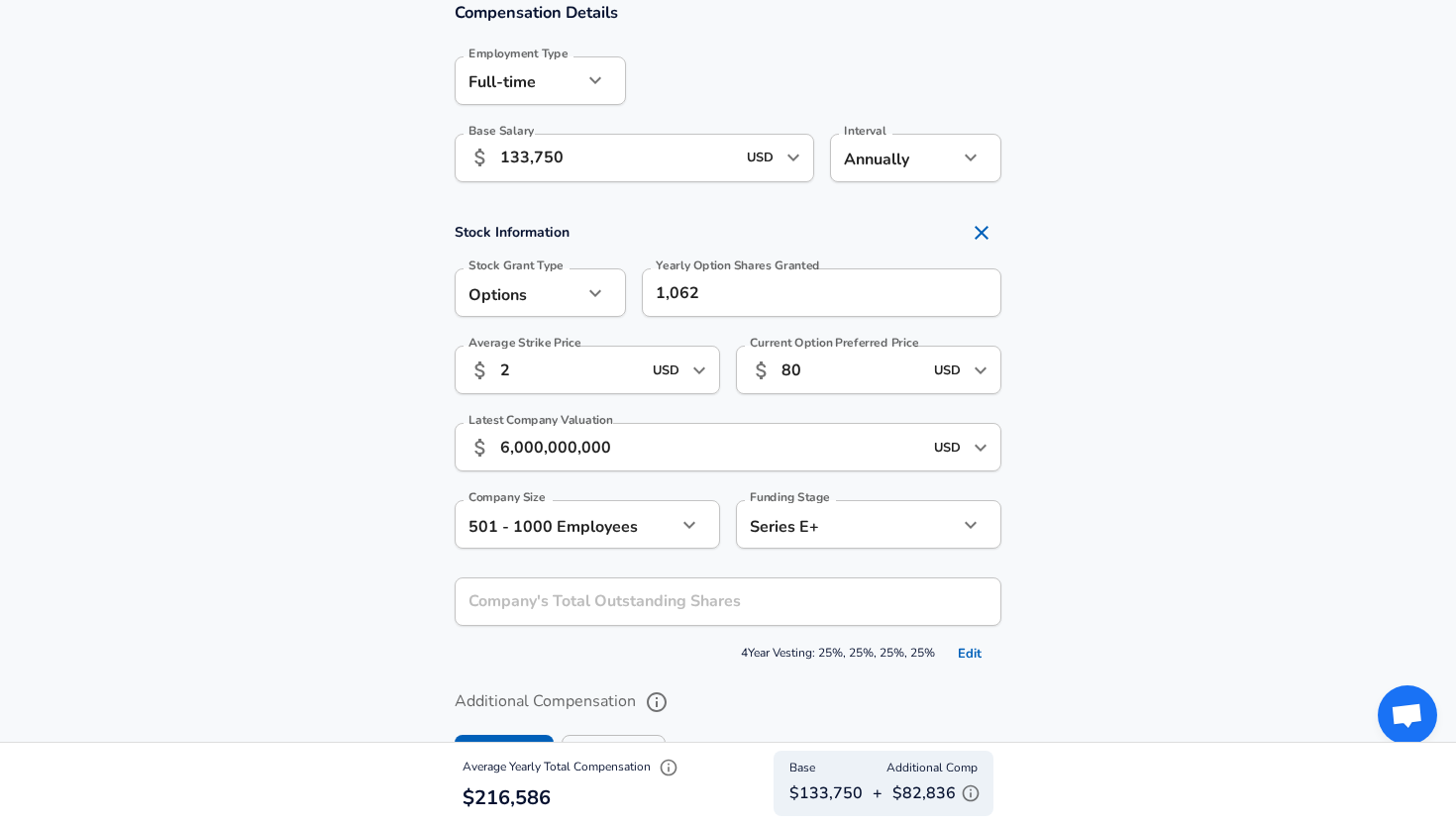click on "Stock Information  Stock Grant Type Options option Stock Grant Type Yearly Option Shares Granted 1,062 Yearly Option Shares Granted Average Strike Price ​ 2 USD ​ Average Strike Price Current Option Preferred Price ​ 80 USD ​ Current Option Preferred Price Latest Company Valuation ​ 6,000,000,000 USD ​ Latest Company Valuation Company Size 501 - 1000 Employees 501-1000 Company Size Funding Stage Series E+ series_e_plus Funding Stage Company's Total Outstanding Shares Company's Total Outstanding Shares 4  Year Vesting:   25%, 25%, 25%, 25%   Edit" at bounding box center [728, 441] 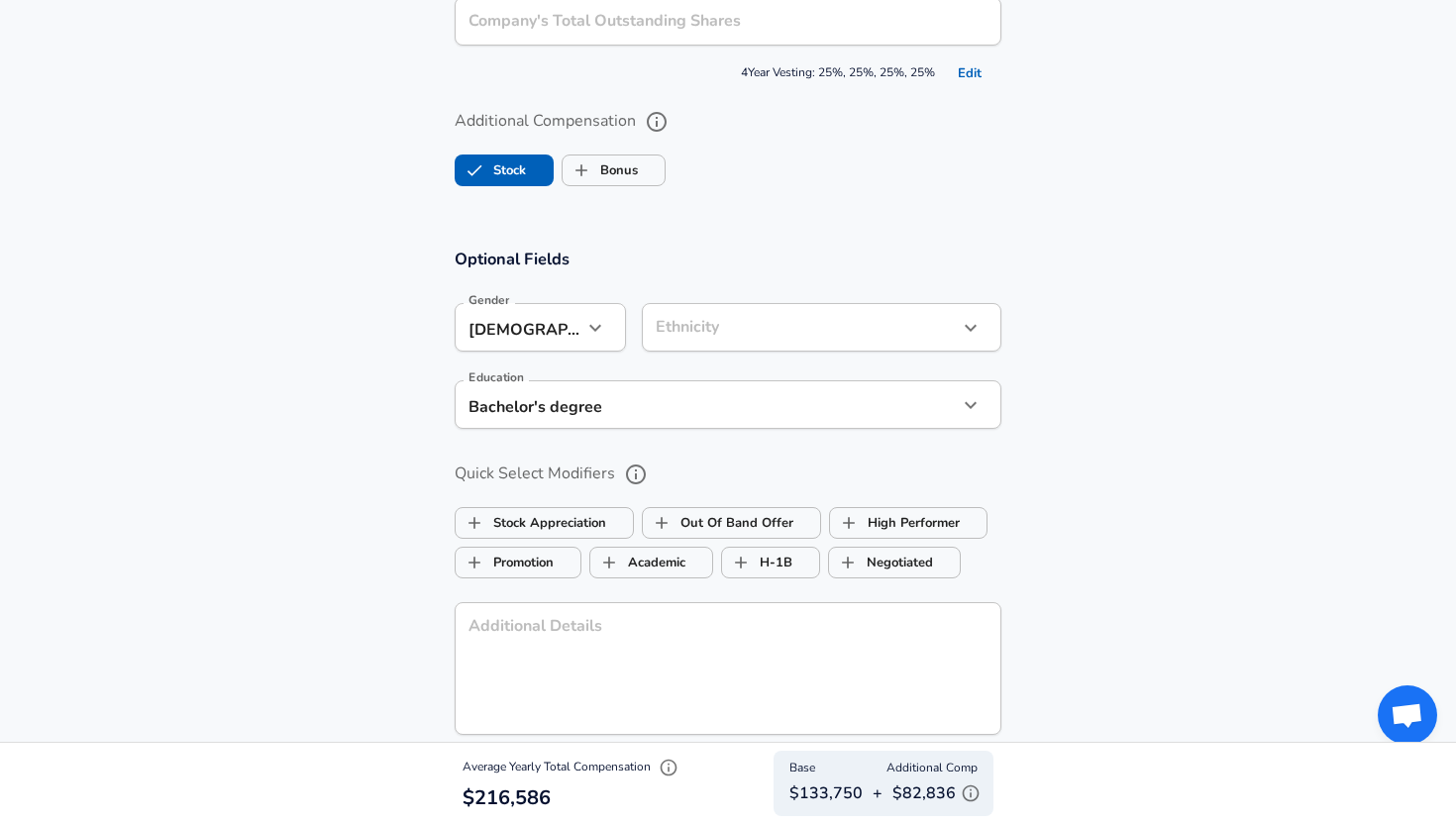 scroll, scrollTop: 1912, scrollLeft: 0, axis: vertical 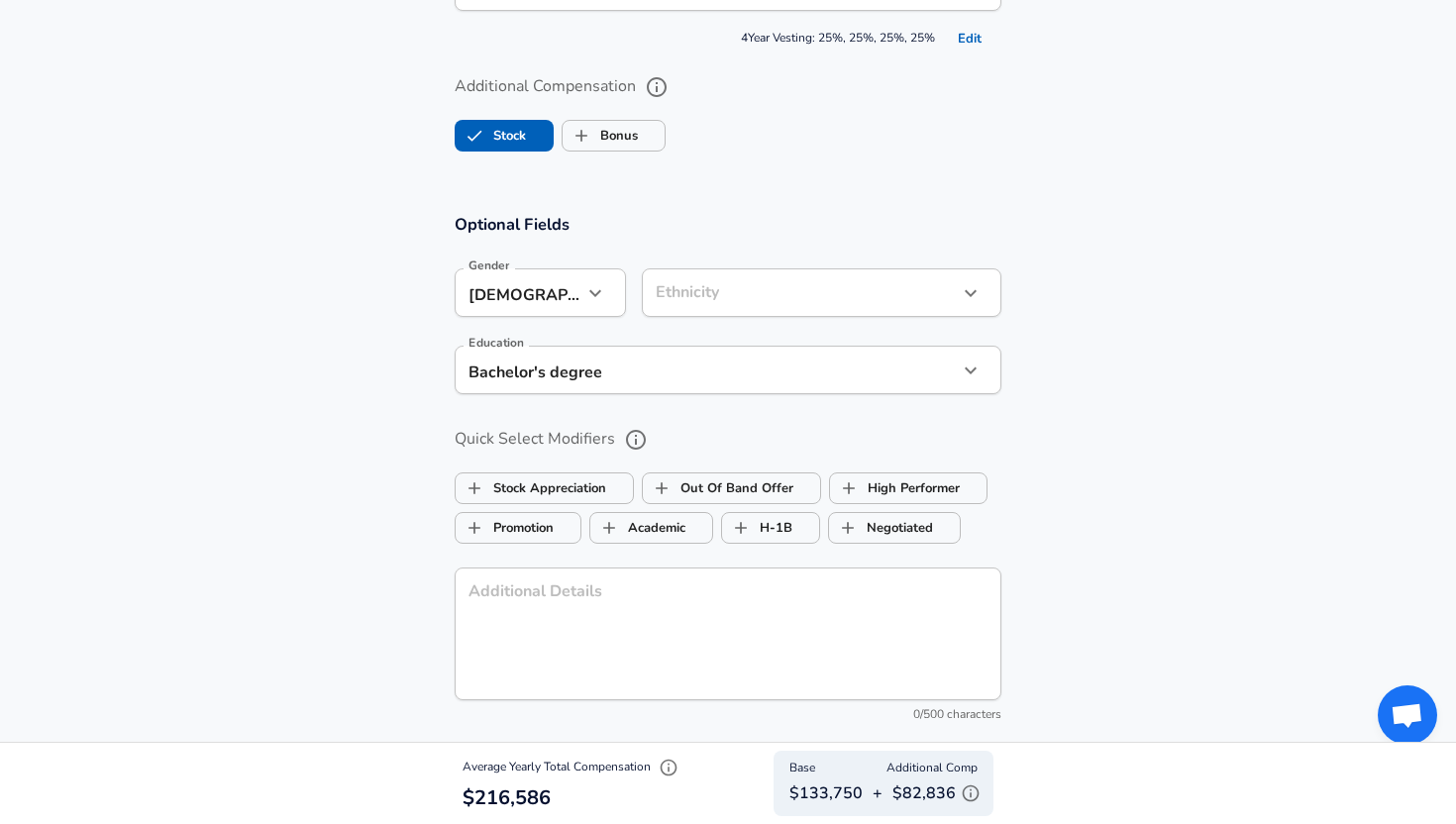 click on "Restart Add Your Salary Upload your offer letter   to verify your submission Enhance Privacy and Anonymity No Automatically hides specific fields until there are enough submissions to safely display the full details.   More Details Based on your submission and the data points that we have already collected, we will automatically hide and anonymize specific fields if there aren't enough data points to remain sufficiently anonymous. Company & Title Information   Enter the company you received your offer from Company Commure Company   Select the title that closest resembles your official title. This should be similar to the title that was present on your offer letter. Title Software Engineer Title Job Family Software Engineer Job Family   Select a Specialization that best fits your role. If you can't find one, select 'Other' to enter a custom specialization Select Specialization Full Stack Full Stack Select Specialization   Level 3 Level Work Experience and Location New Offer Employee Yes yes Years at Commure 1" at bounding box center [728, -1500] 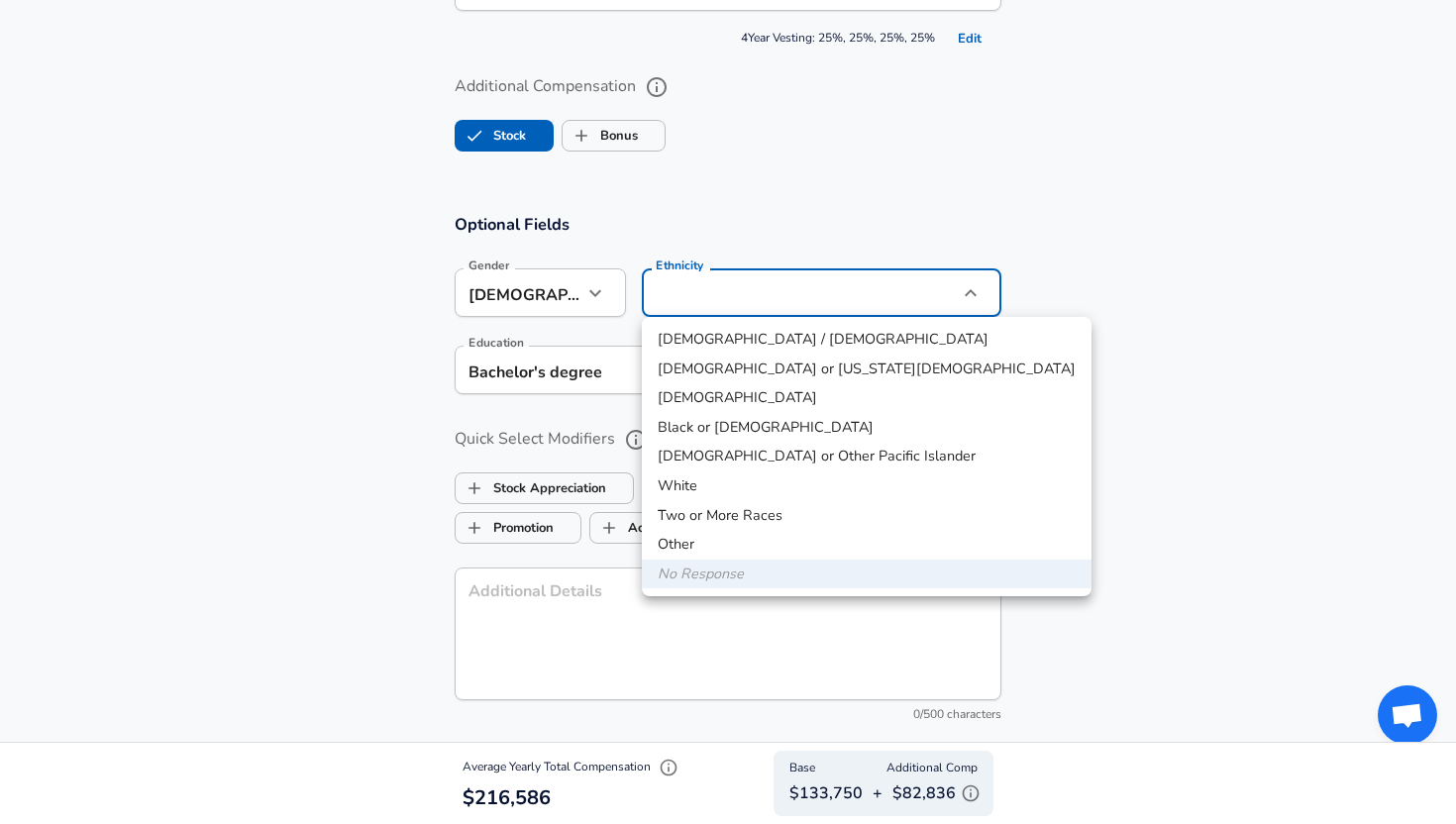 click at bounding box center [728, 412] 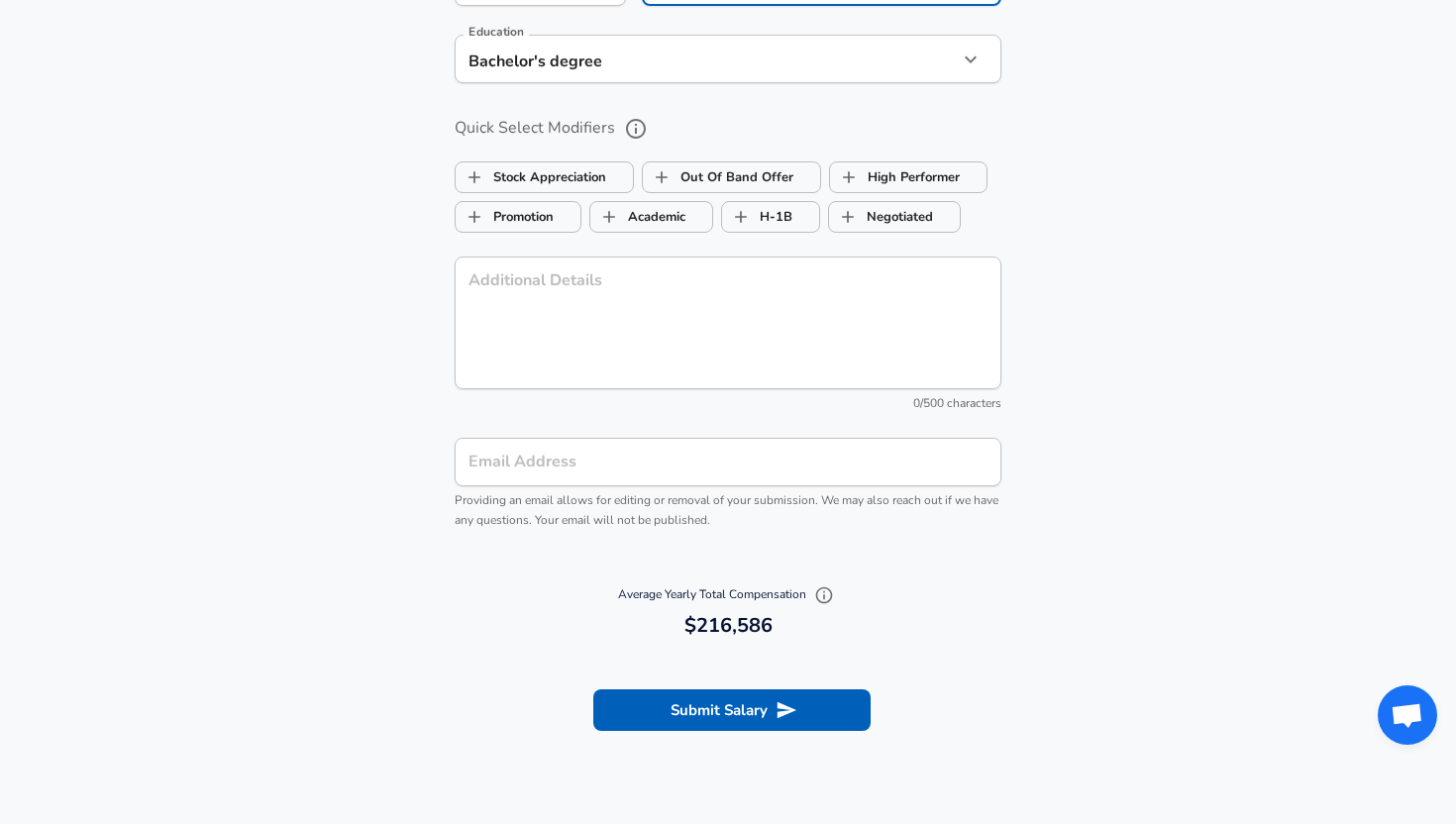 scroll, scrollTop: 2343, scrollLeft: 0, axis: vertical 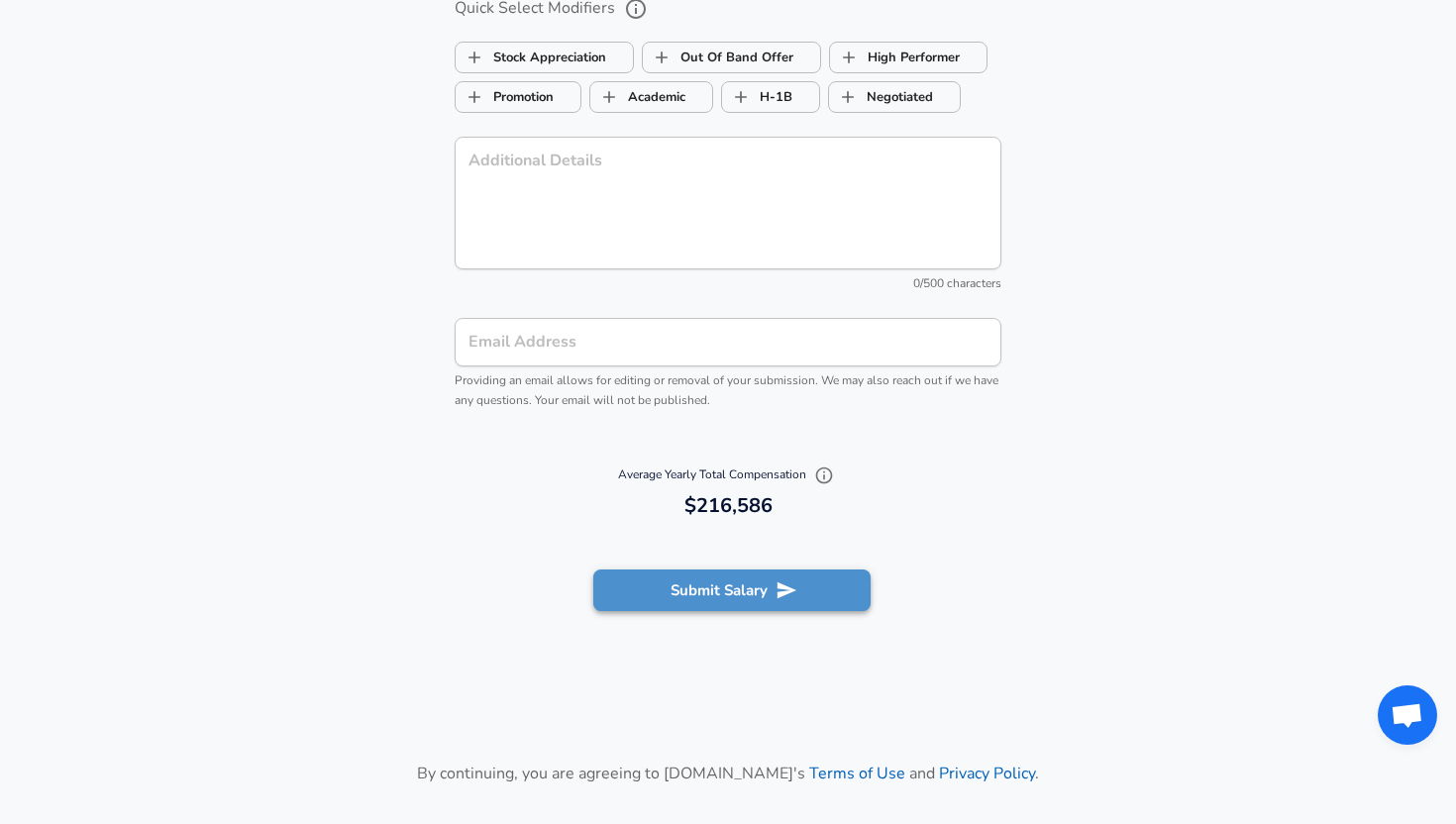 click on "Submit Salary" at bounding box center [732, 590] 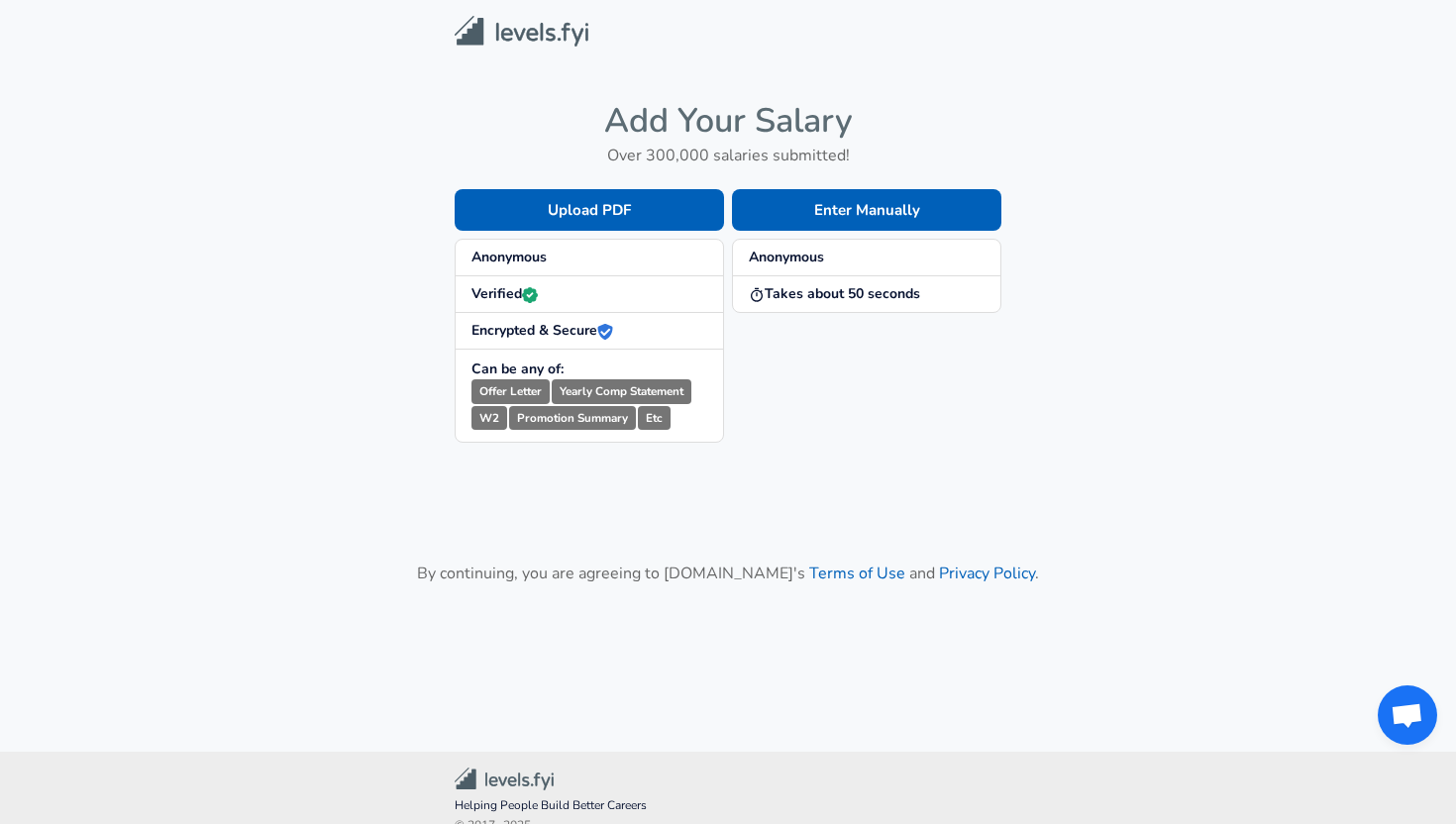 scroll, scrollTop: 0, scrollLeft: 0, axis: both 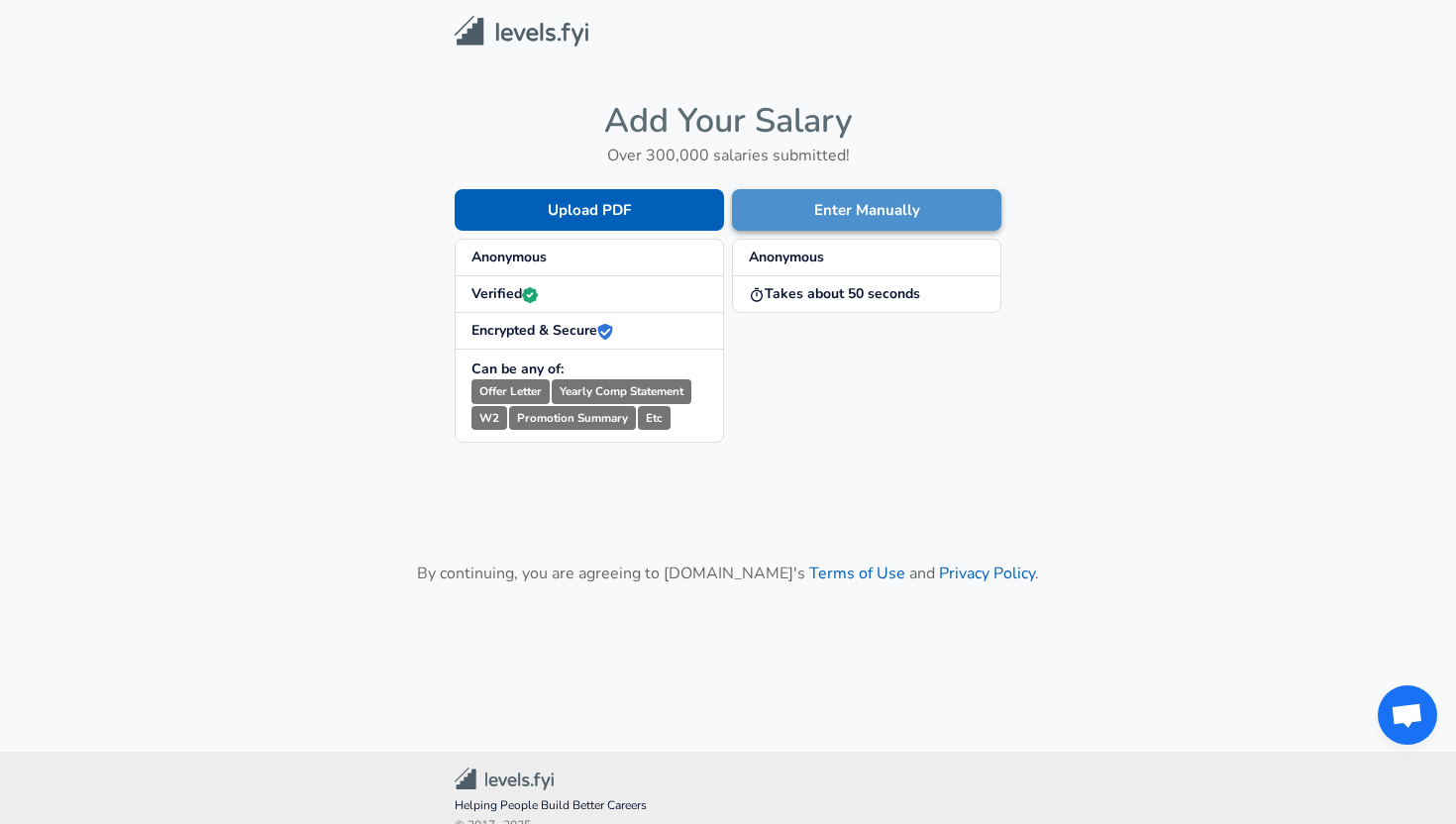 click on "Enter Manually" at bounding box center [867, 210] 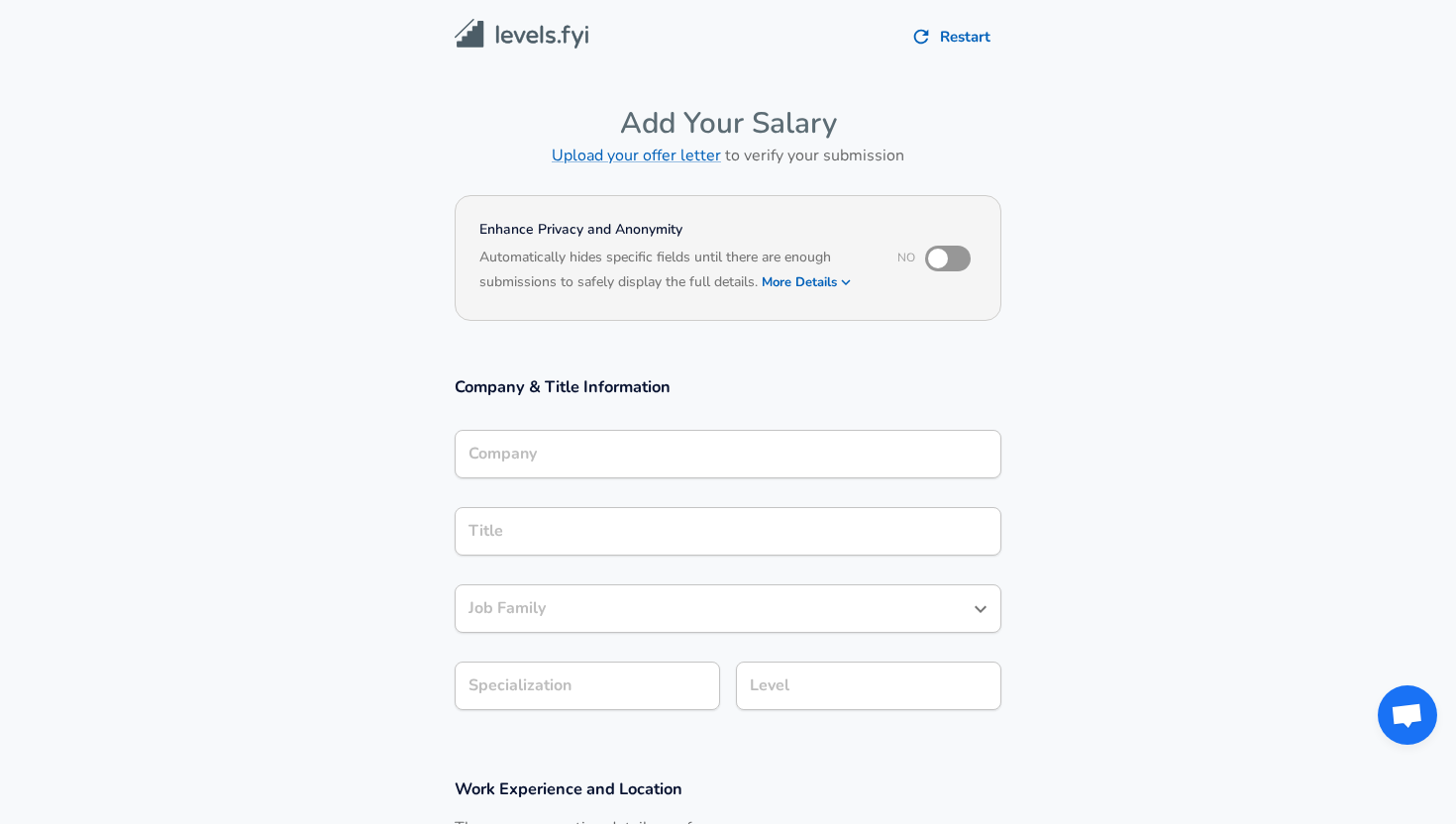 click on "Title Title" at bounding box center [728, 530] 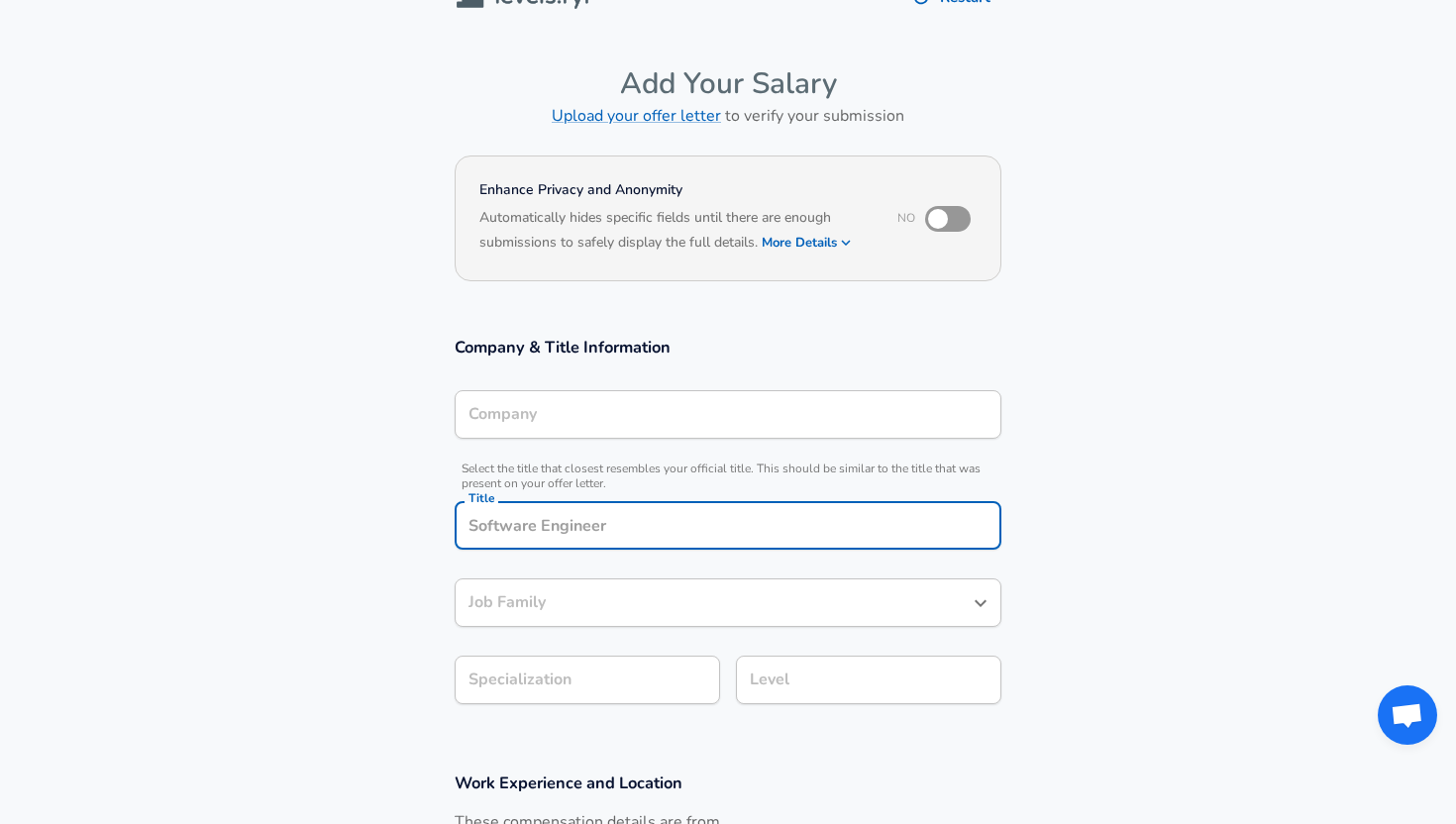 click on "Company Company" at bounding box center [728, 417] 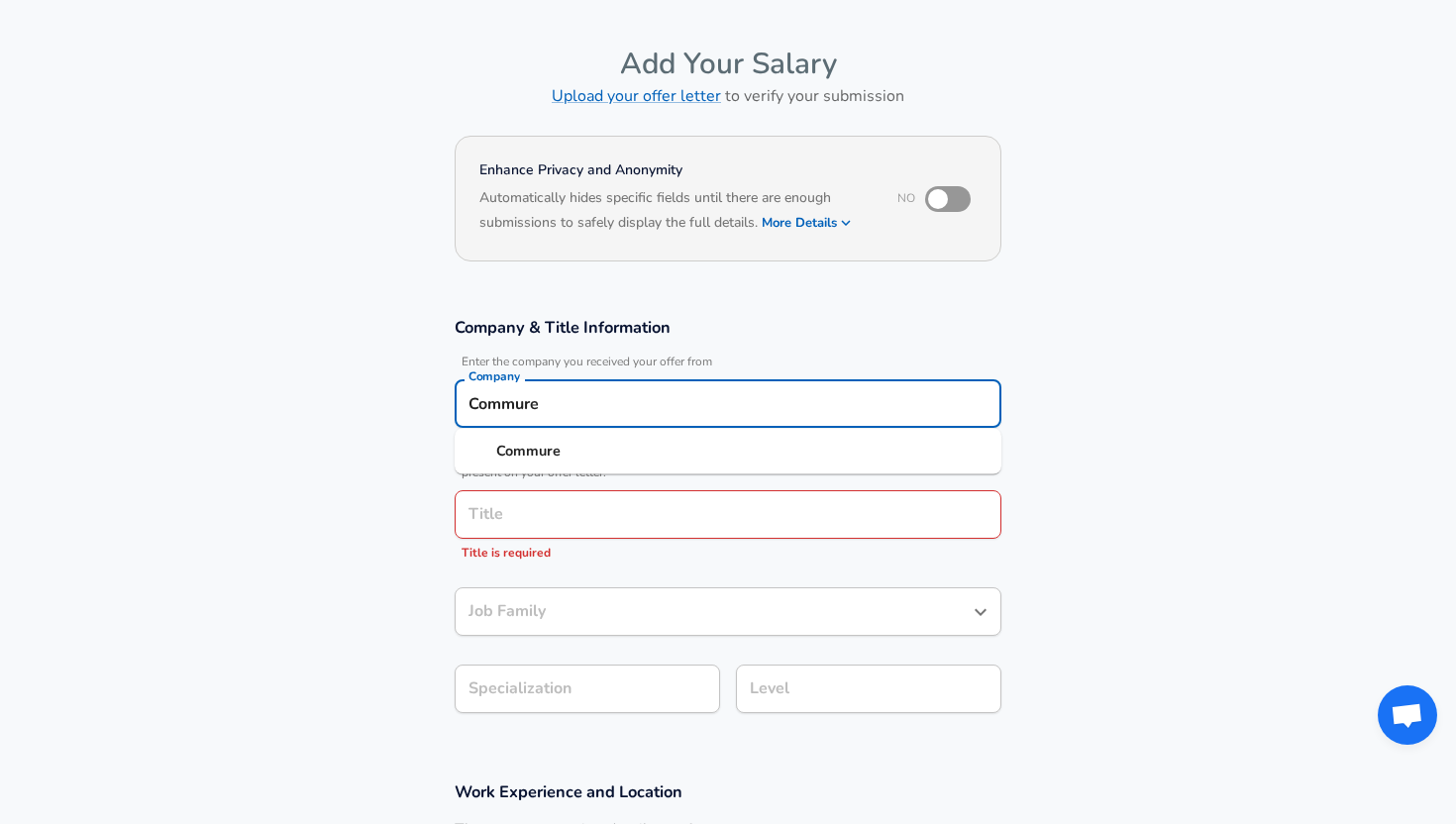 type on "Commure" 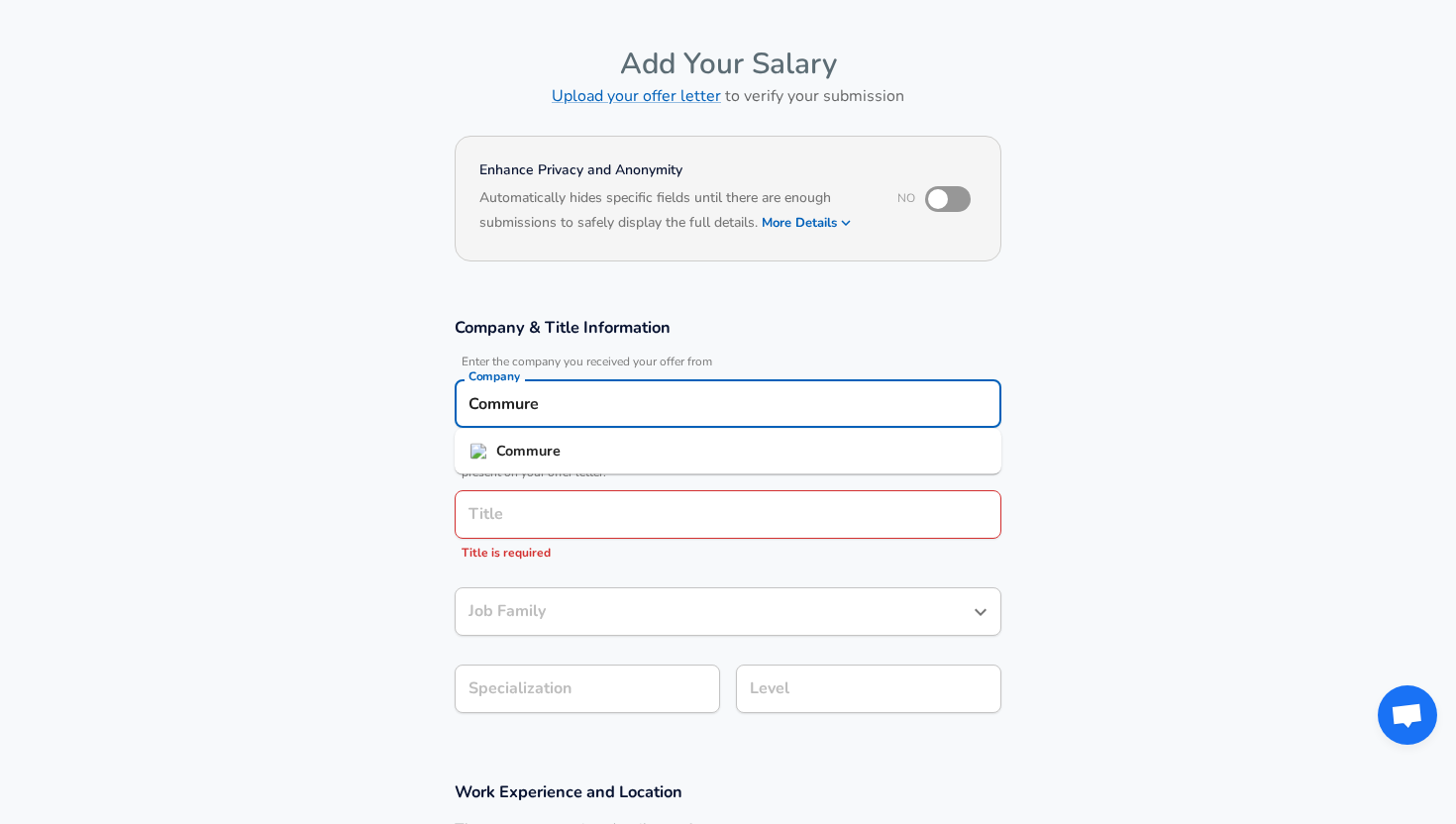 click on "Title" at bounding box center (728, 514) 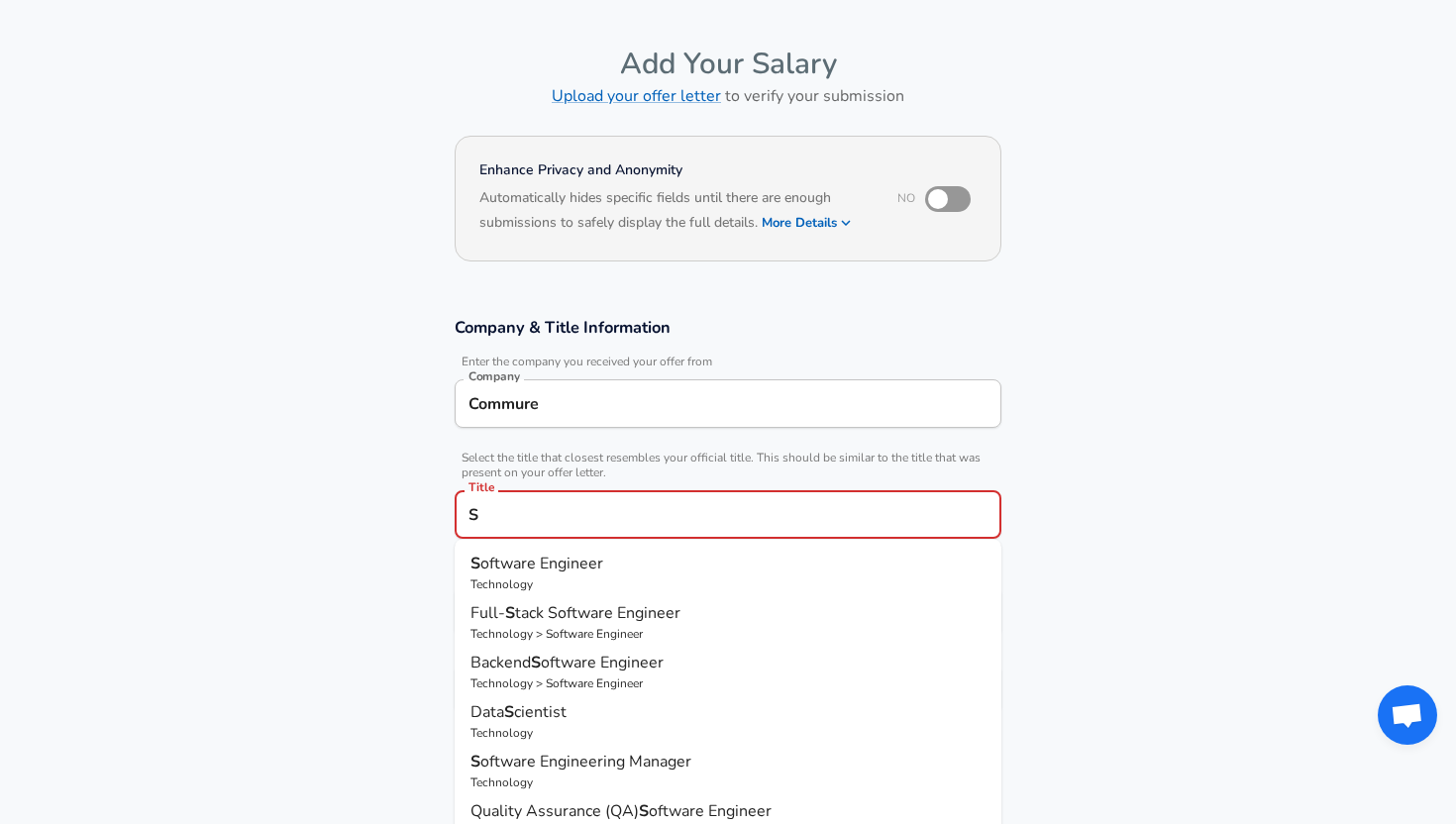click on "Enter the company you received your offer from" at bounding box center [728, 361] 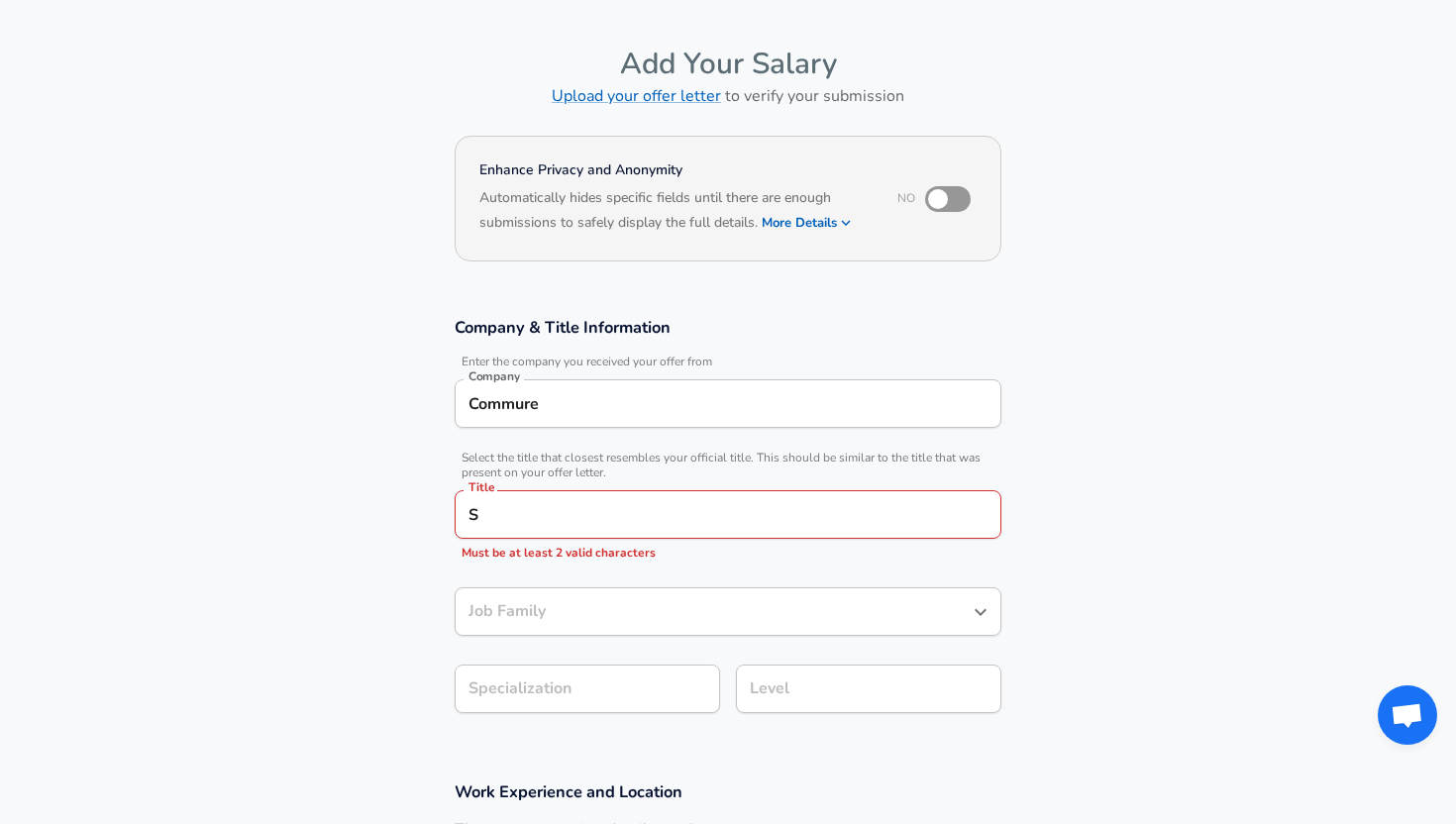 click on "Commure" at bounding box center [728, 403] 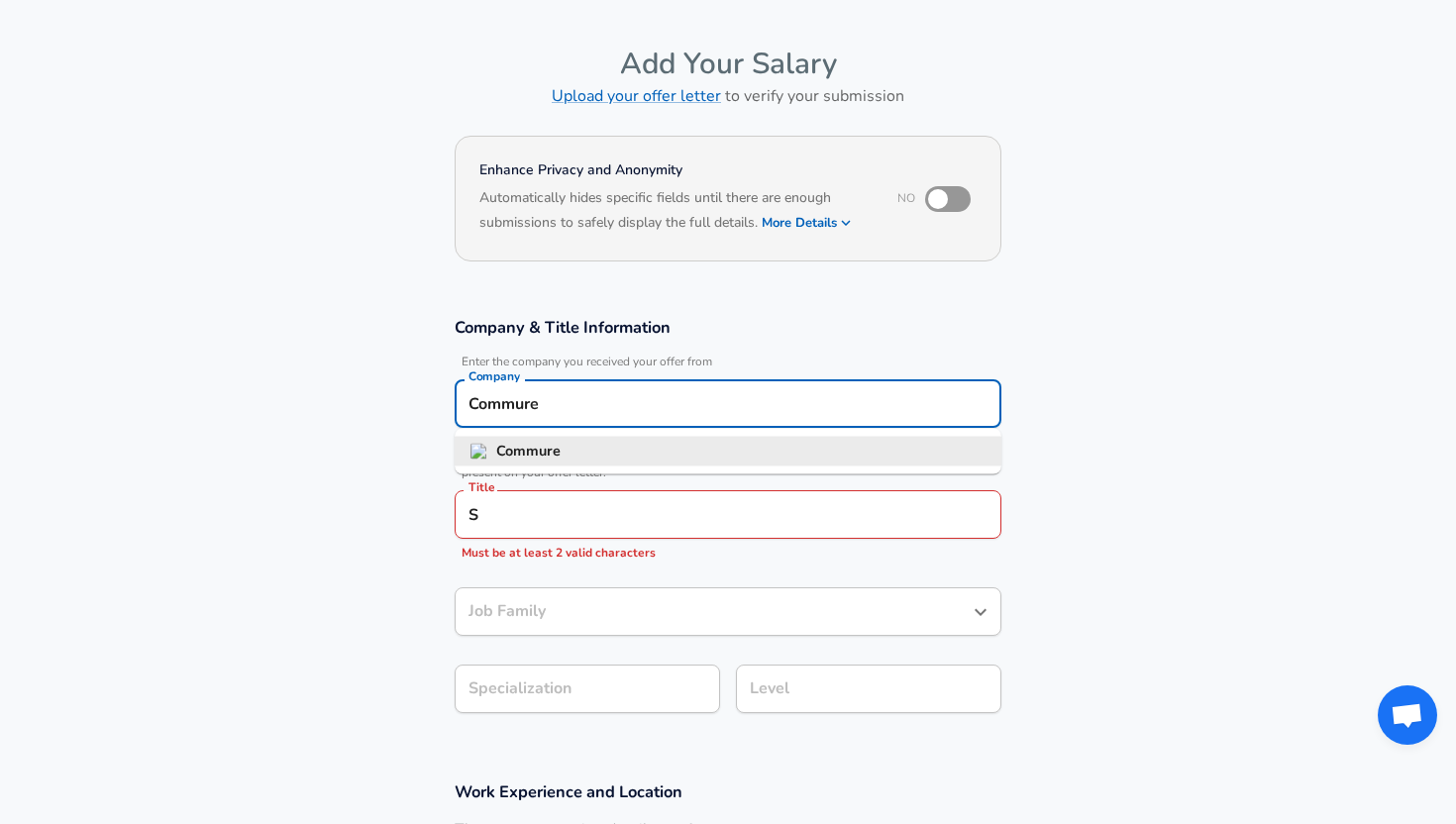 click on "Commure" at bounding box center (728, 452) 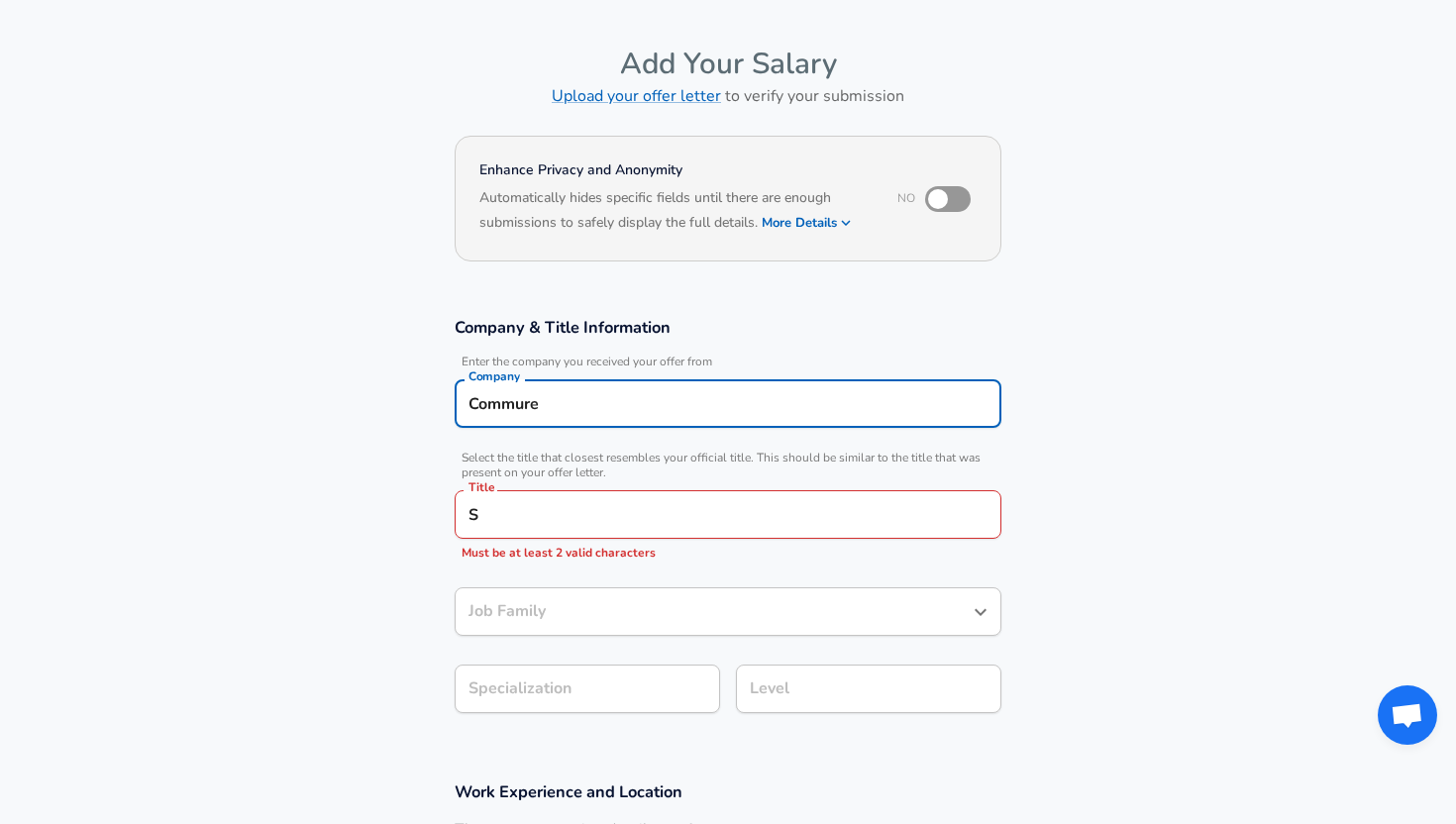 click on "Company Commure Company" at bounding box center (728, 402) 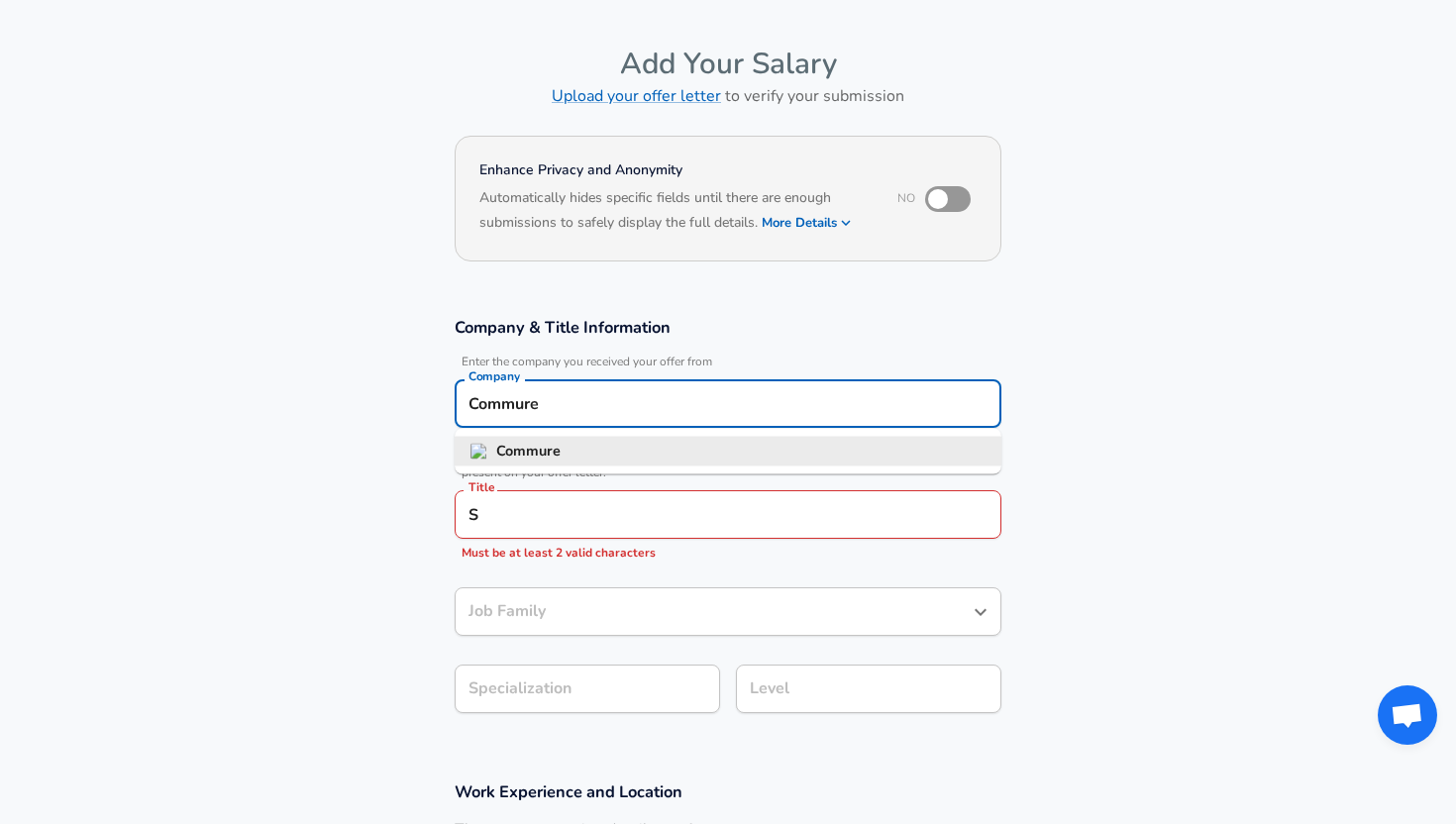 click on "Commure" at bounding box center (528, 451) 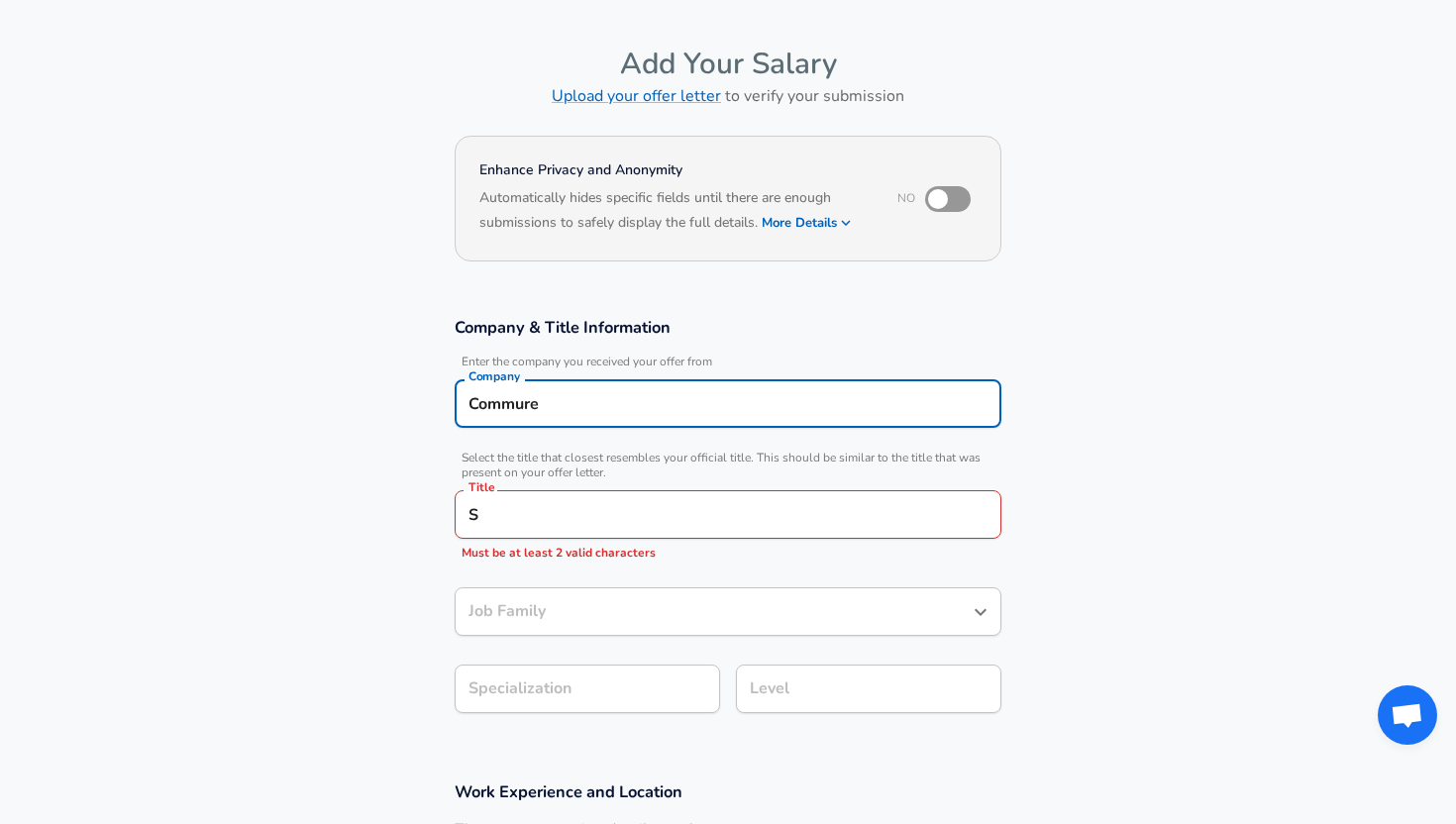 click on "S" at bounding box center [728, 514] 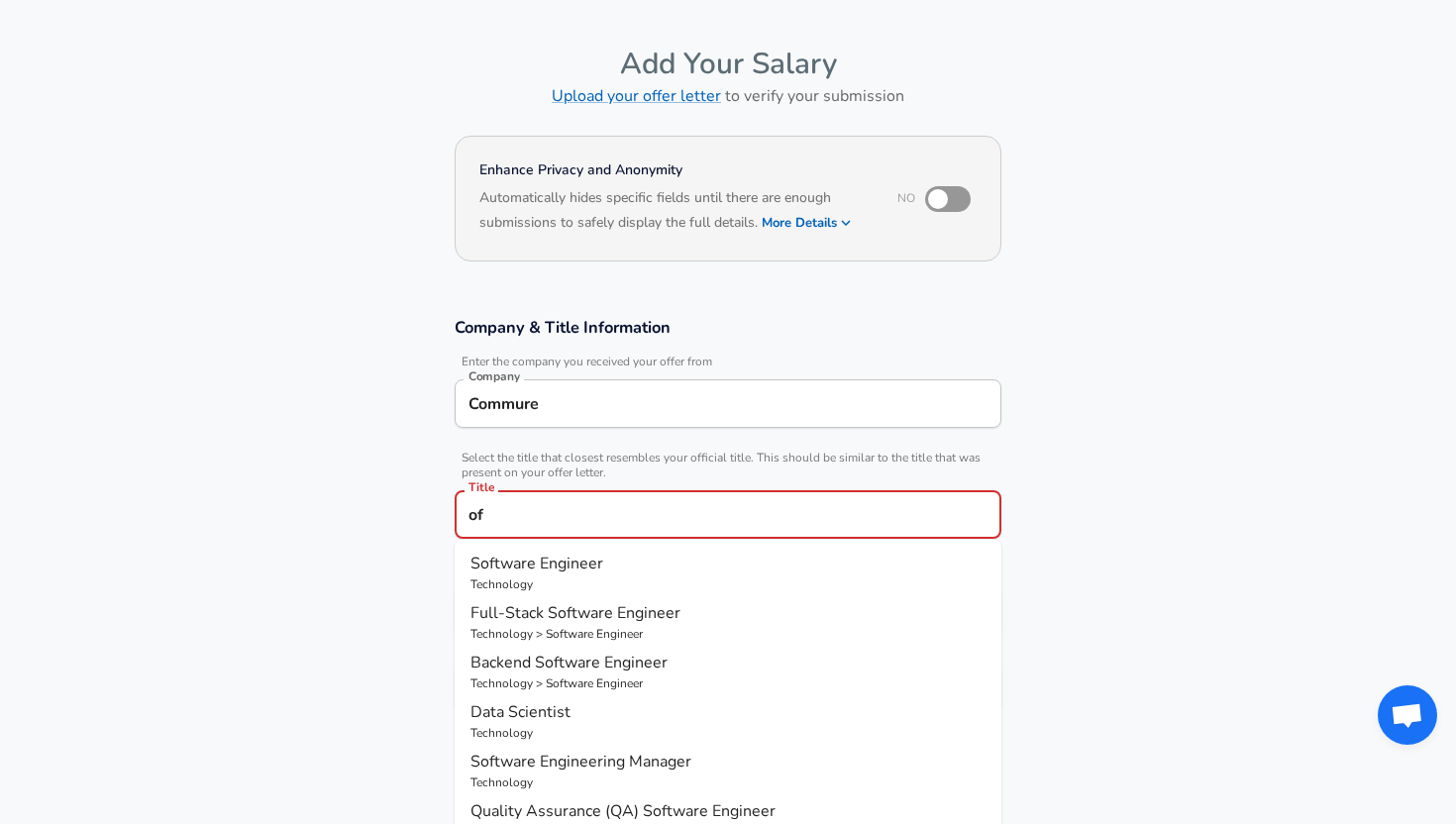 click on "Software Engineer" at bounding box center (537, 564) 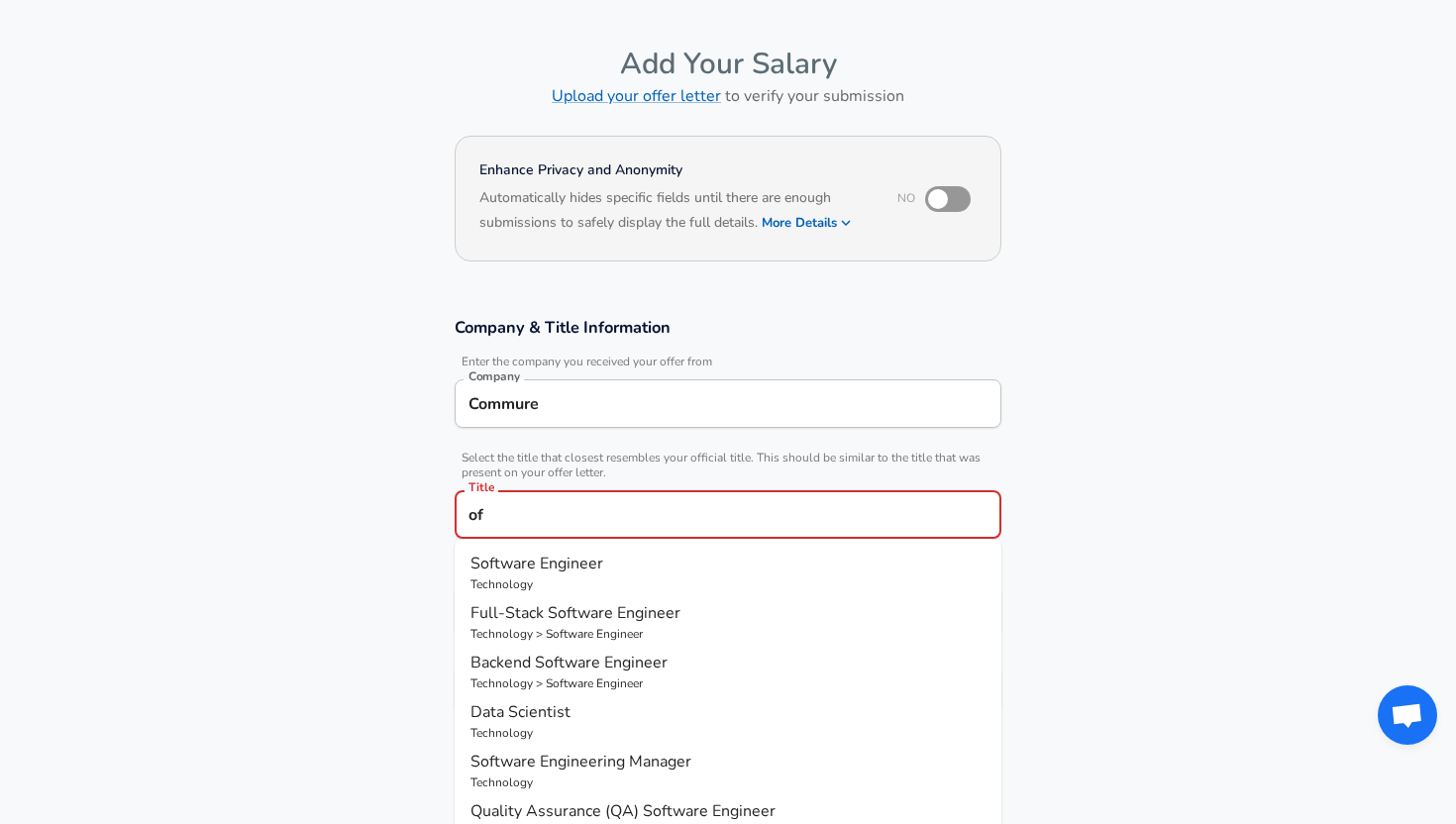 type on "Software Engineer" 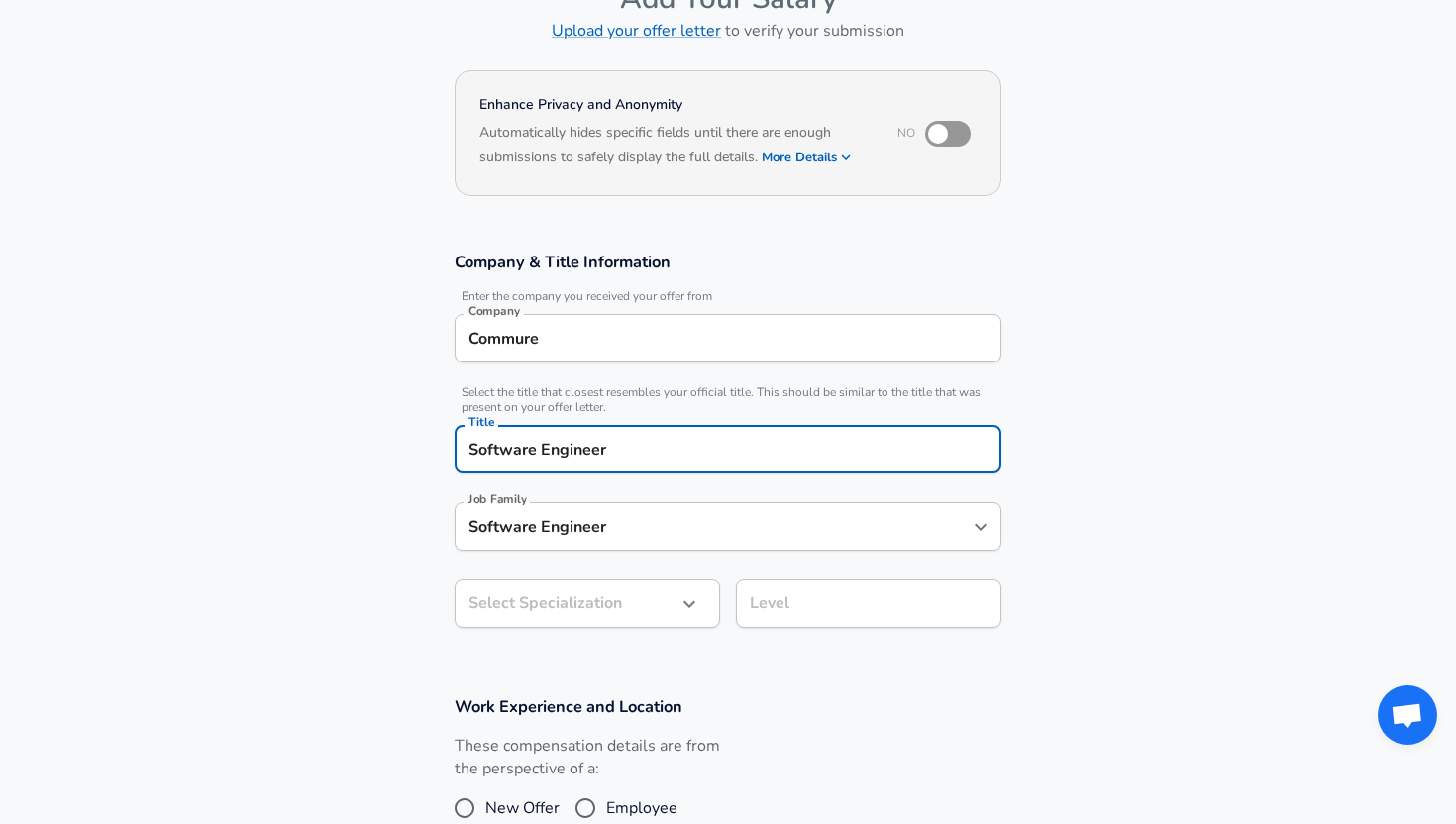 type on "Software Engineer" 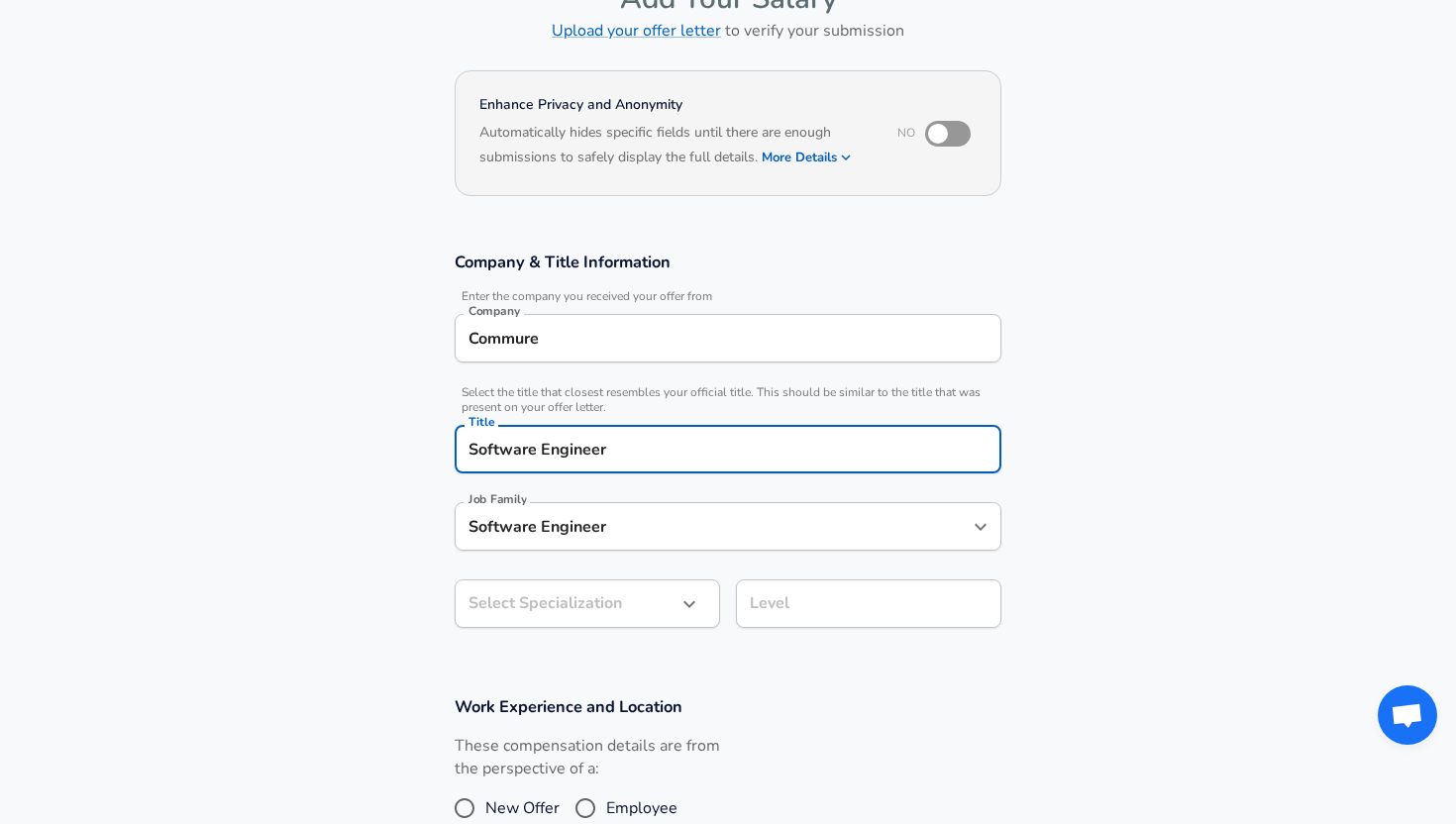 click on "Restart Add Your Salary Upload your offer letter   to verify your submission Enhance Privacy and Anonymity No Automatically hides specific fields until there are enough submissions to safely display the full details.   More Details Based on your submission and the data points that we have already collected, we will automatically hide and anonymize specific fields if there aren't enough data points to remain sufficiently anonymous. Company & Title Information   Enter the company you received your offer from Company Commure Company   Select the title that closest resembles your official title. This should be similar to the title that was present on your offer letter. Title Software Engineer Title Job Family Software Engineer Job Family Select Specialization ​ Select Specialization Level Level Work Experience and Location These compensation details are from the perspective of a: New Offer Employee Submit Salary By continuing, you are agreeing to [DOMAIN_NAME][PERSON_NAME]'s   Terms of Use   and   Privacy Policy . © 2017 -" at bounding box center (728, 287) 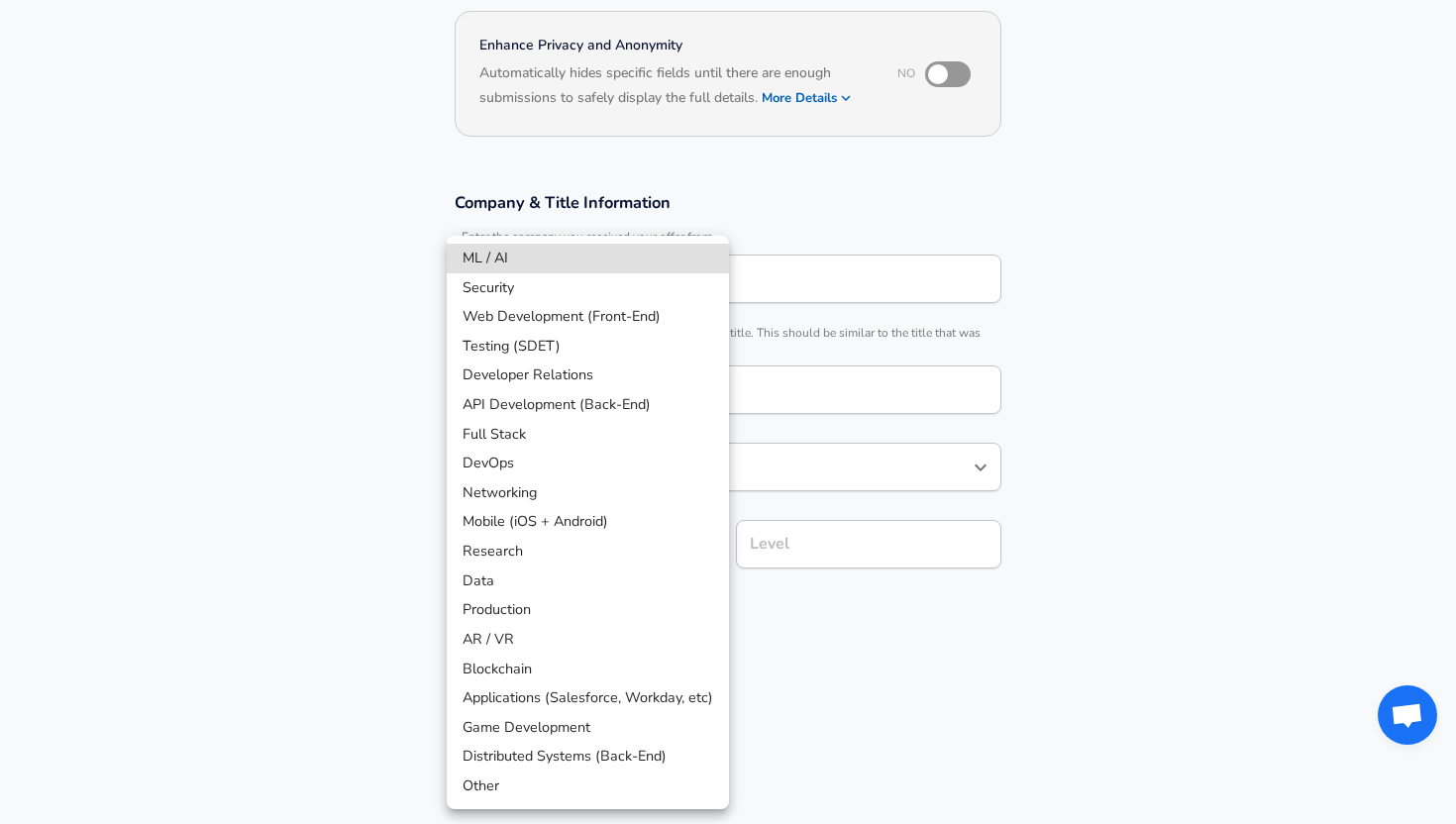 click on "Web Development (Front-End)" at bounding box center [587, 317] 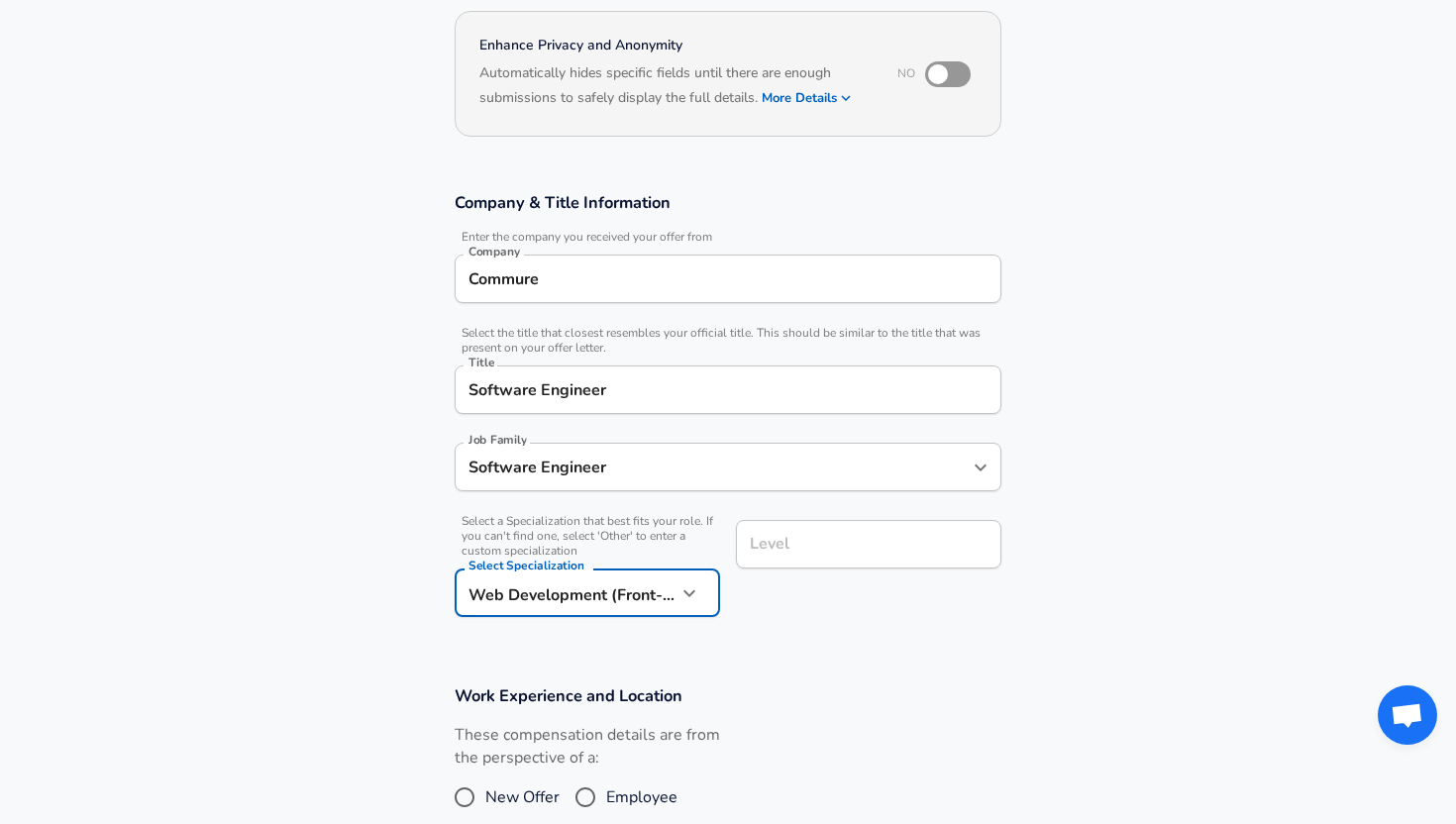 click on "Level Level" at bounding box center (869, 547) 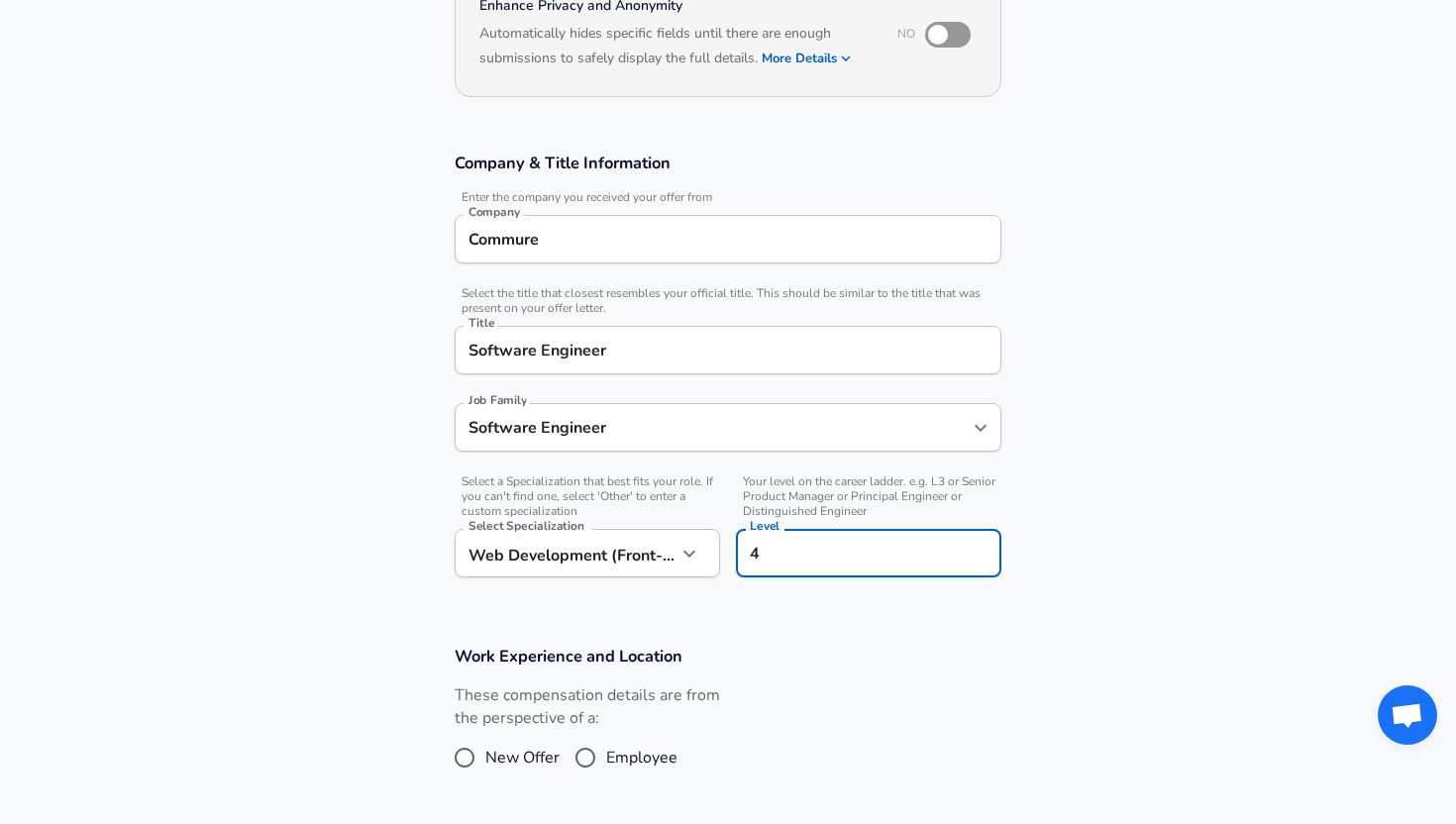 type on "4" 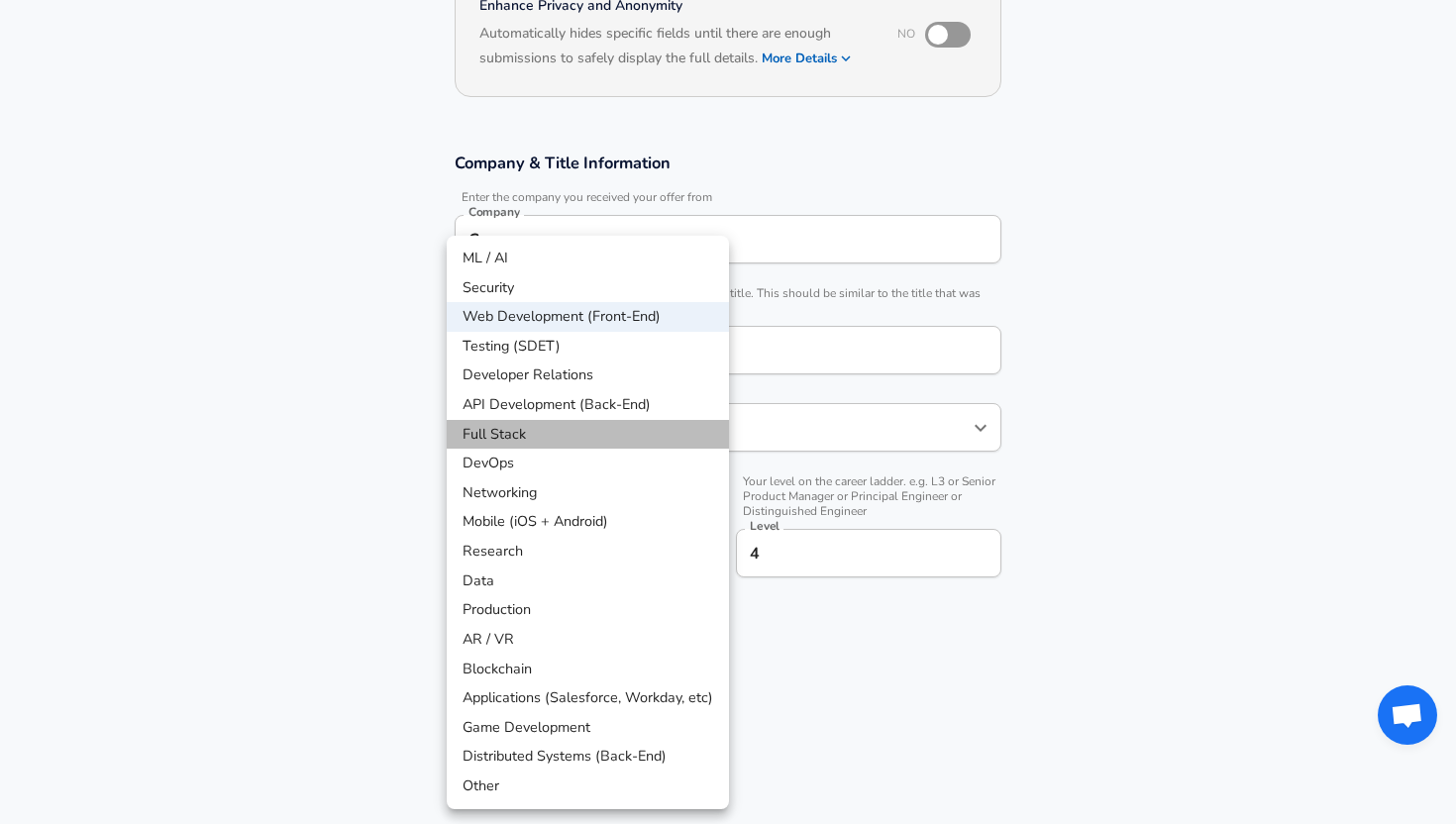 click on "Full Stack" at bounding box center (587, 435) 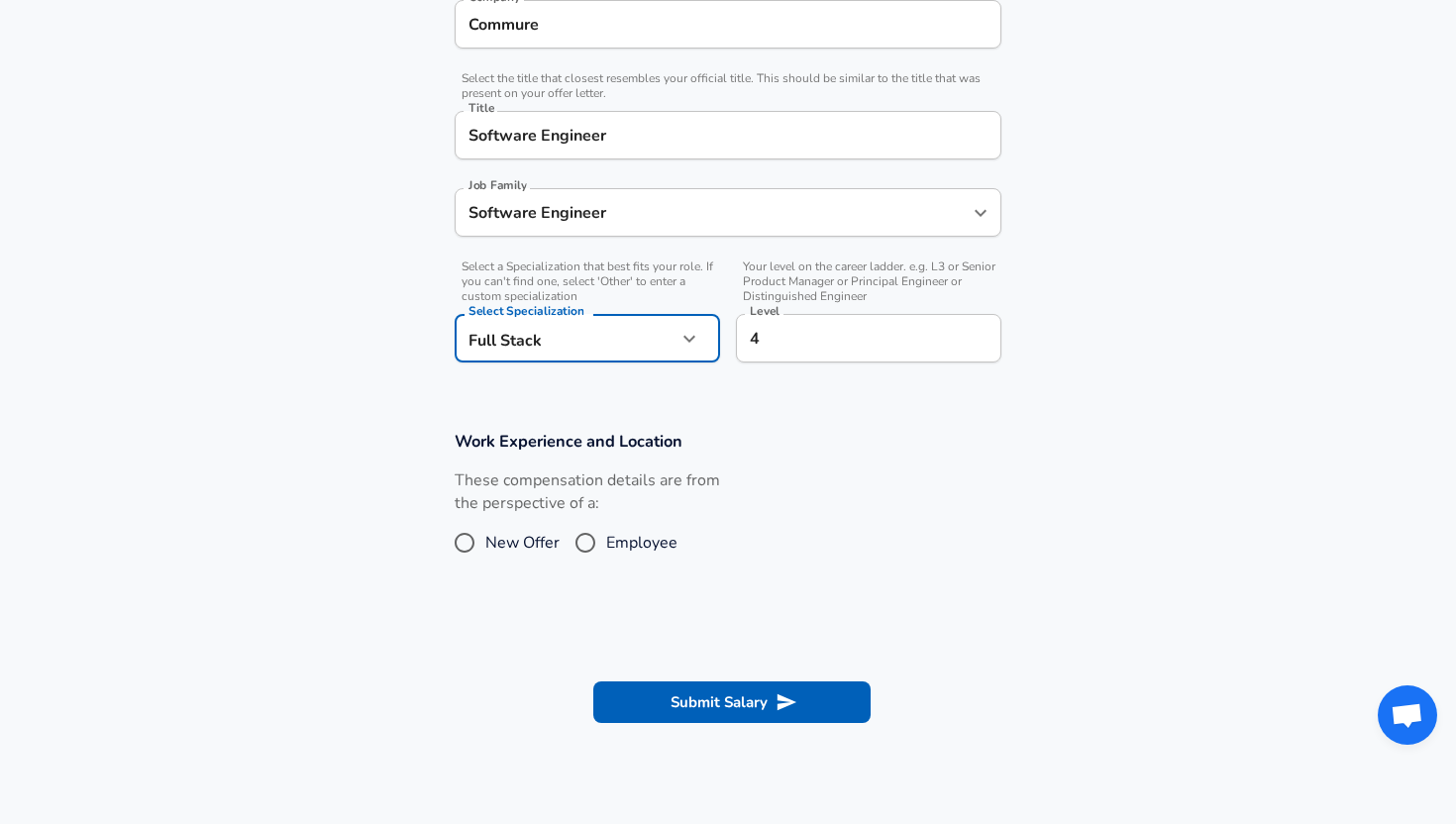 scroll, scrollTop: 532, scrollLeft: 0, axis: vertical 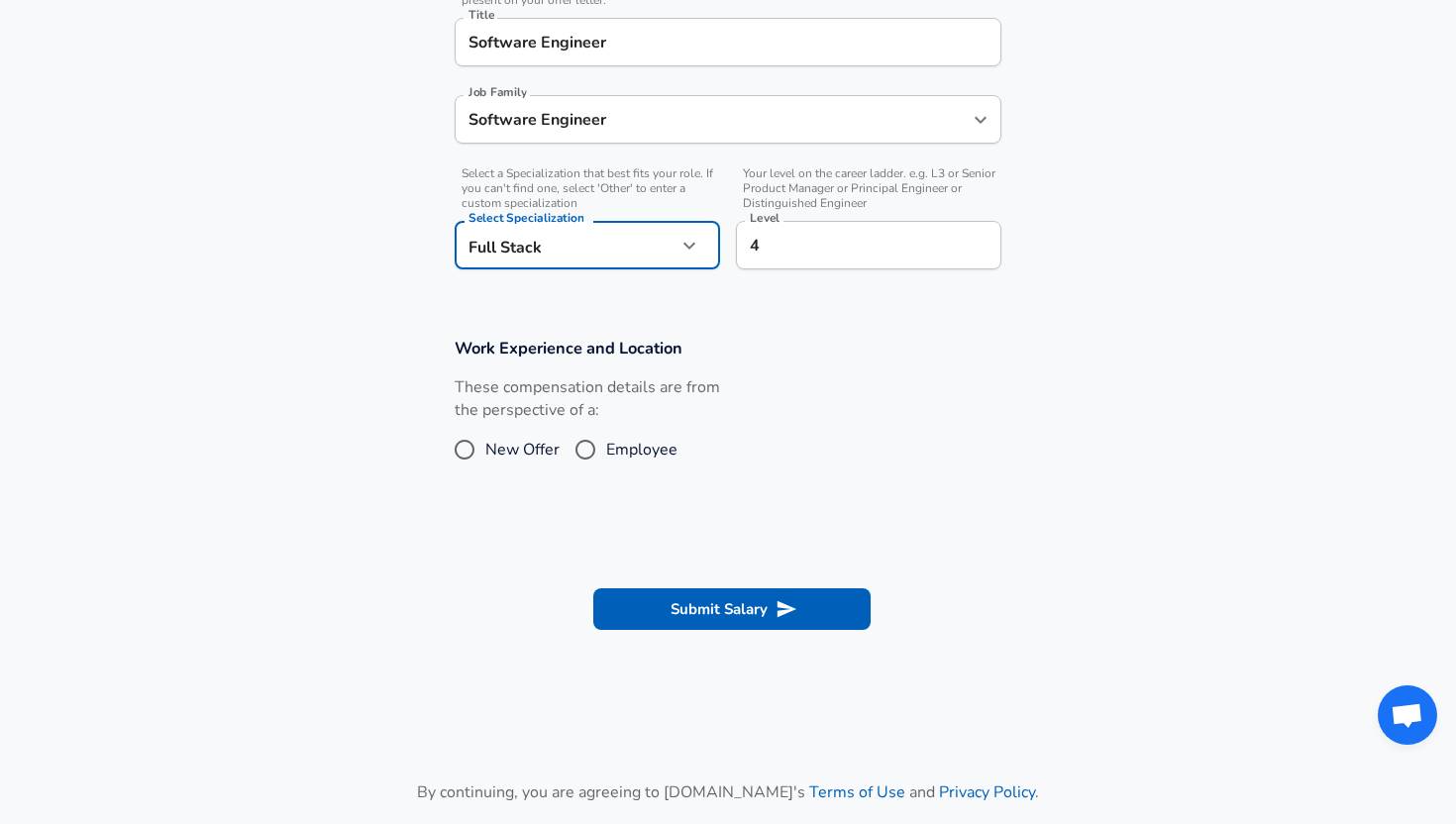 click on "New Offer" at bounding box center [522, 450] 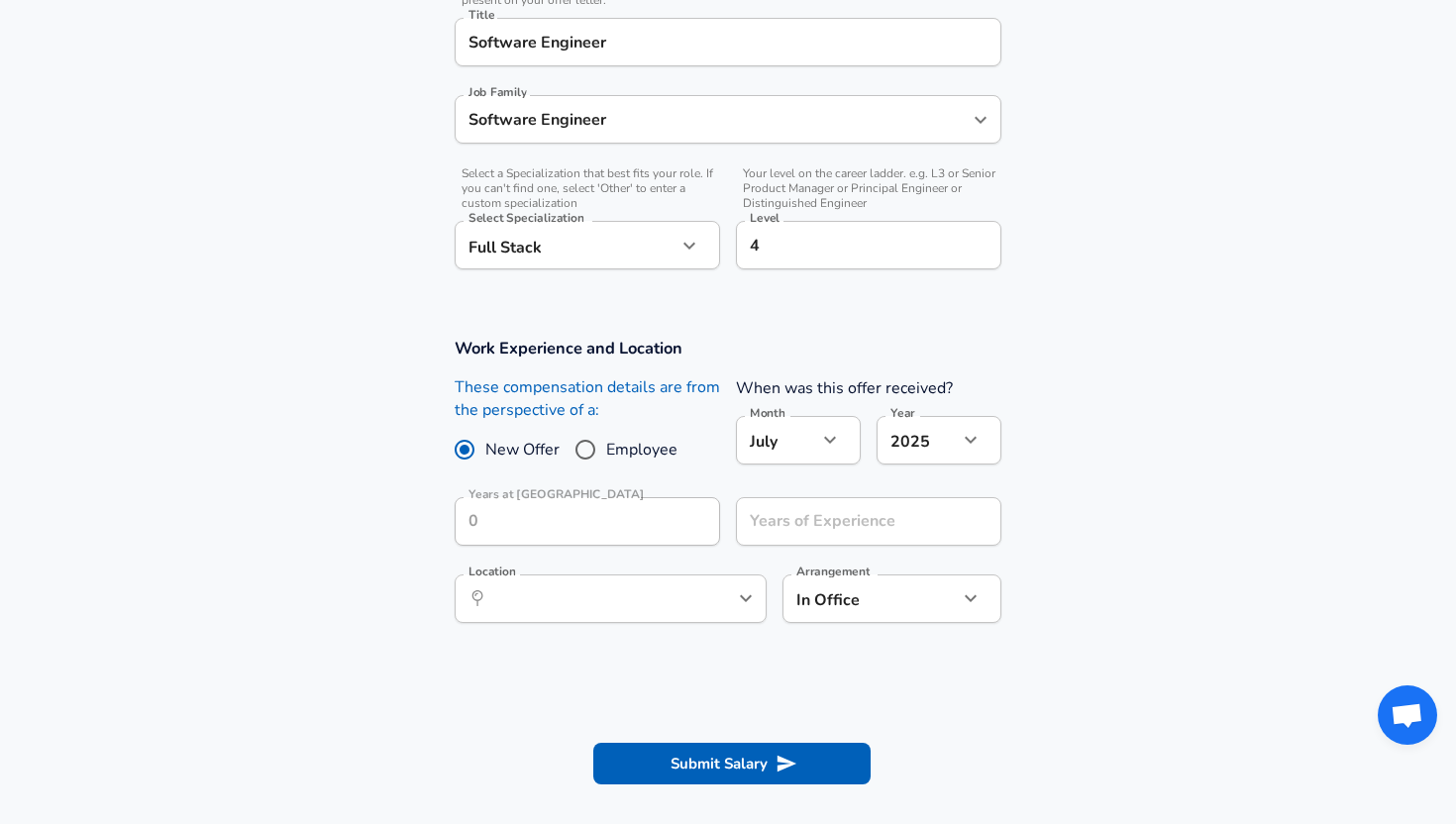 click on "Employee" at bounding box center (585, 450) 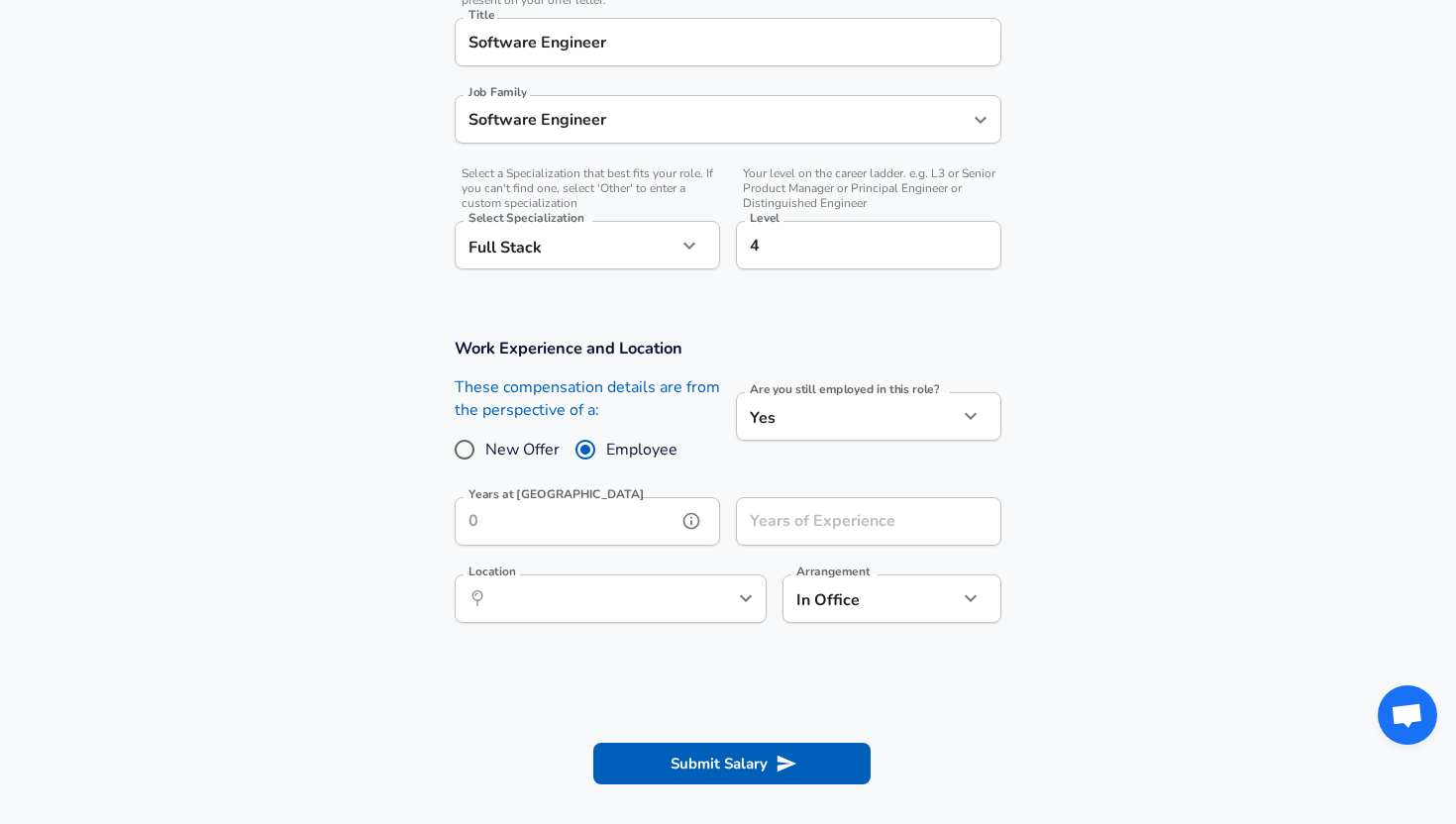 click on "Years at [GEOGRAPHIC_DATA]" at bounding box center [566, 521] 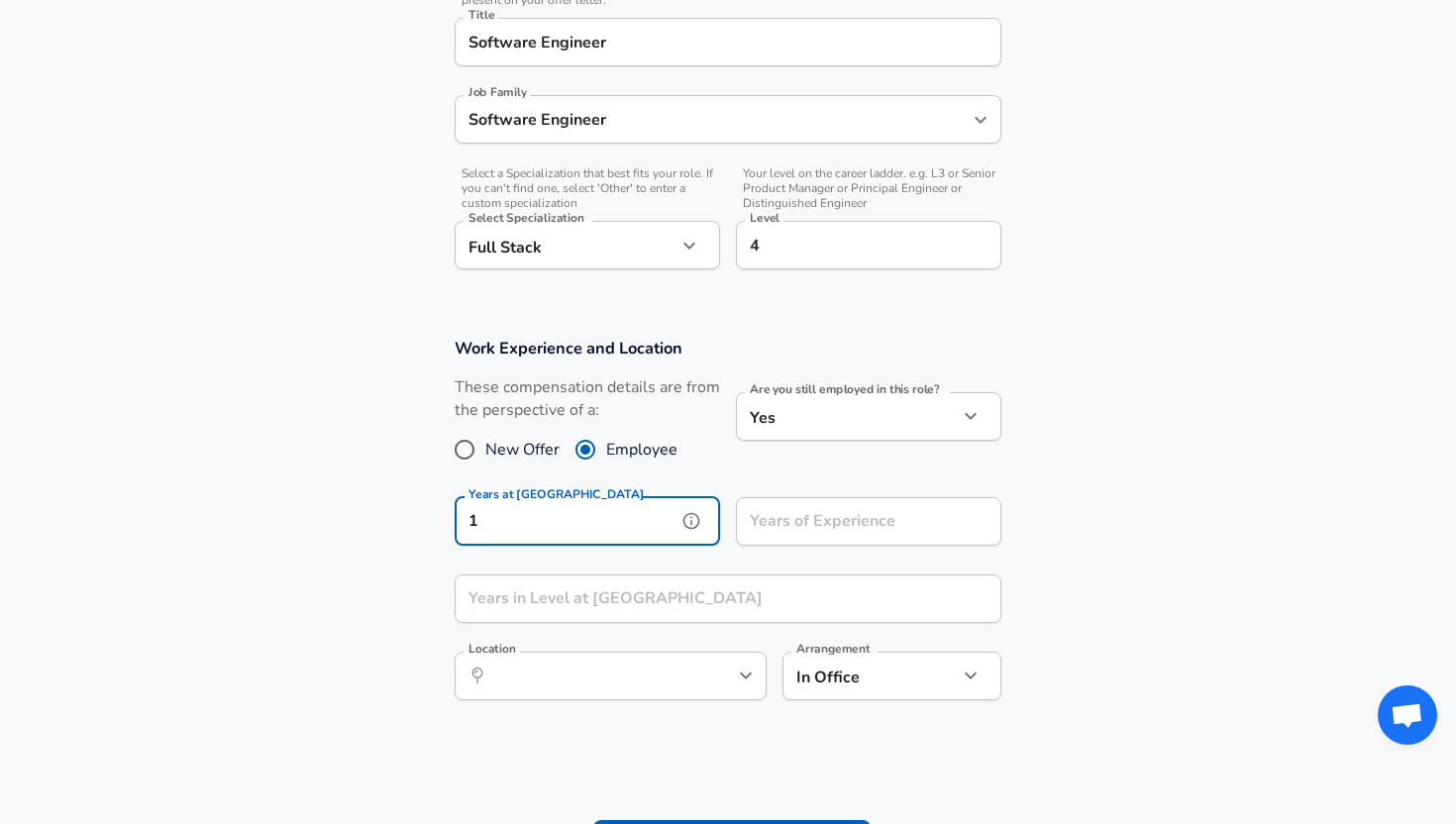 type on "1" 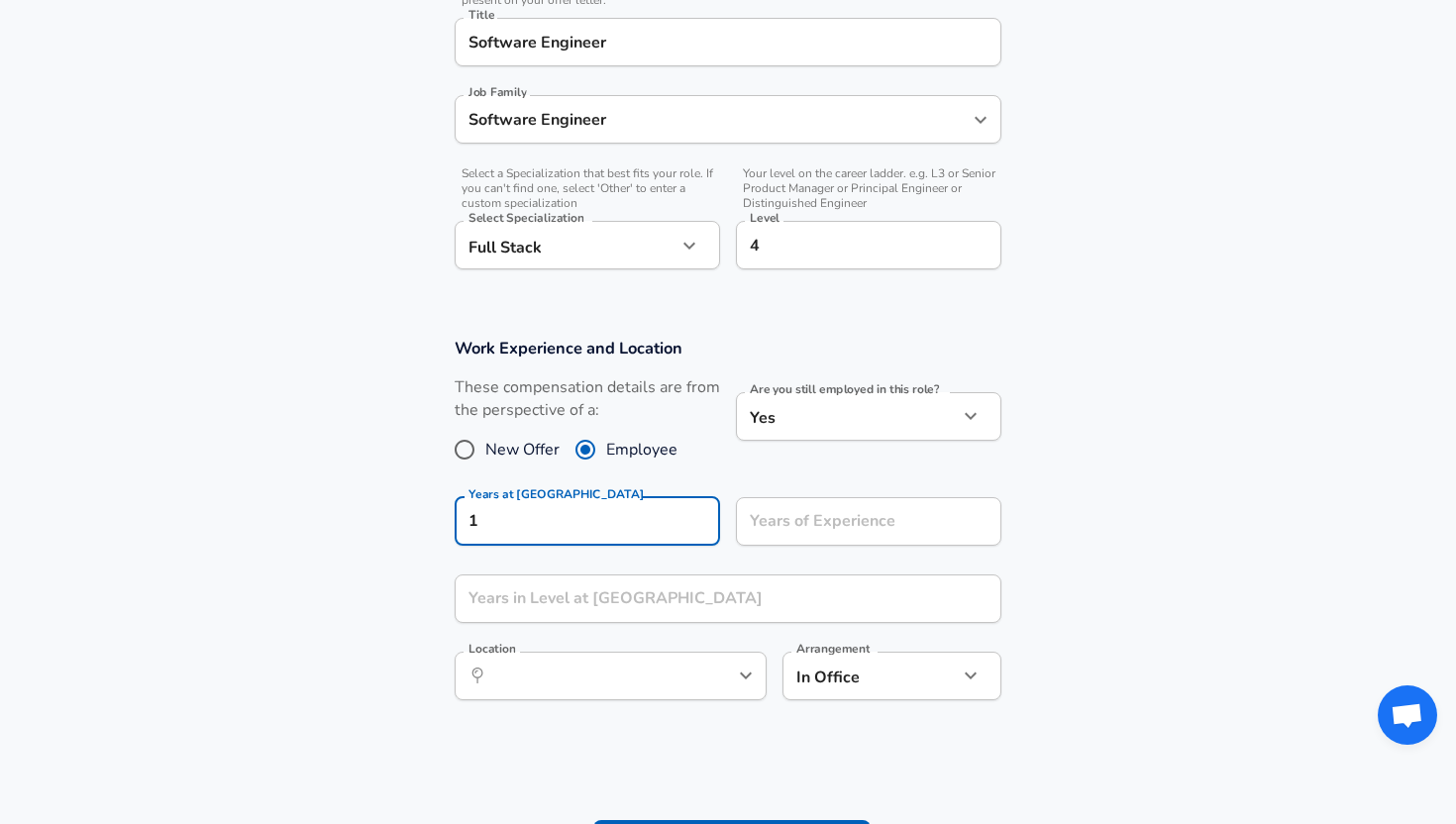 click on "Years of Experience Years of Experience" at bounding box center [861, 520] 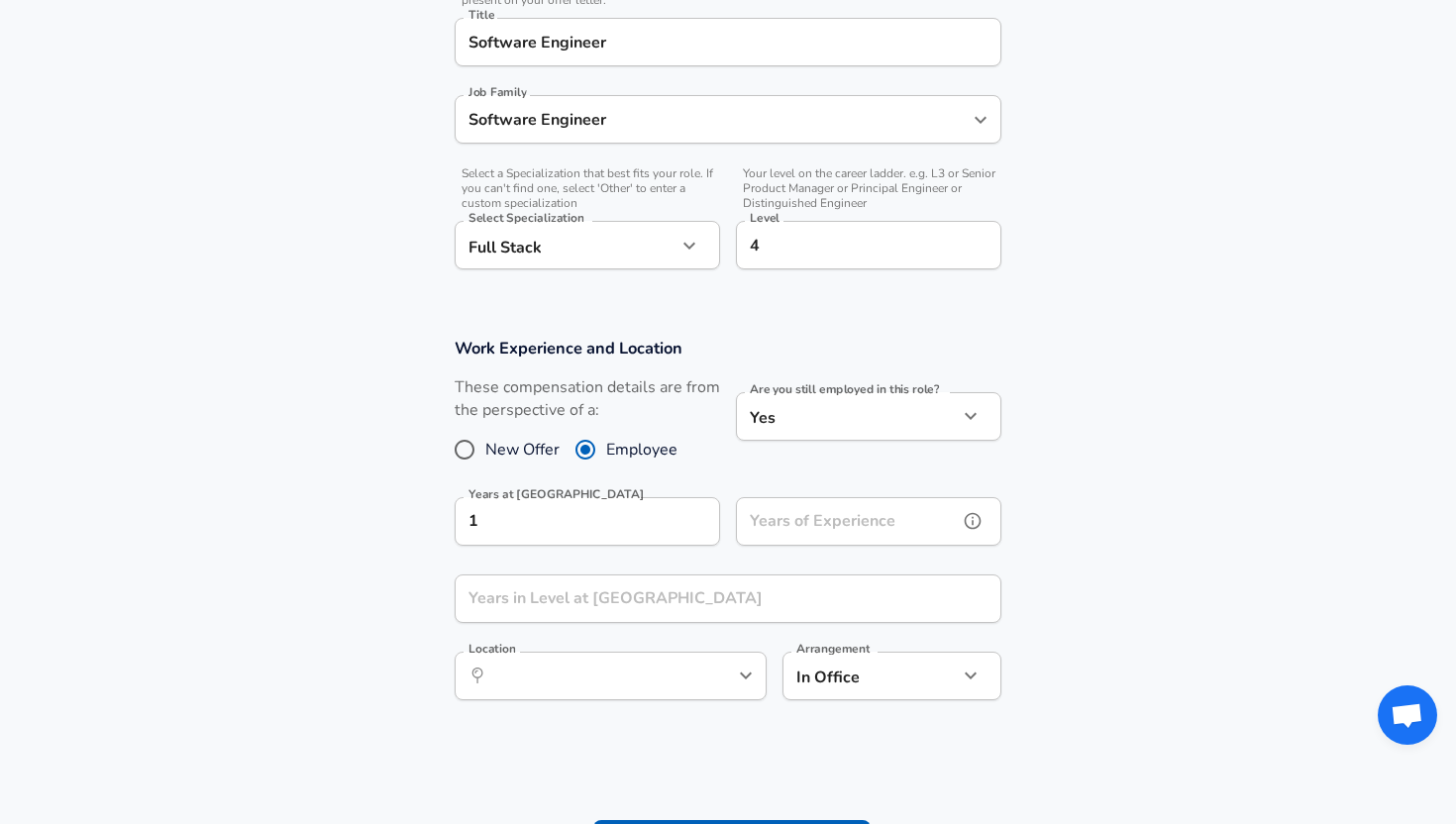 click on "Years of Experience" at bounding box center [847, 521] 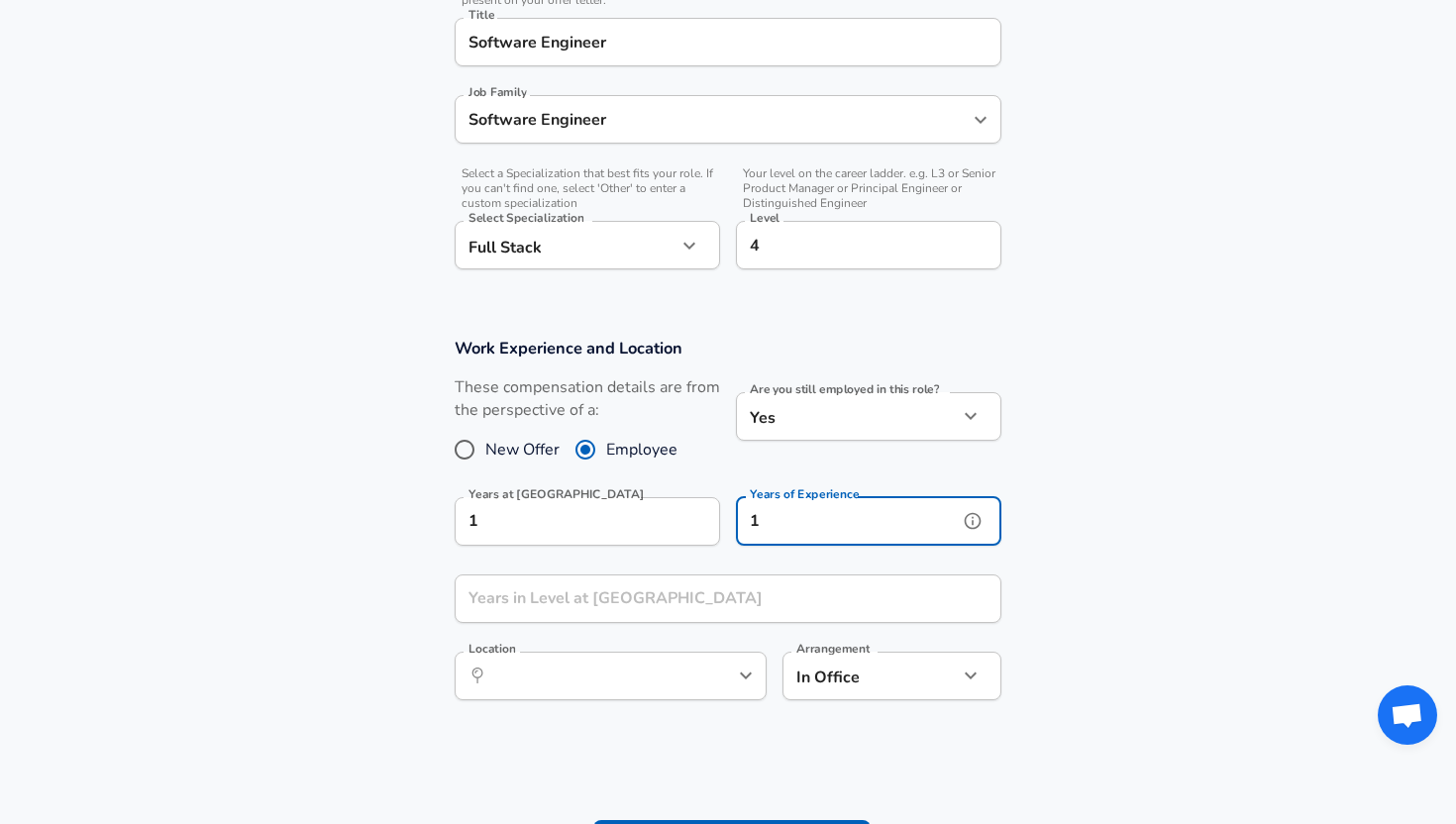 type on "1" 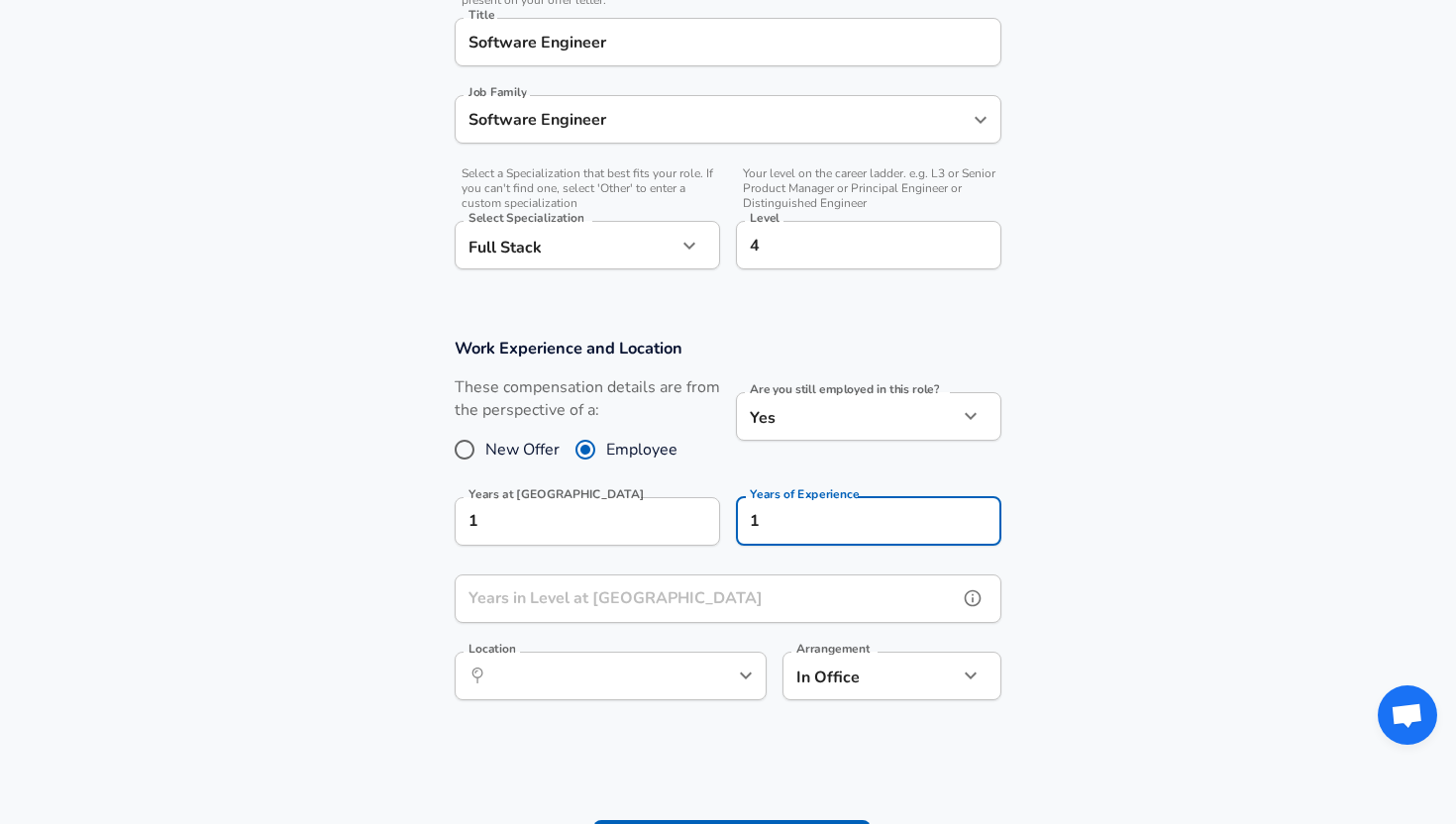 click on "Years in Level at [GEOGRAPHIC_DATA]" at bounding box center [706, 598] 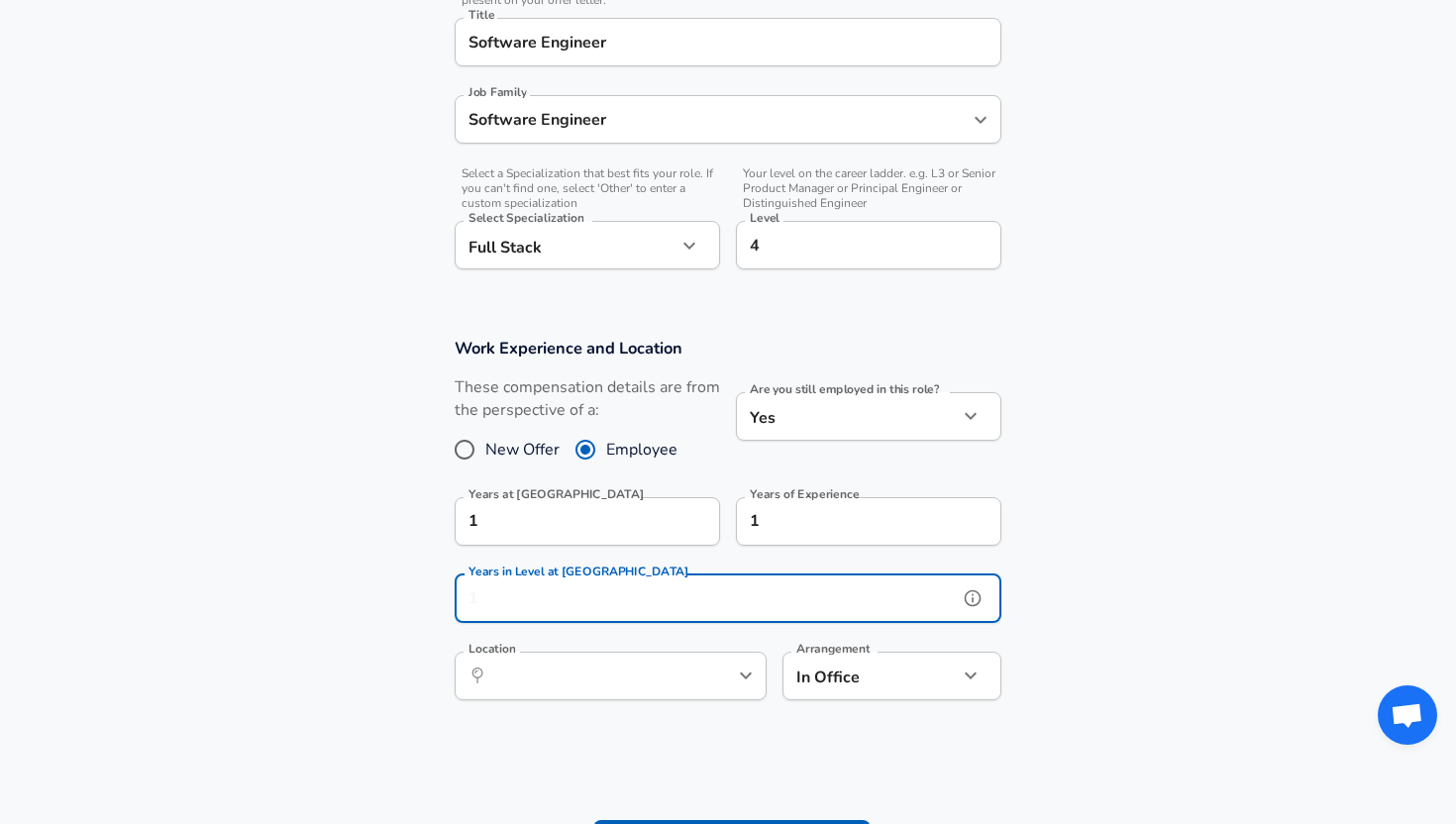 type on "1" 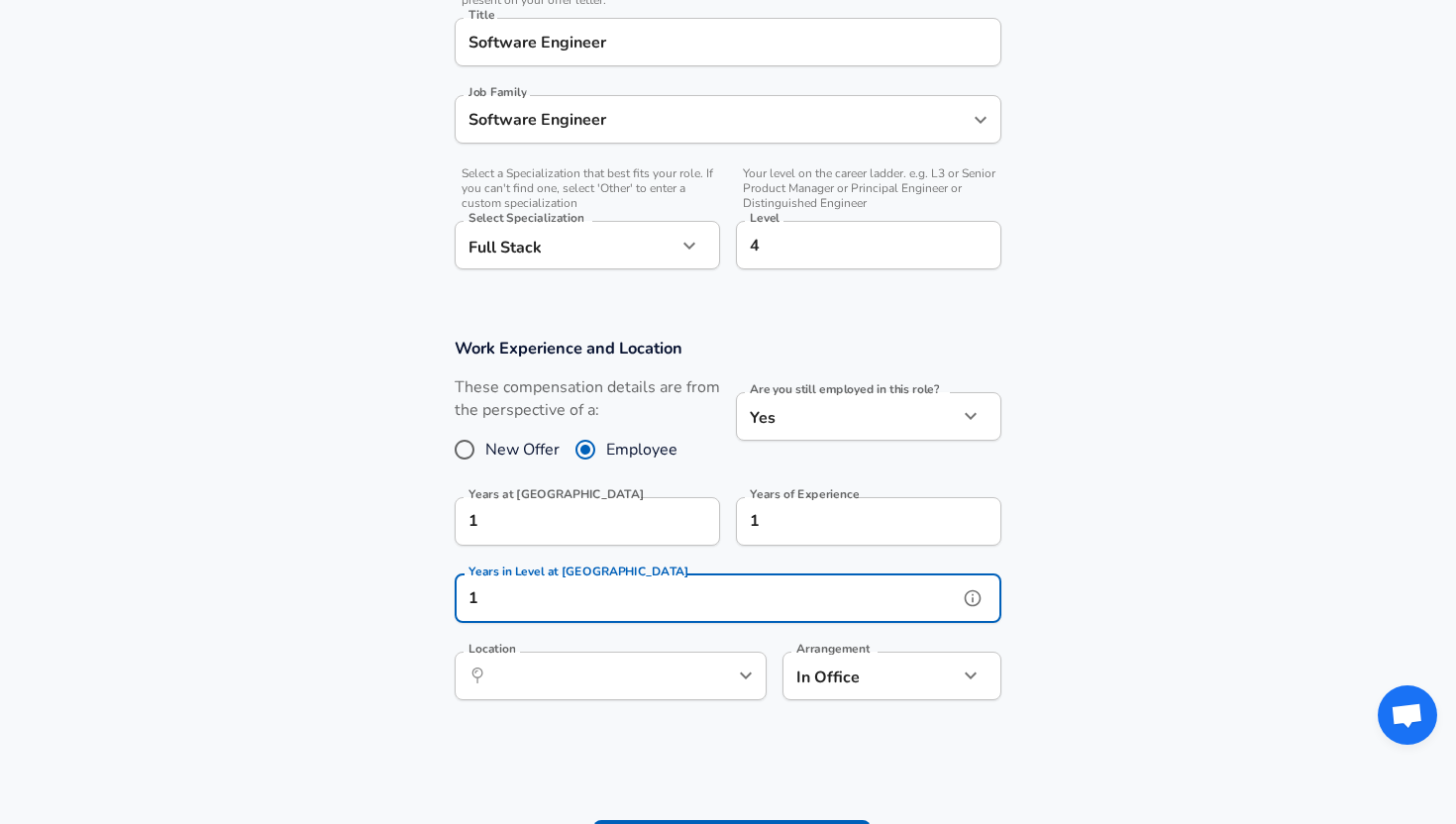 click on "​ Location" at bounding box center [610, 675] 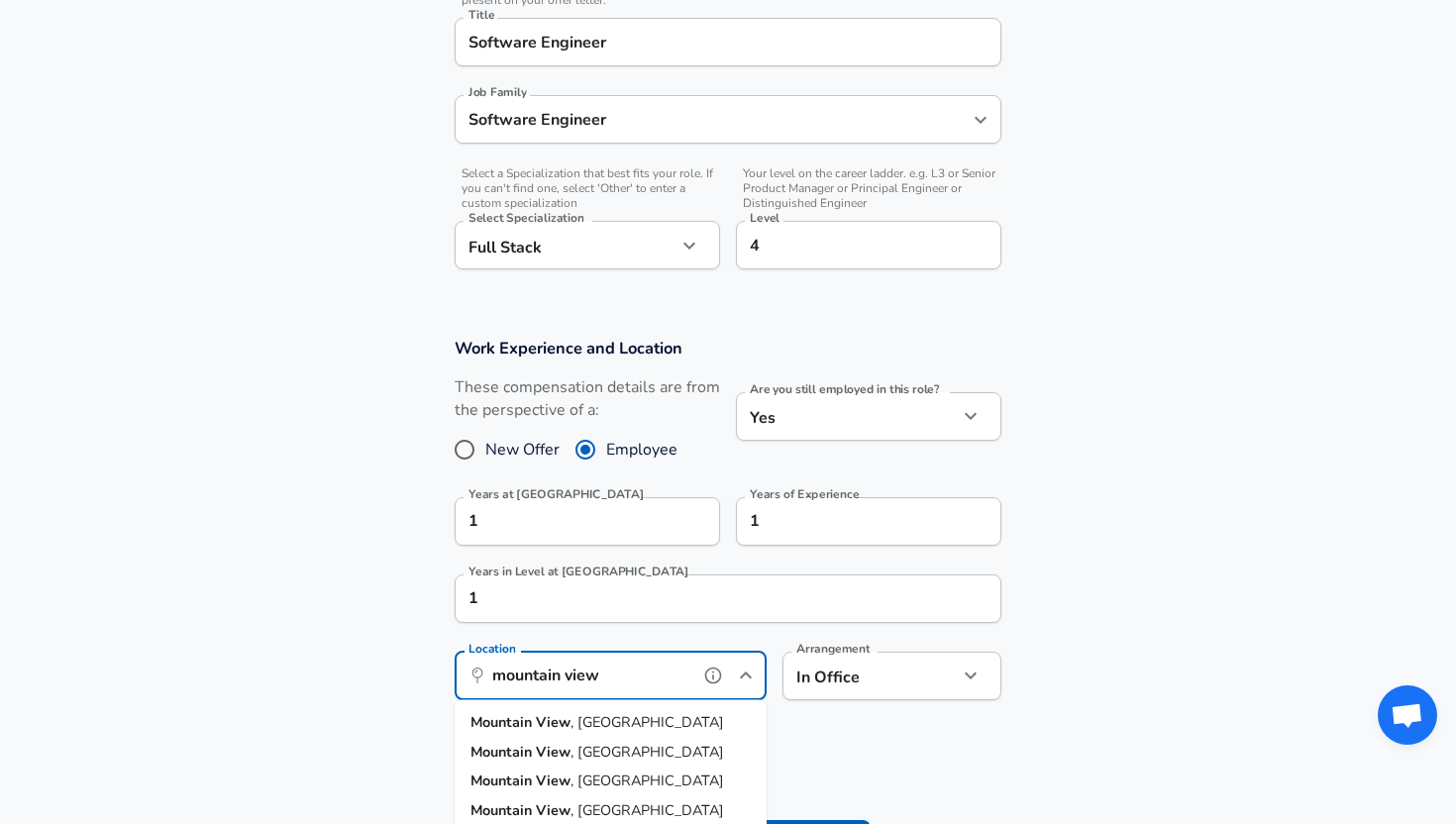 click on "[GEOGRAPHIC_DATA] , [GEOGRAPHIC_DATA]" at bounding box center (610, 723) 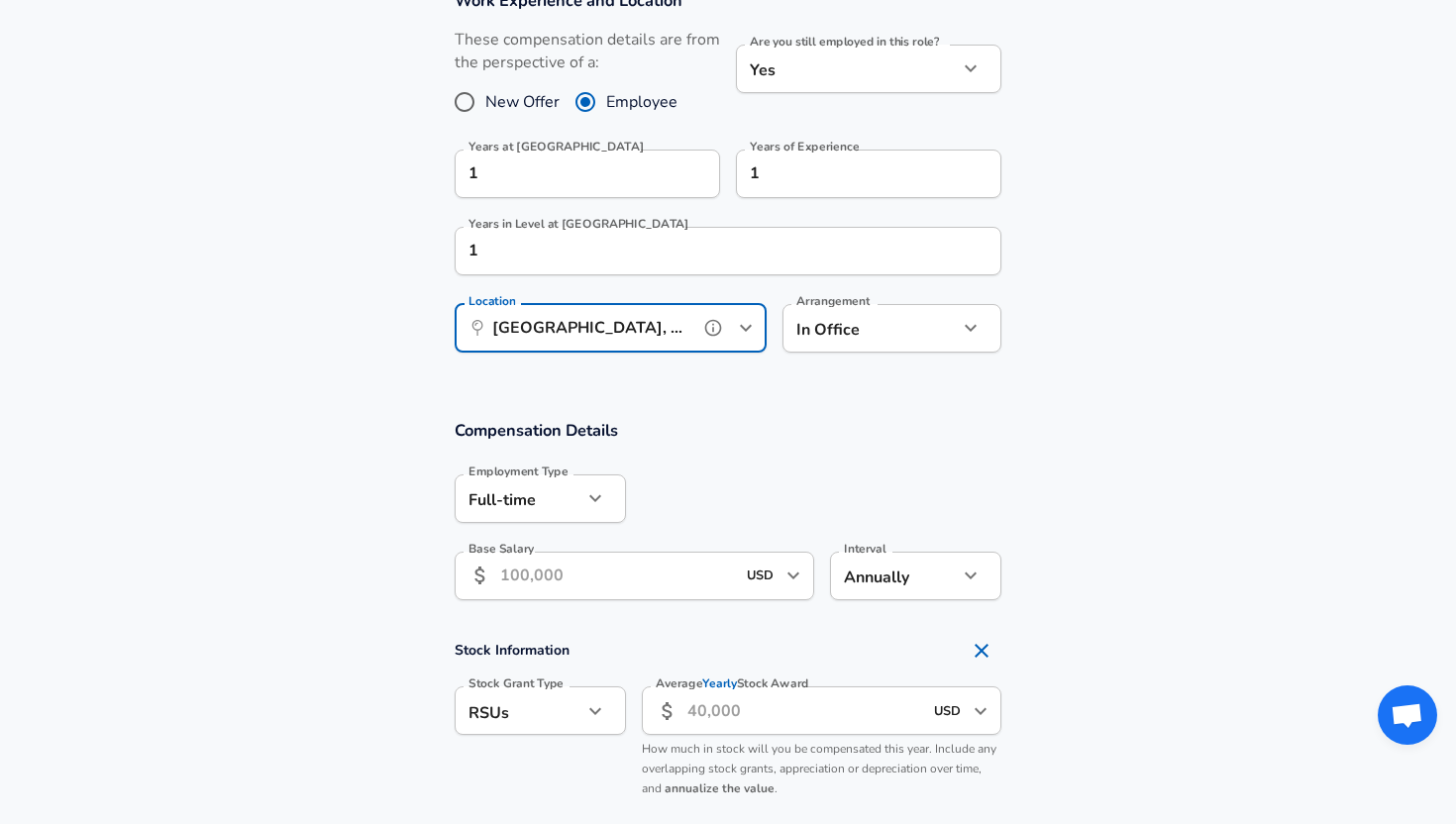 scroll, scrollTop: 993, scrollLeft: 0, axis: vertical 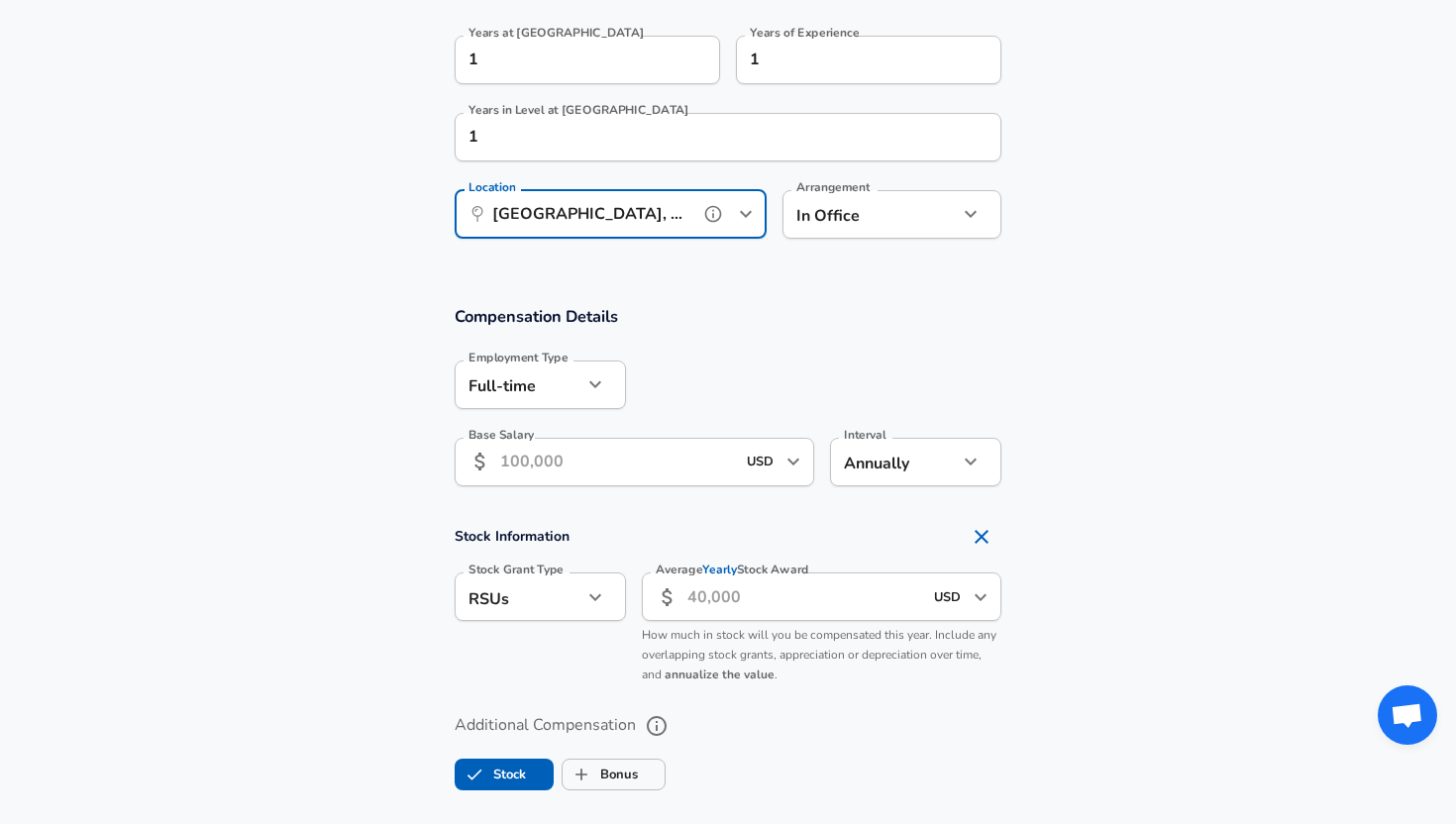 type on "[GEOGRAPHIC_DATA], [GEOGRAPHIC_DATA]" 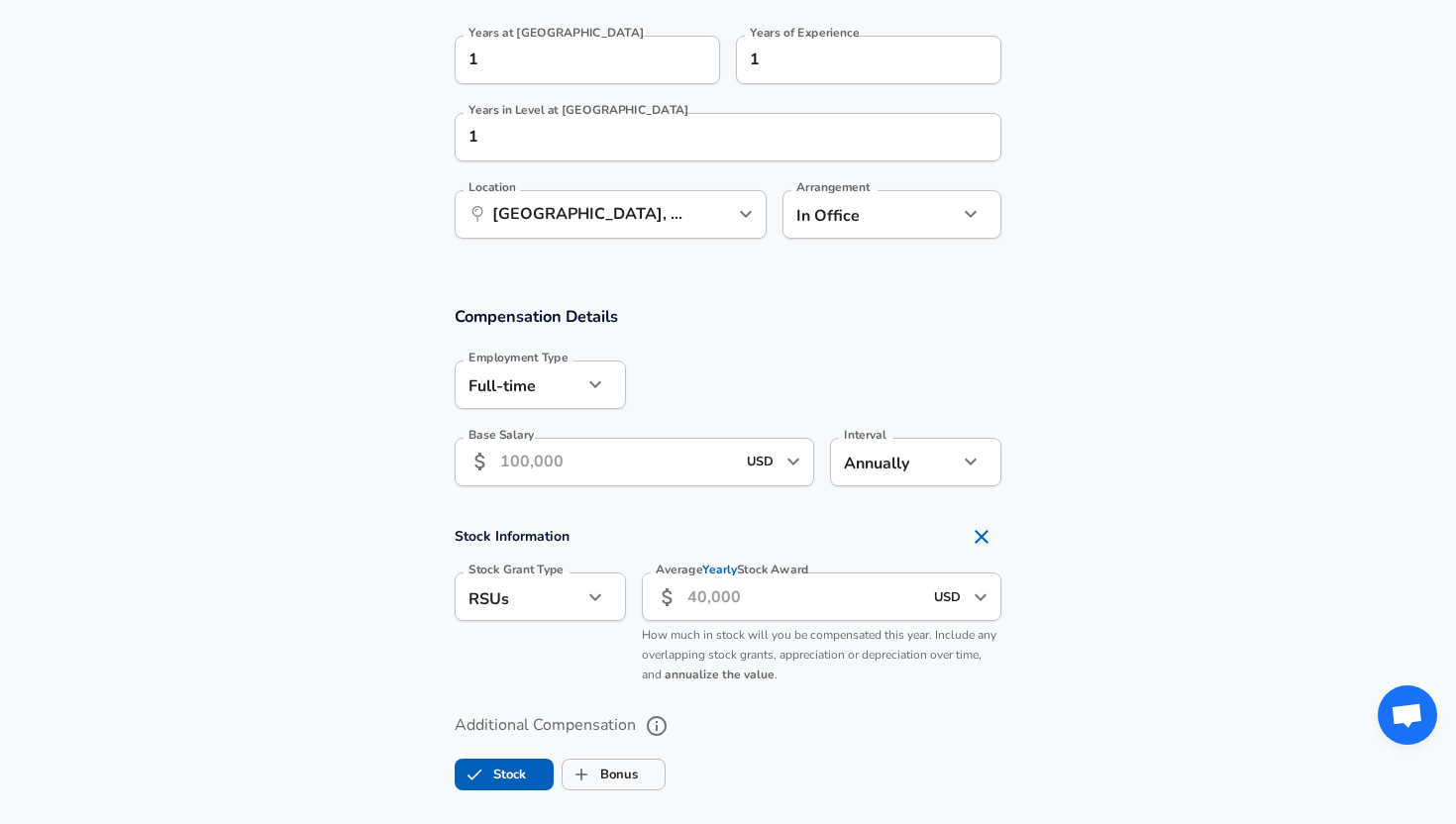 click on "Base Salary" at bounding box center (617, 462) 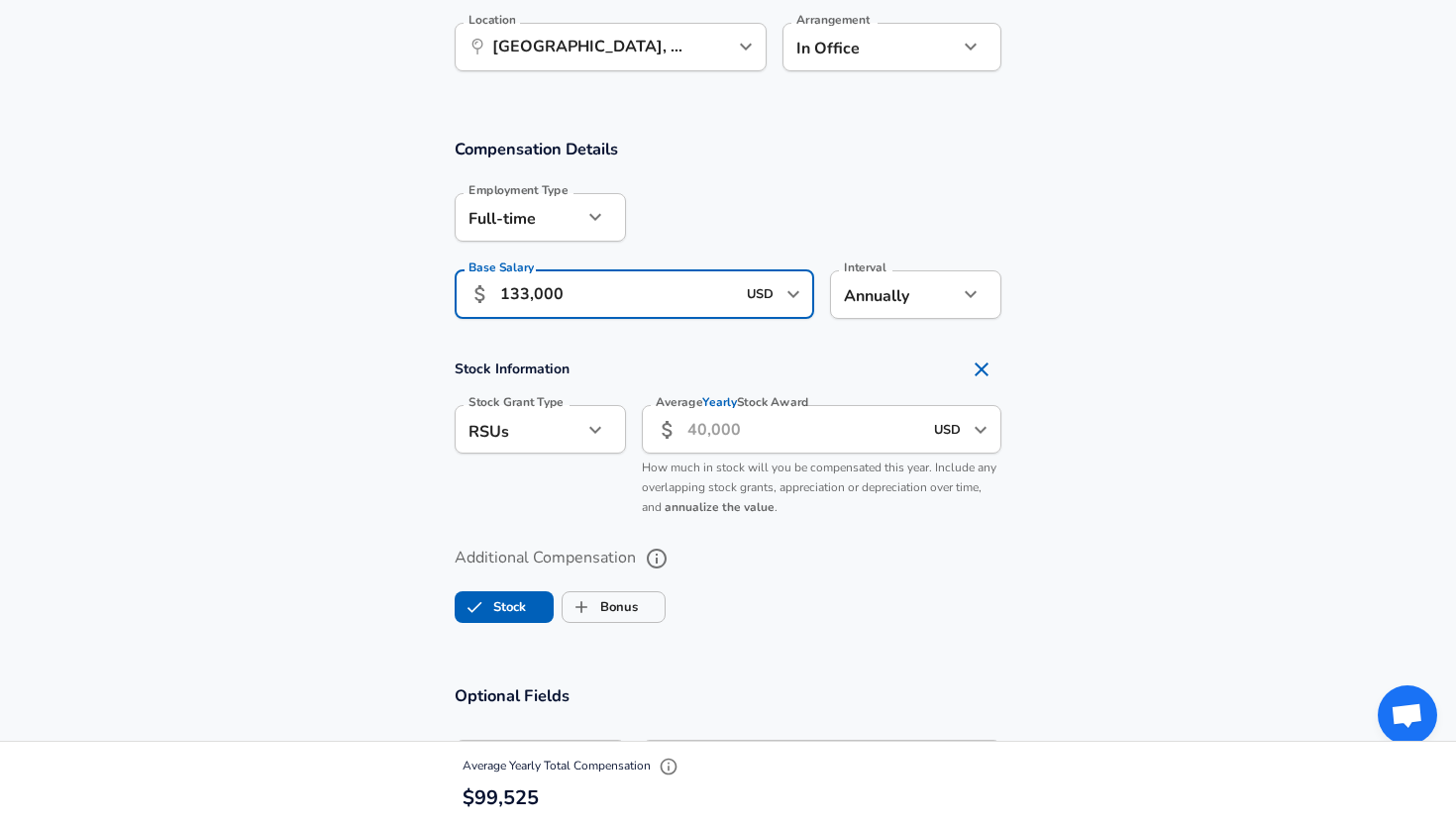 scroll, scrollTop: 1166, scrollLeft: 0, axis: vertical 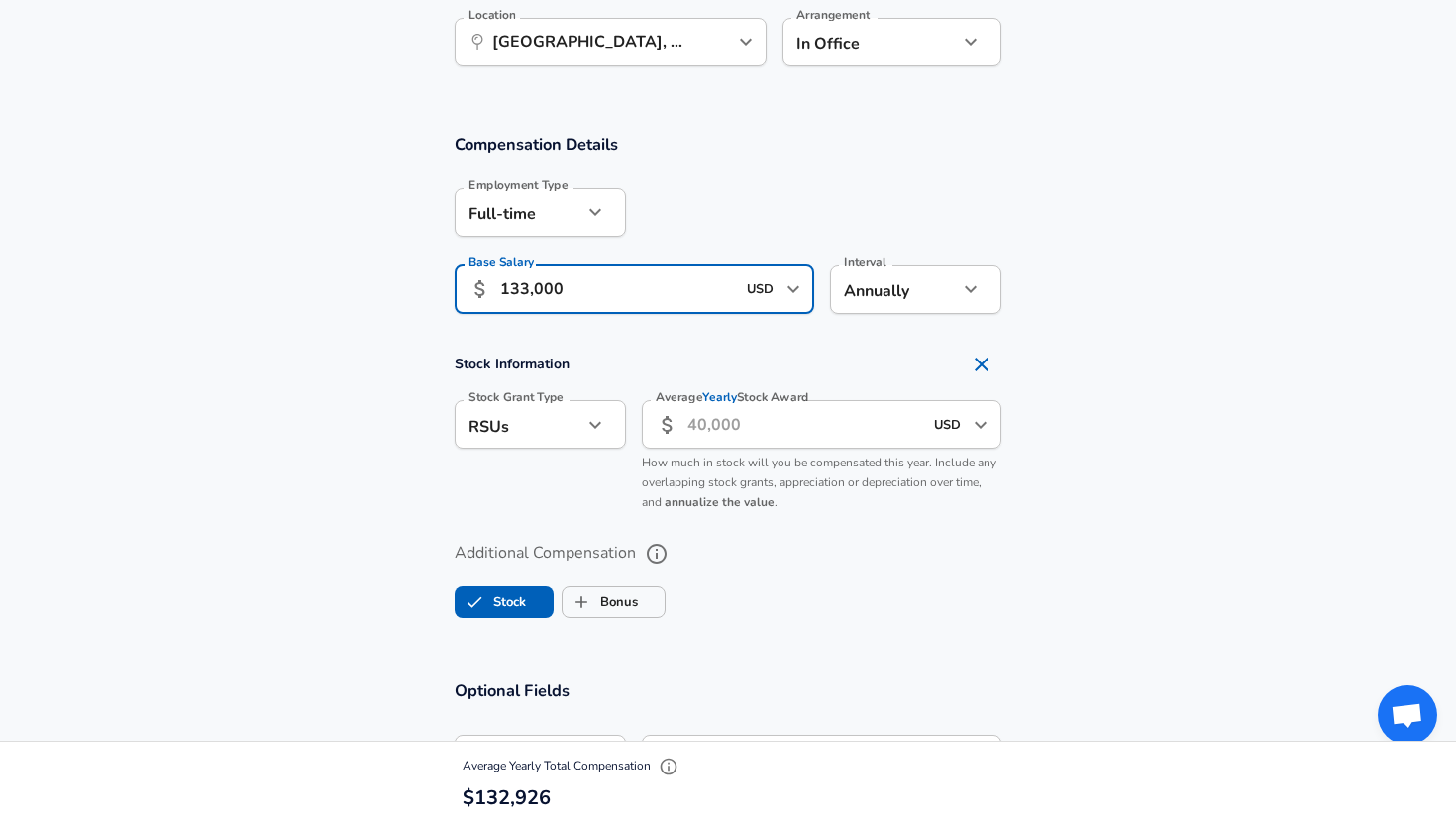 type on "133,000" 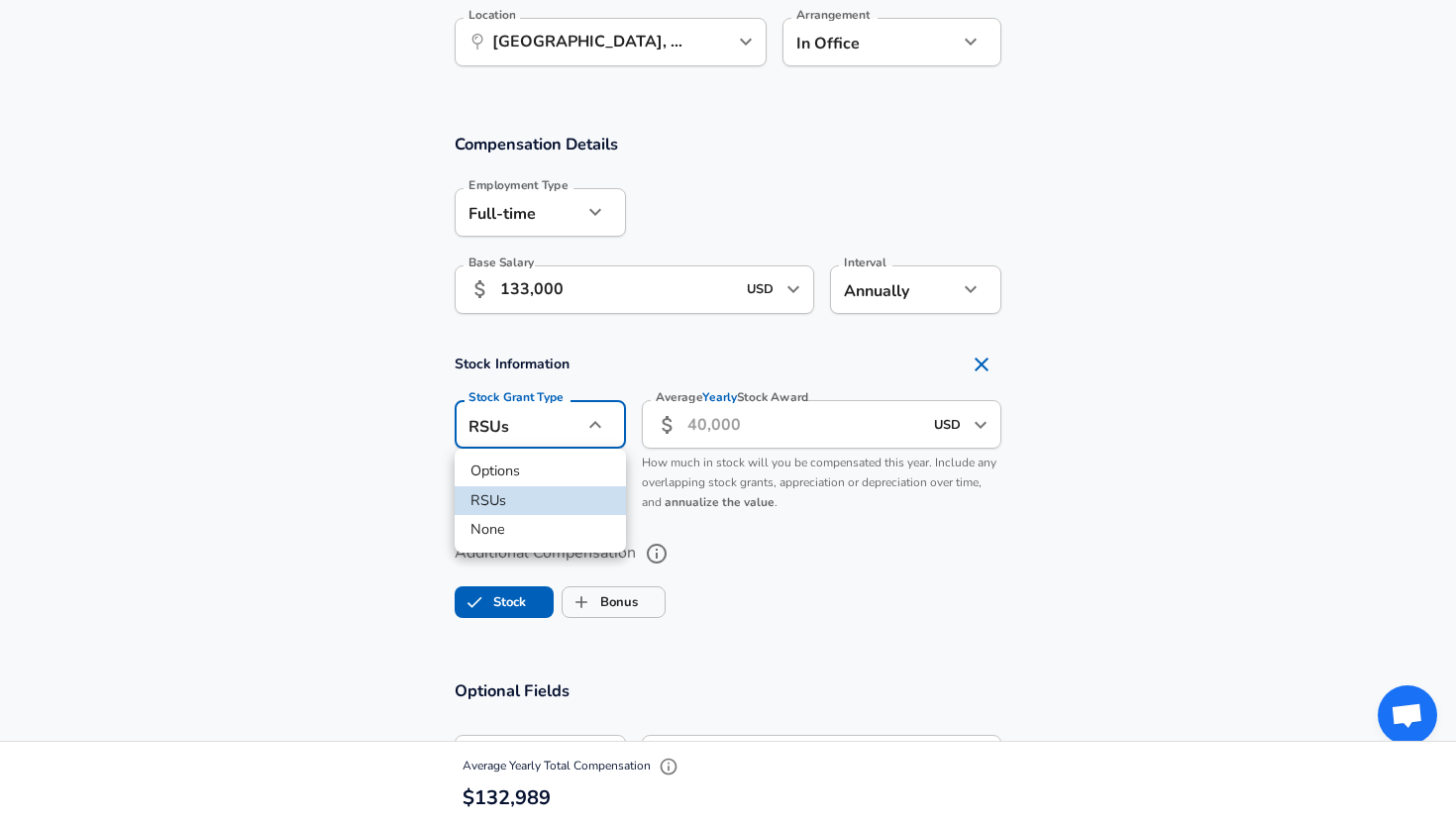 click on "Restart Add Your Salary Upload your offer letter   to verify your submission Enhance Privacy and Anonymity No Automatically hides specific fields until there are enough submissions to safely display the full details.   More Details Based on your submission and the data points that we have already collected, we will automatically hide and anonymize specific fields if there aren't enough data points to remain sufficiently anonymous. Company & Title Information   Enter the company you received your offer from Company Commure Company   Select the title that closest resembles your official title. This should be similar to the title that was present on your offer letter. Title Software Engineer Title Job Family Software Engineer Job Family   Select a Specialization that best fits your role. If you can't find one, select 'Other' to enter a custom specialization Select Specialization Full Stack Full Stack Select Specialization   Level 4 Level Work Experience and Location New Offer Employee Yes yes Years at Commure 1" at bounding box center [728, -754] 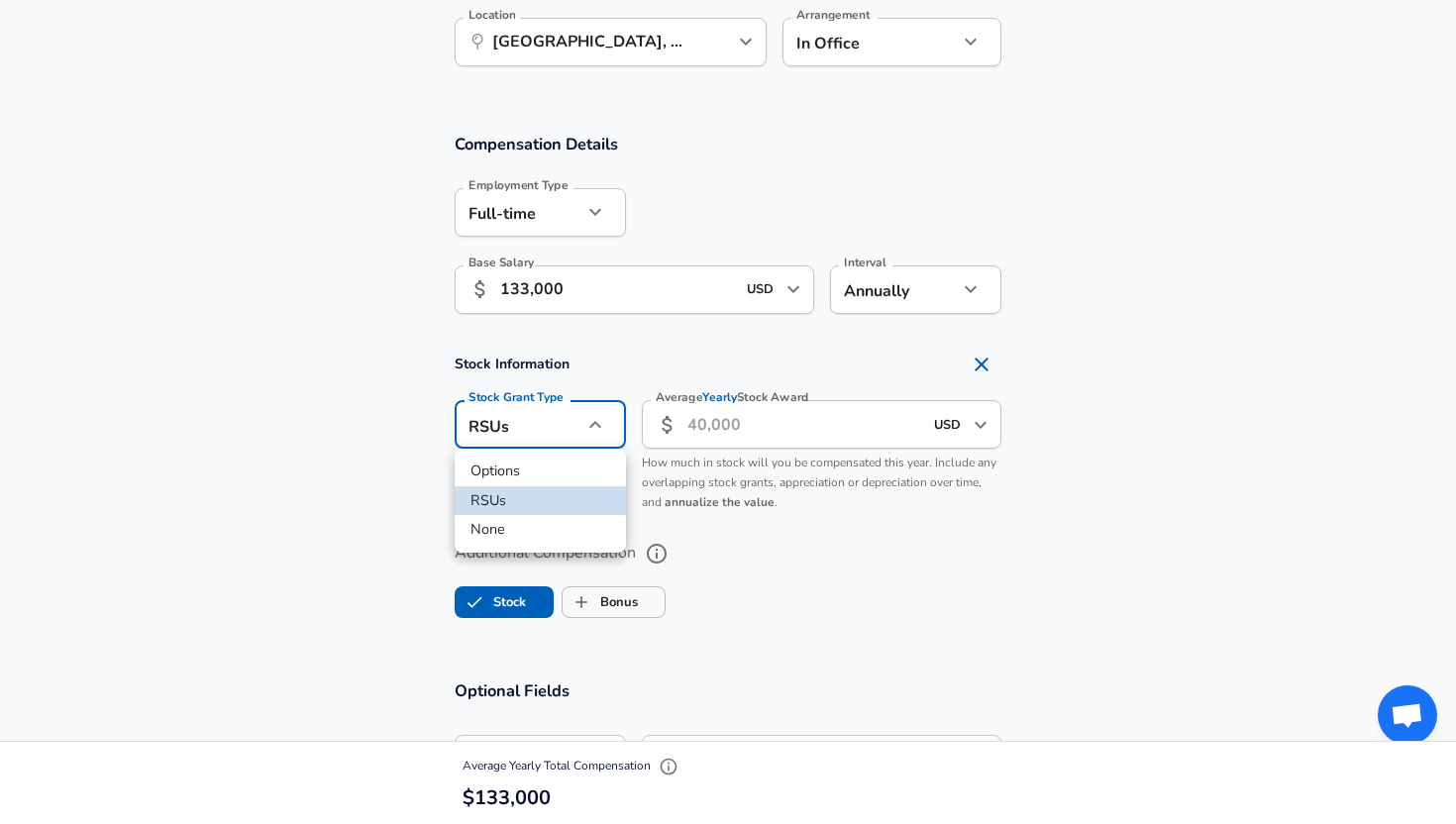 click on "Options" at bounding box center [540, 471] 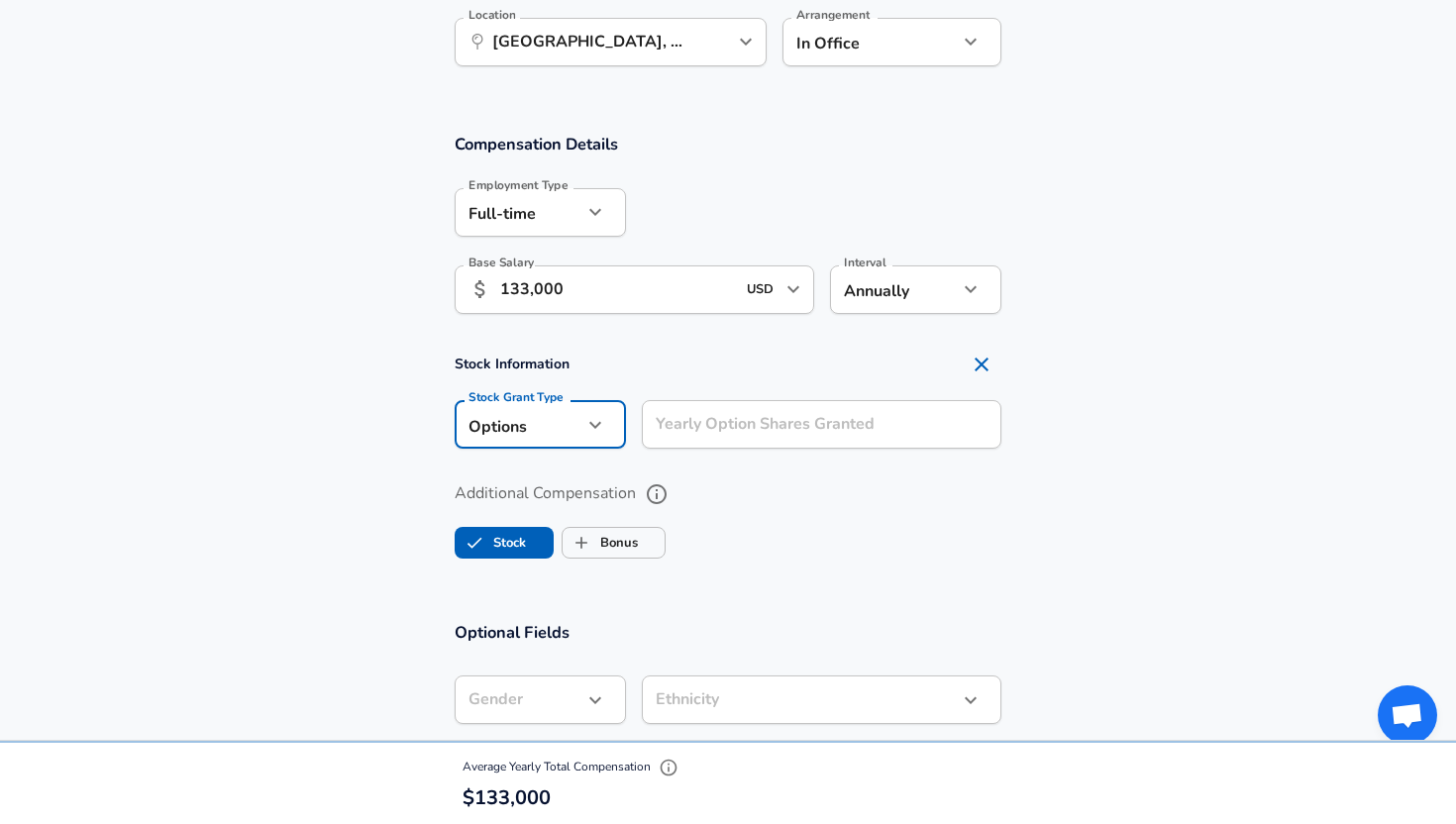 click on "Yearly Option Shares Granted" at bounding box center (821, 424) 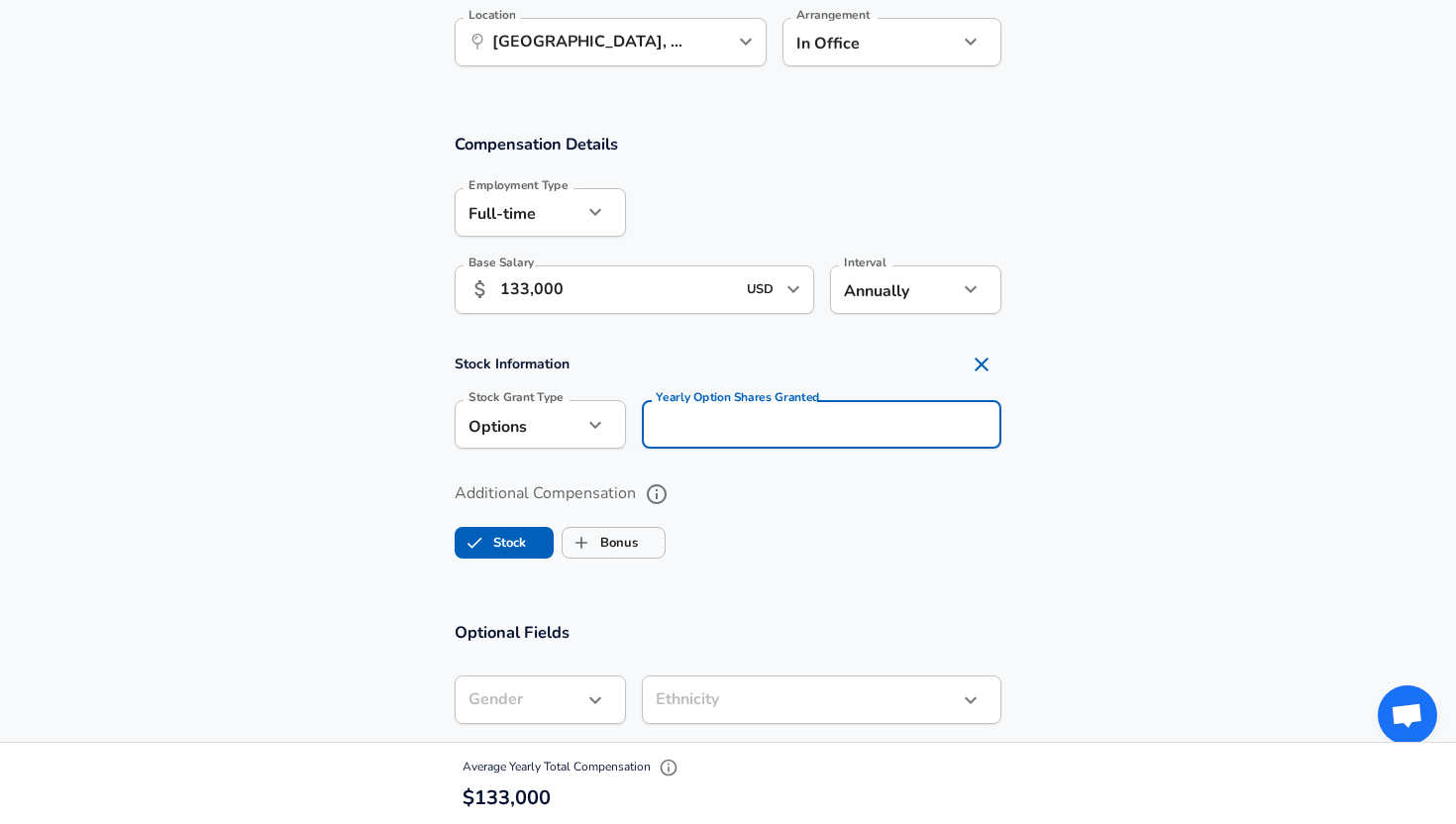 type on "1,062" 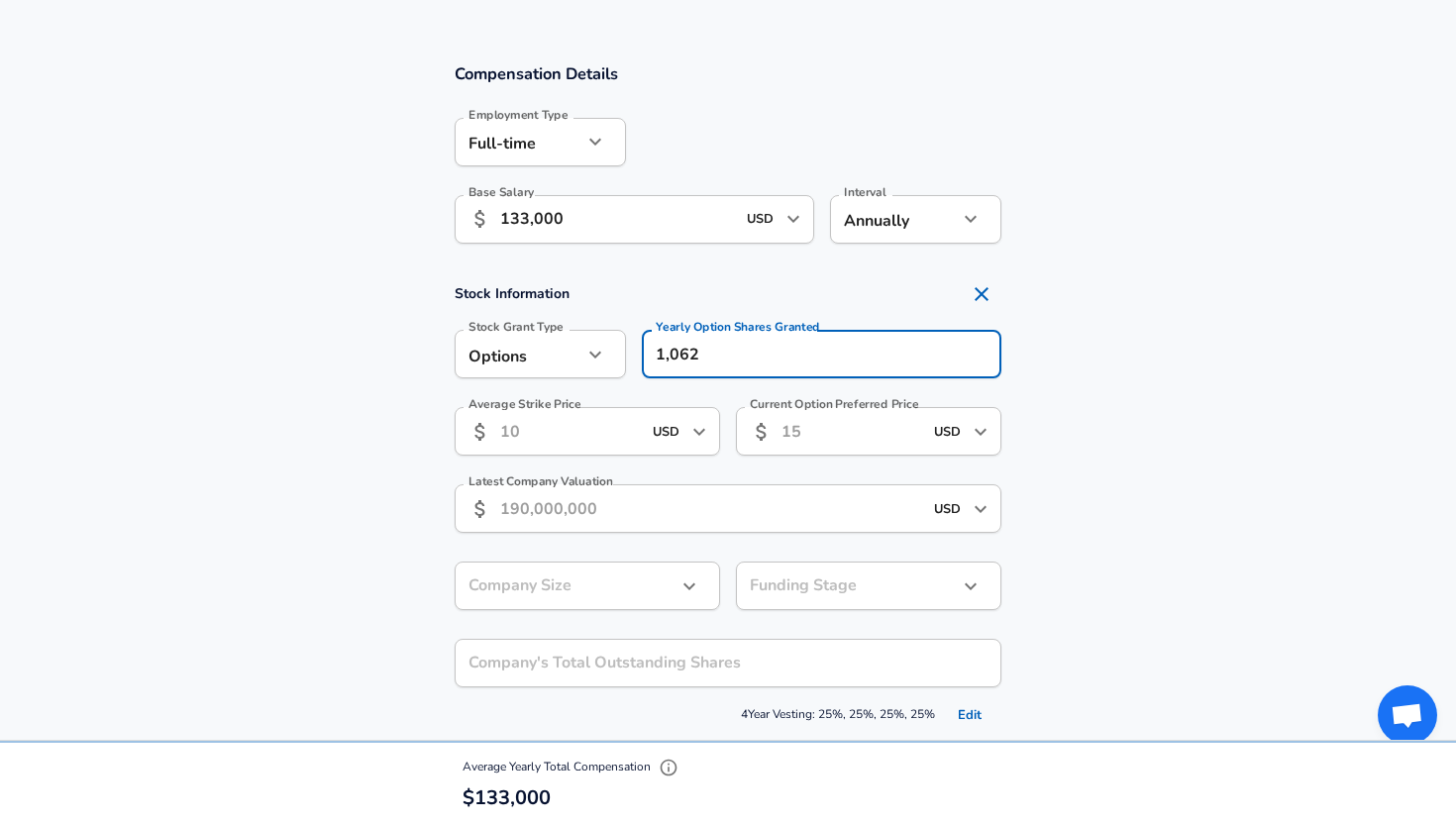 scroll, scrollTop: 1329, scrollLeft: 0, axis: vertical 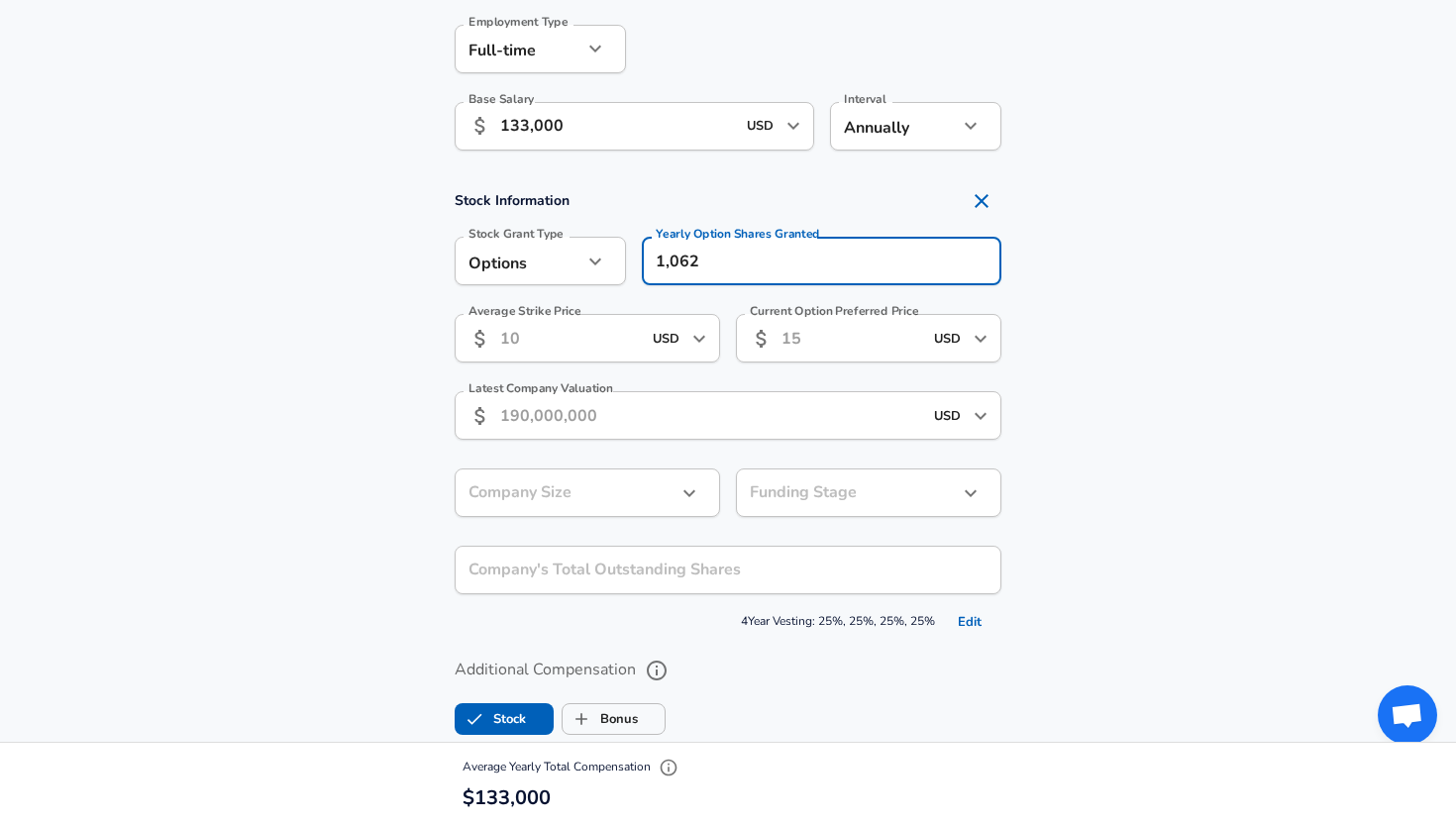 click on "Average Strike Price" at bounding box center [571, 338] 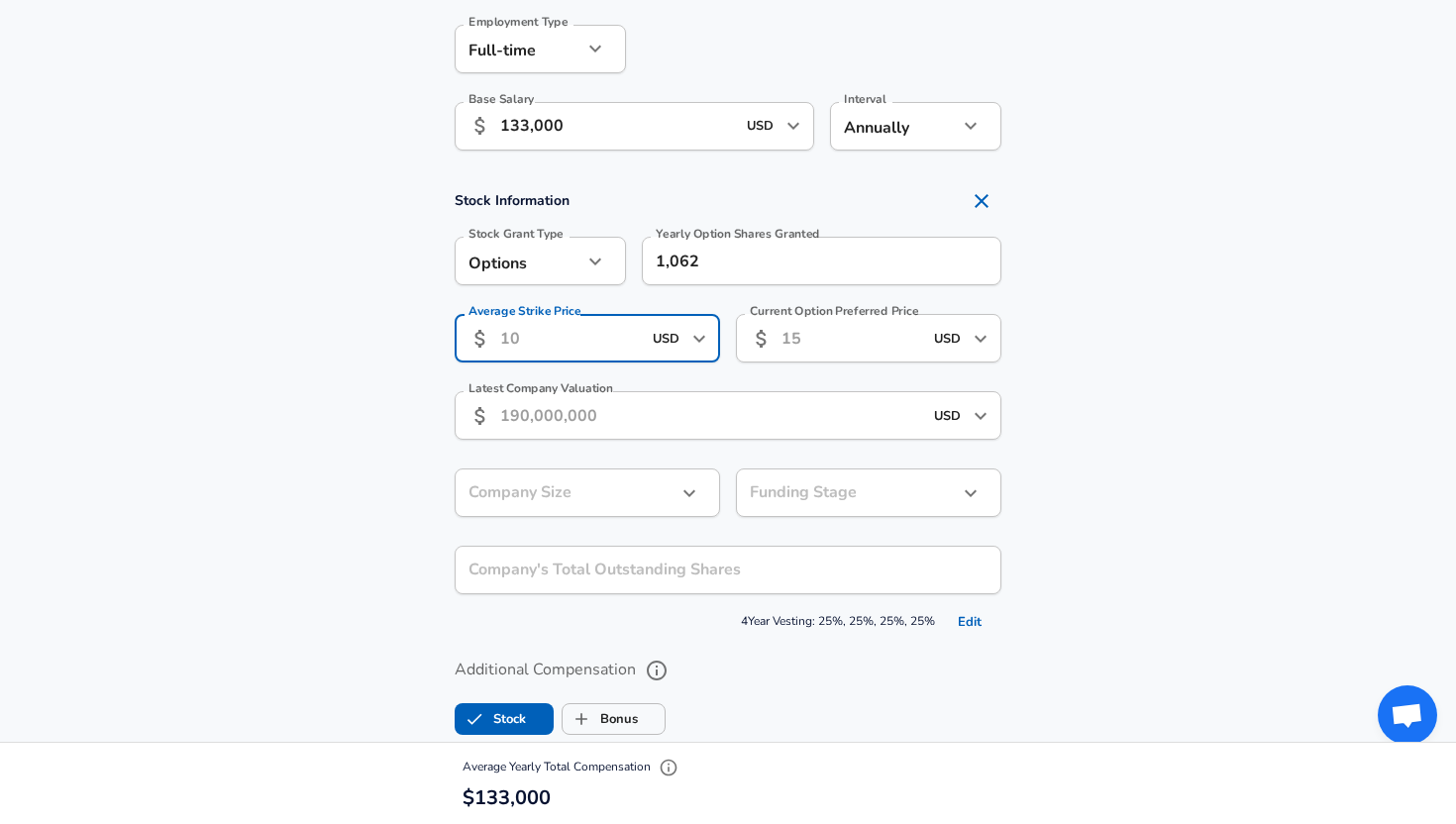 type on "2" 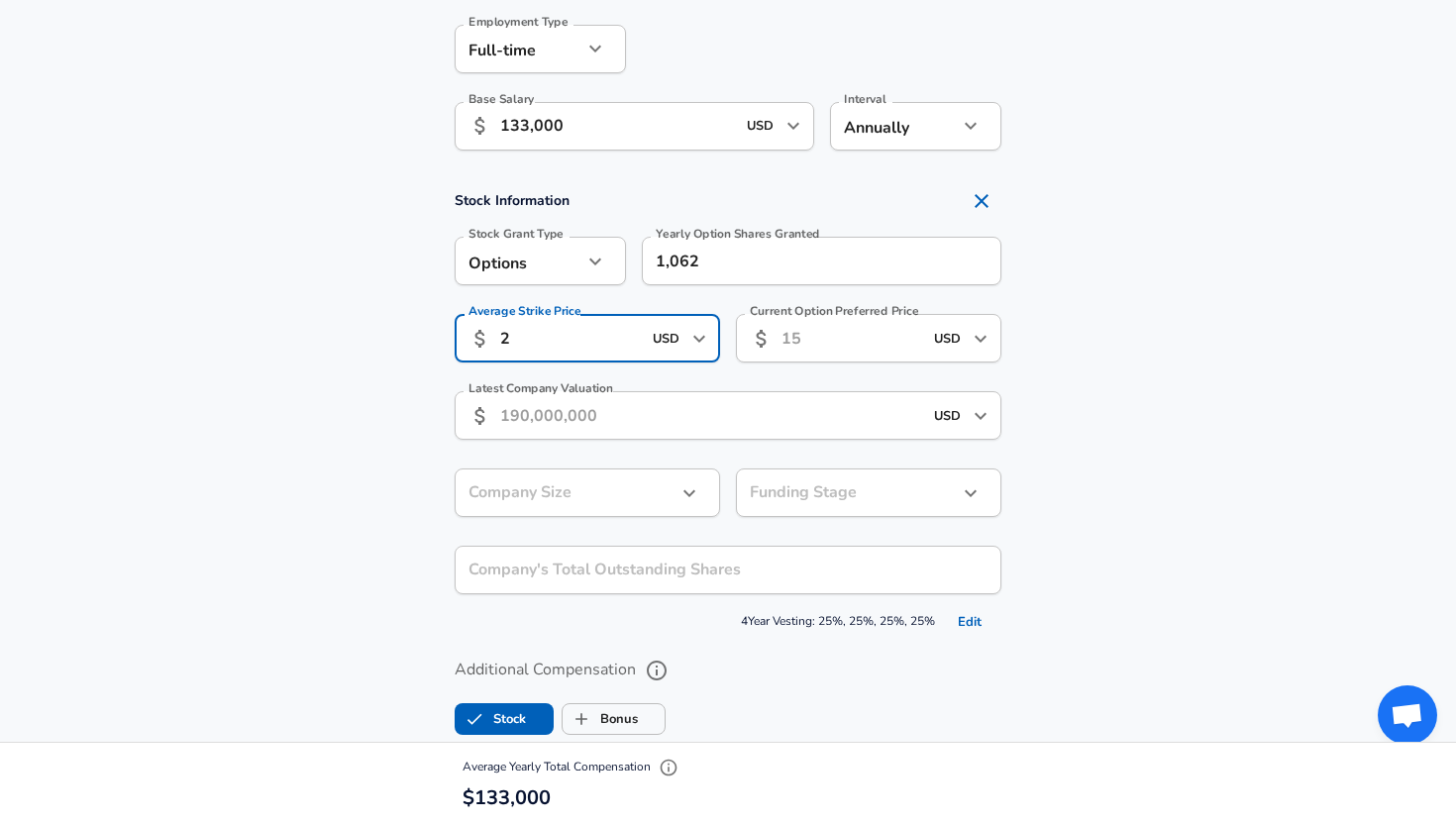 click on "Current Option Preferred Price" at bounding box center [852, 338] 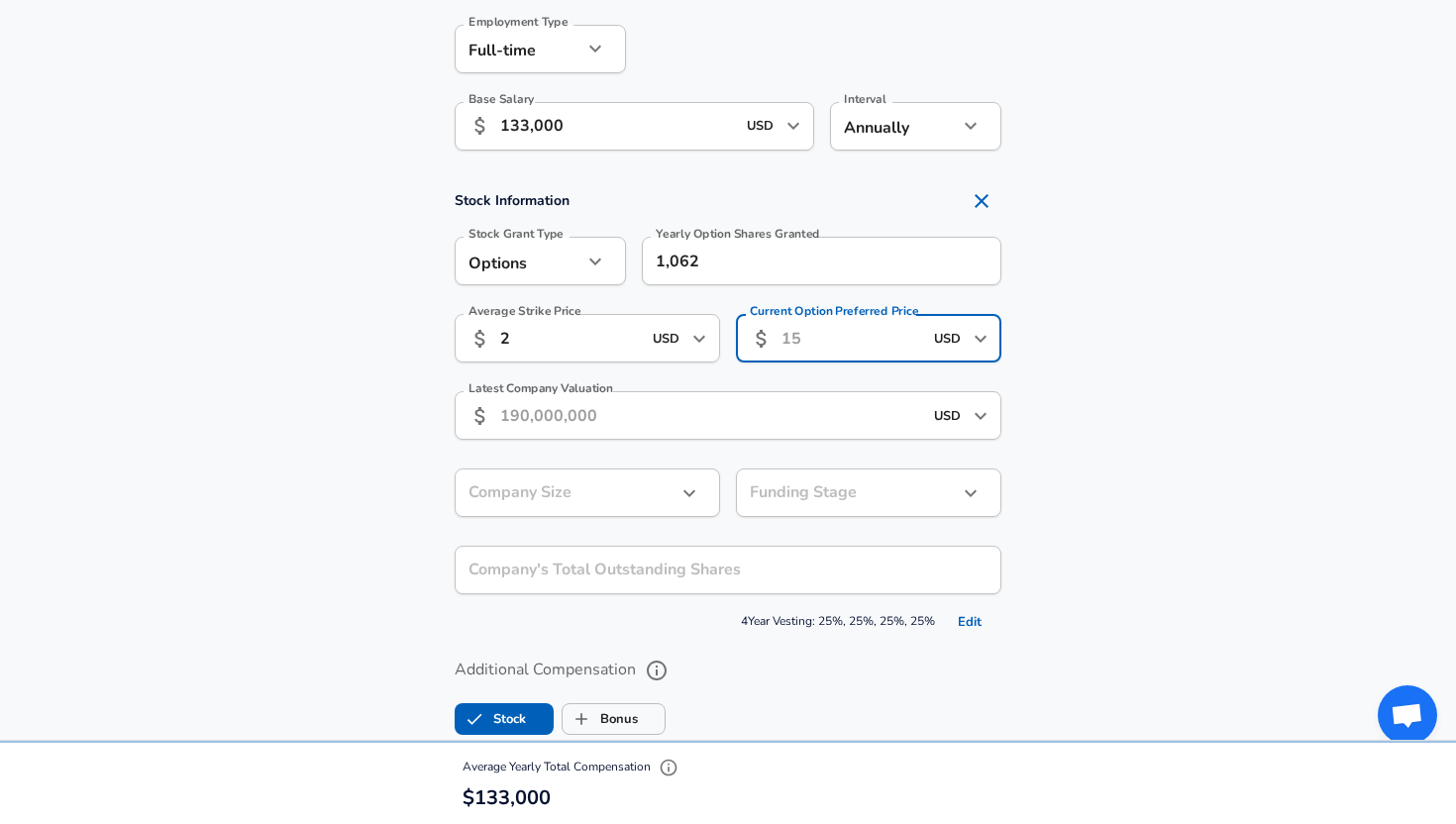 type on "80" 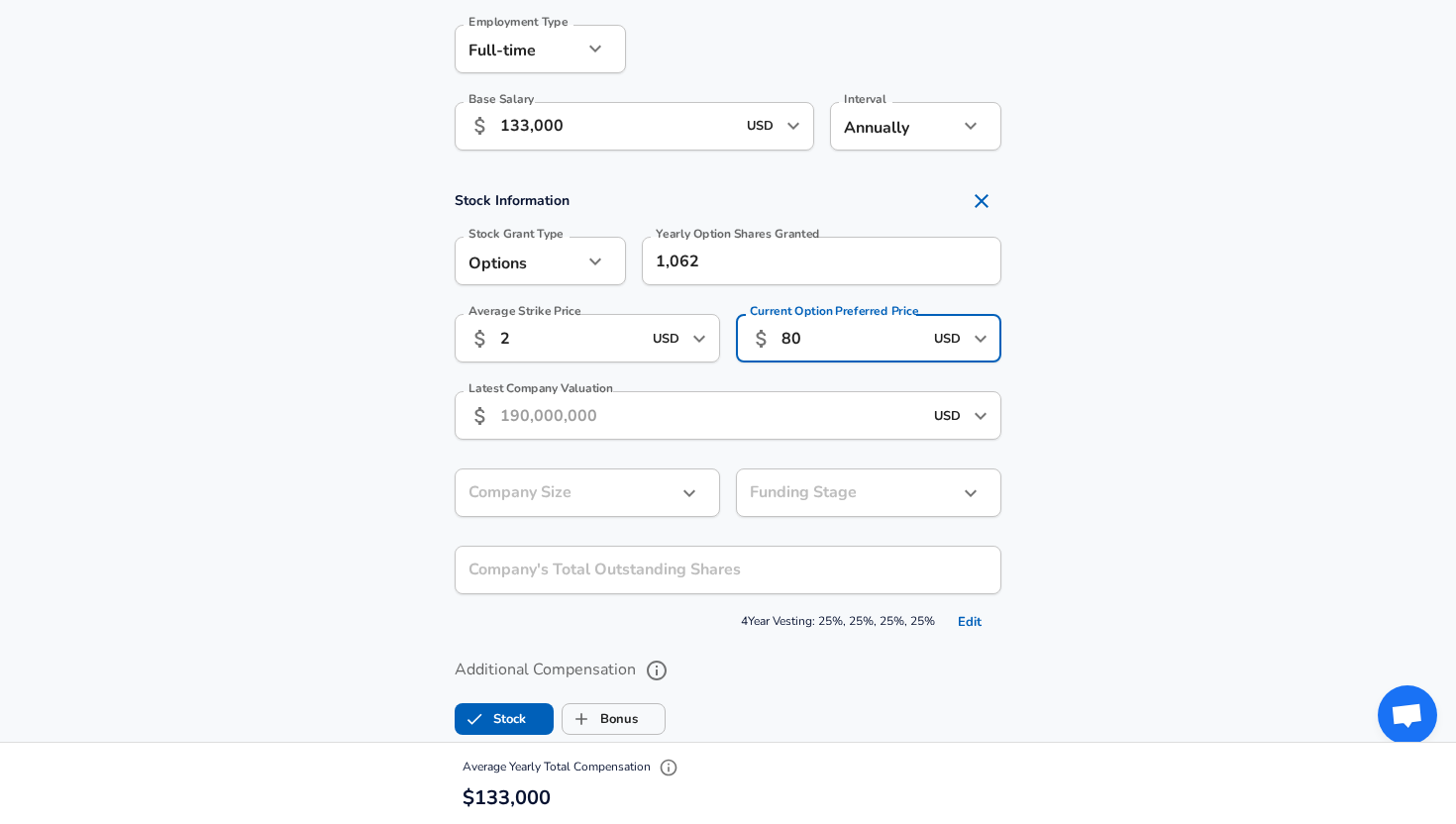 click on "Latest Company Valuation" at bounding box center (711, 415) 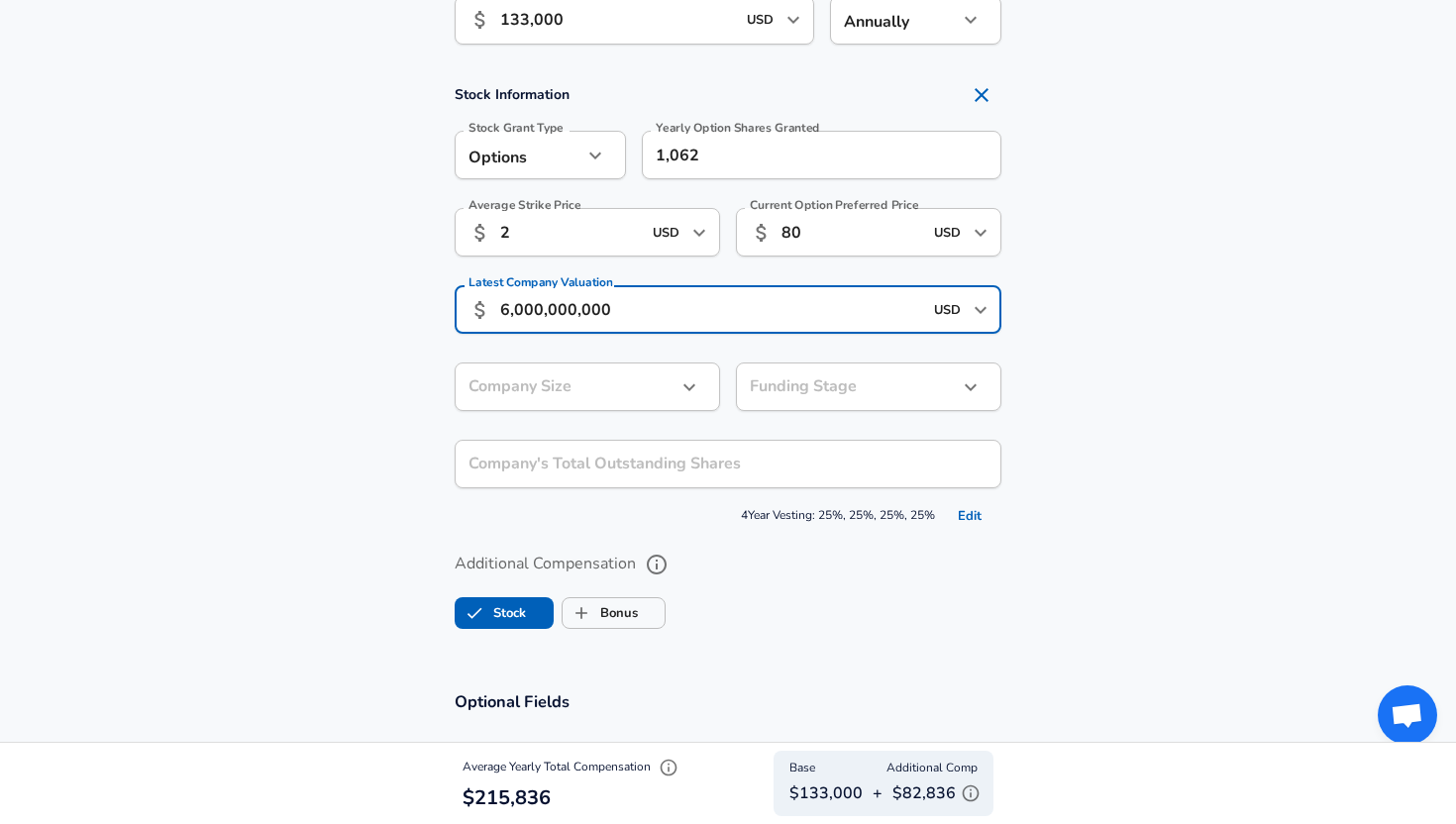 scroll, scrollTop: 1453, scrollLeft: 0, axis: vertical 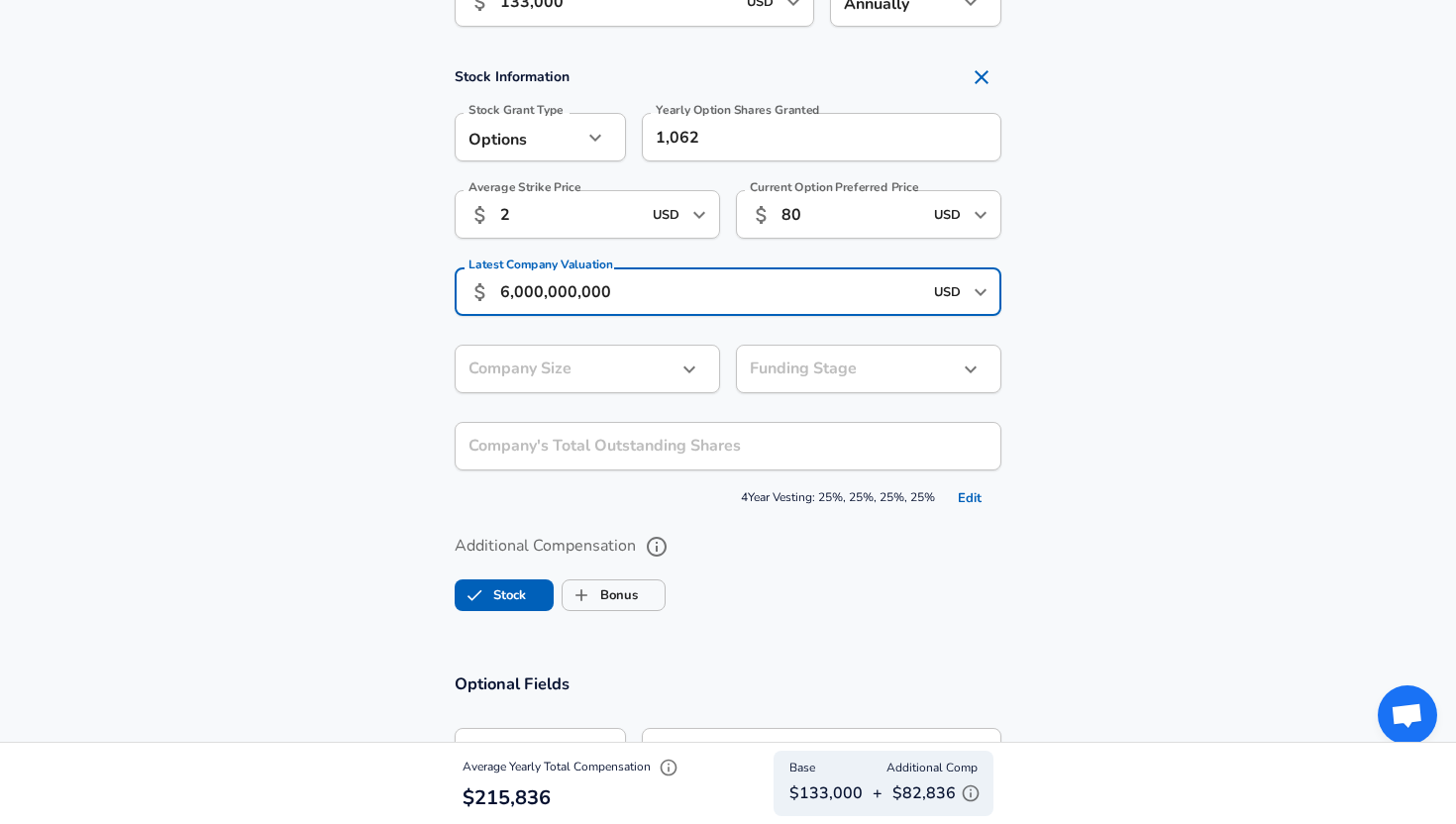 type on "6,000,000,000" 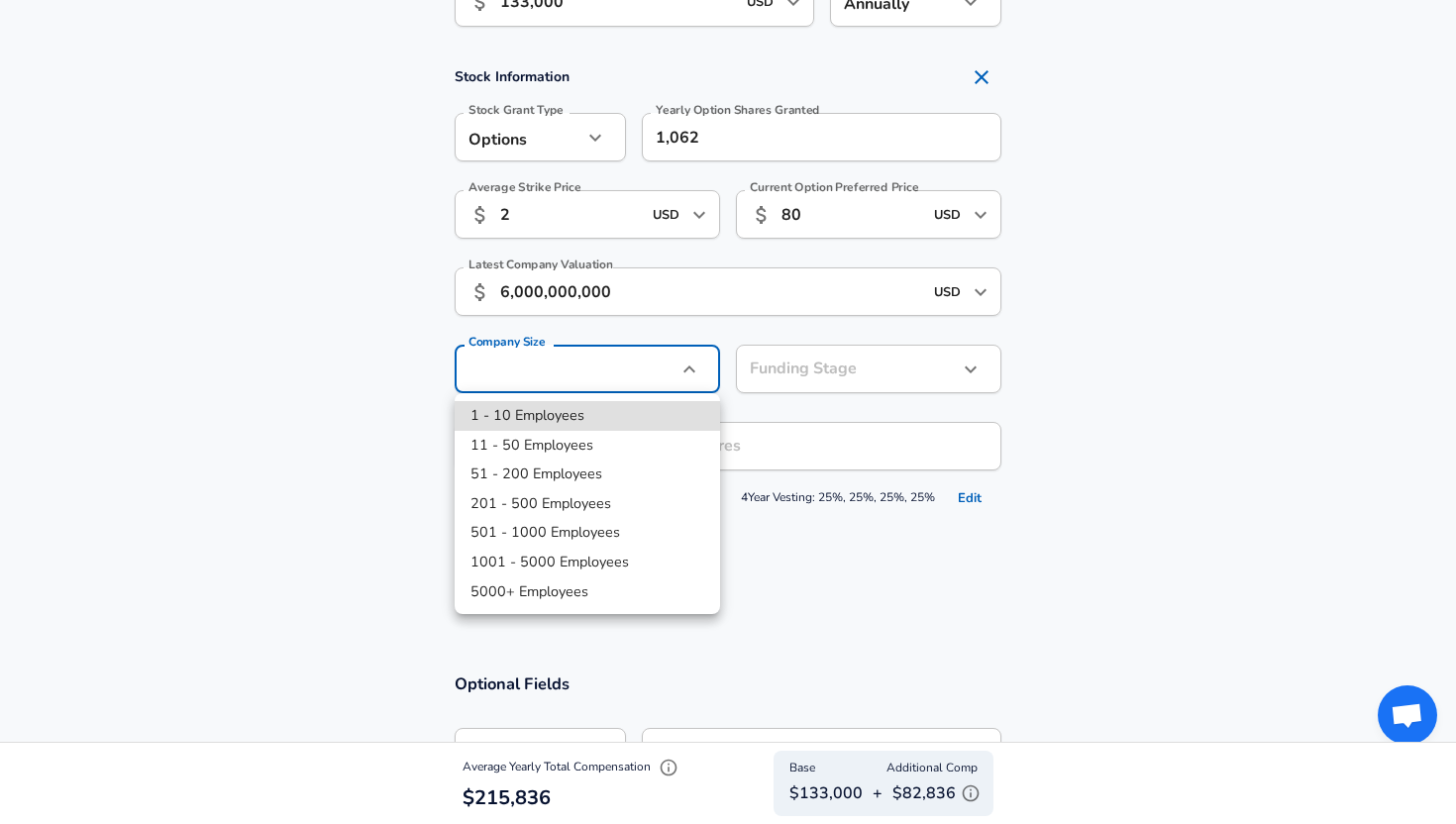 click on "Restart Add Your Salary Upload your offer letter   to verify your submission Enhance Privacy and Anonymity No Automatically hides specific fields until there are enough submissions to safely display the full details.   More Details Based on your submission and the data points that we have already collected, we will automatically hide and anonymize specific fields if there aren't enough data points to remain sufficiently anonymous. Company & Title Information   Enter the company you received your offer from Company Commure Company   Select the title that closest resembles your official title. This should be similar to the title that was present on your offer letter. Title Software Engineer Title Job Family Software Engineer Job Family   Select a Specialization that best fits your role. If you can't find one, select 'Other' to enter a custom specialization Select Specialization Full Stack Full Stack Select Specialization   Level 4 Level Work Experience and Location New Offer Employee Yes yes Years at Commure 1" at bounding box center (728, -1041) 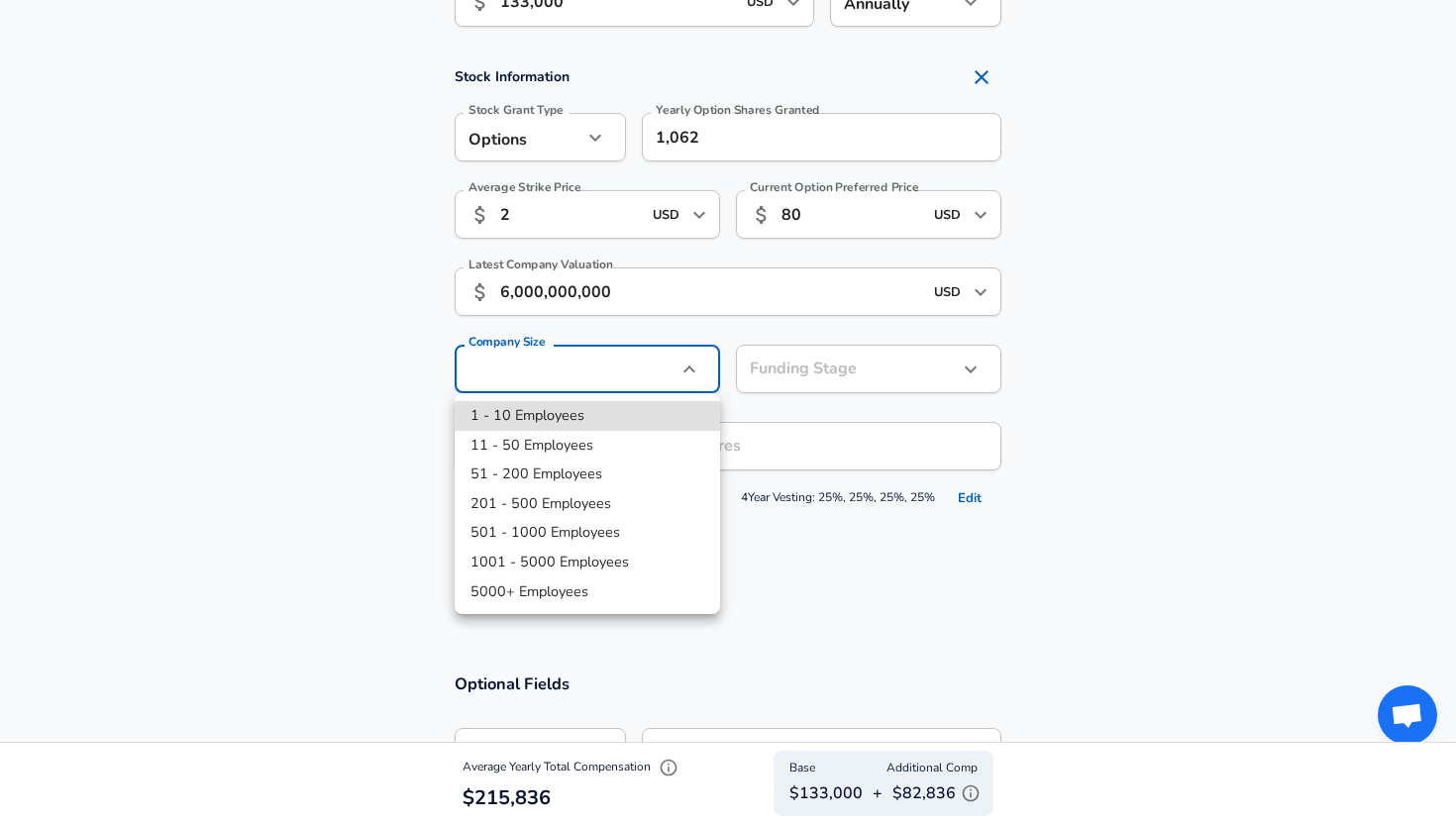 click on "501 - 1000 Employees" at bounding box center (587, 533) 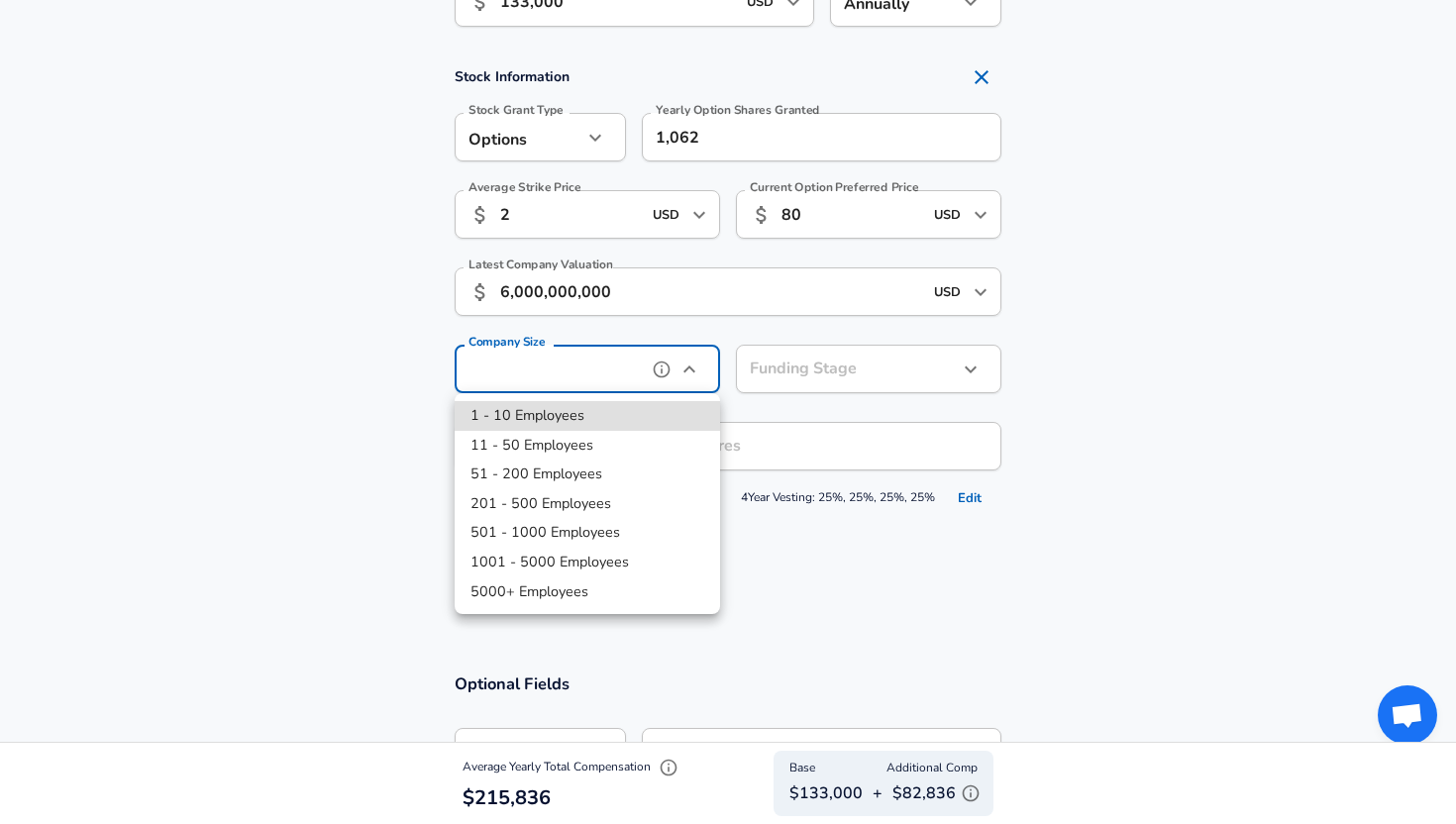 type on "501-1000" 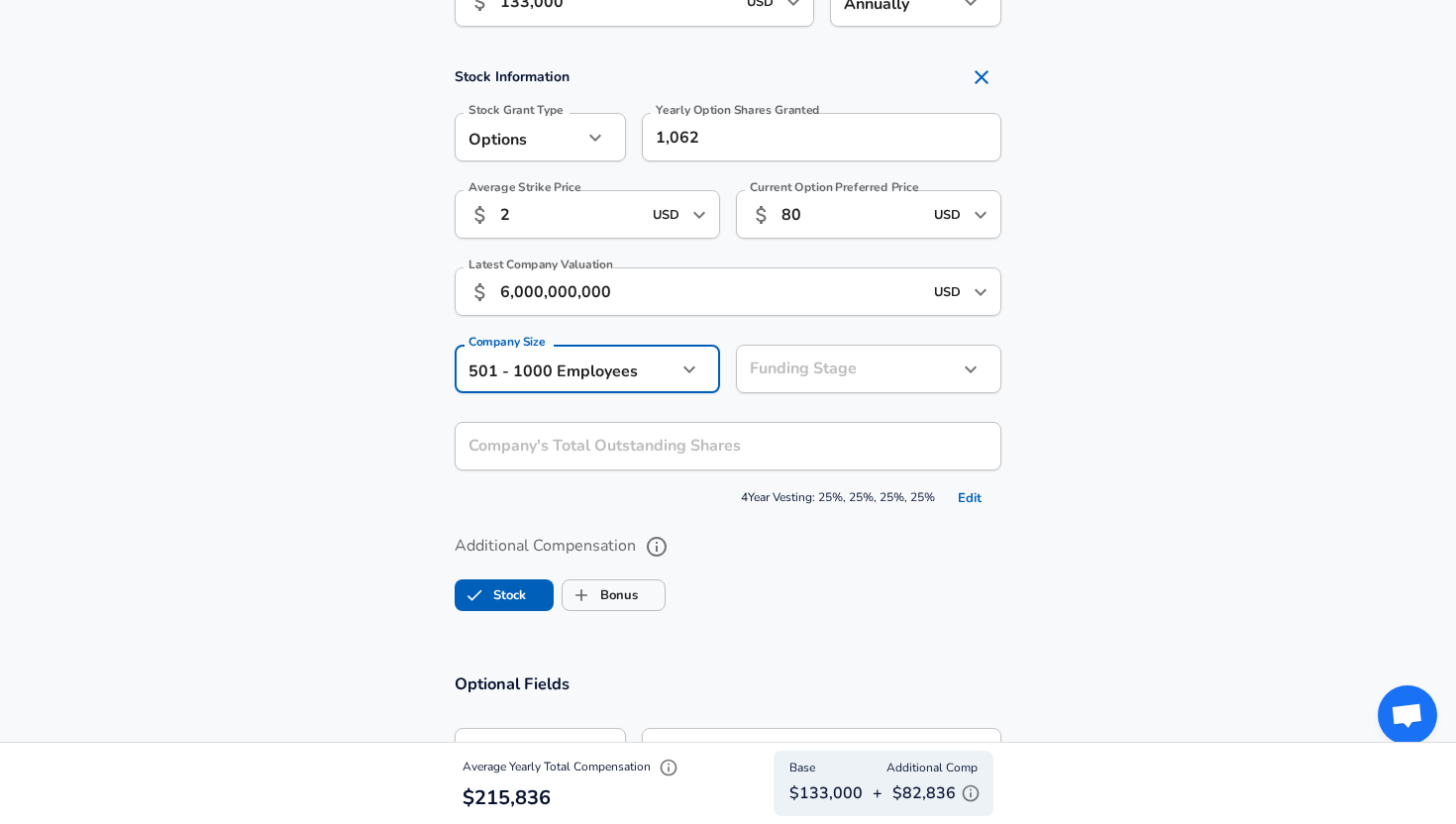 click on "Restart Add Your Salary Upload your offer letter   to verify your submission Enhance Privacy and Anonymity No Automatically hides specific fields until there are enough submissions to safely display the full details.   More Details Based on your submission and the data points that we have already collected, we will automatically hide and anonymize specific fields if there aren't enough data points to remain sufficiently anonymous. Company & Title Information   Enter the company you received your offer from Company Commure Company   Select the title that closest resembles your official title. This should be similar to the title that was present on your offer letter. Title Software Engineer Title Job Family Software Engineer Job Family   Select a Specialization that best fits your role. If you can't find one, select 'Other' to enter a custom specialization Select Specialization Full Stack Full Stack Select Specialization   Level 4 Level Work Experience and Location New Offer Employee Yes yes Years at Commure 1" at bounding box center (728, -1041) 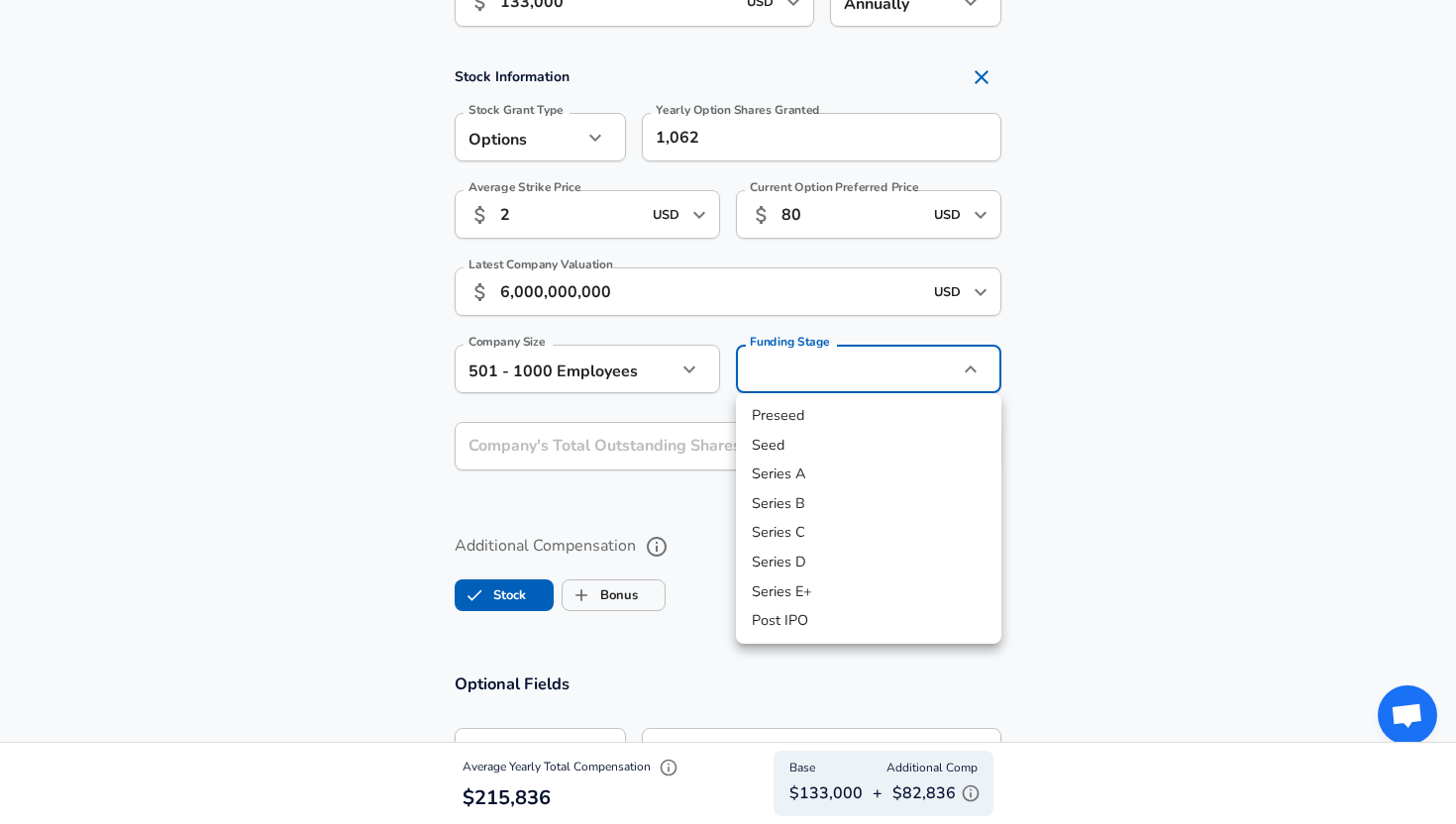 click on "Series E+" at bounding box center [869, 592] 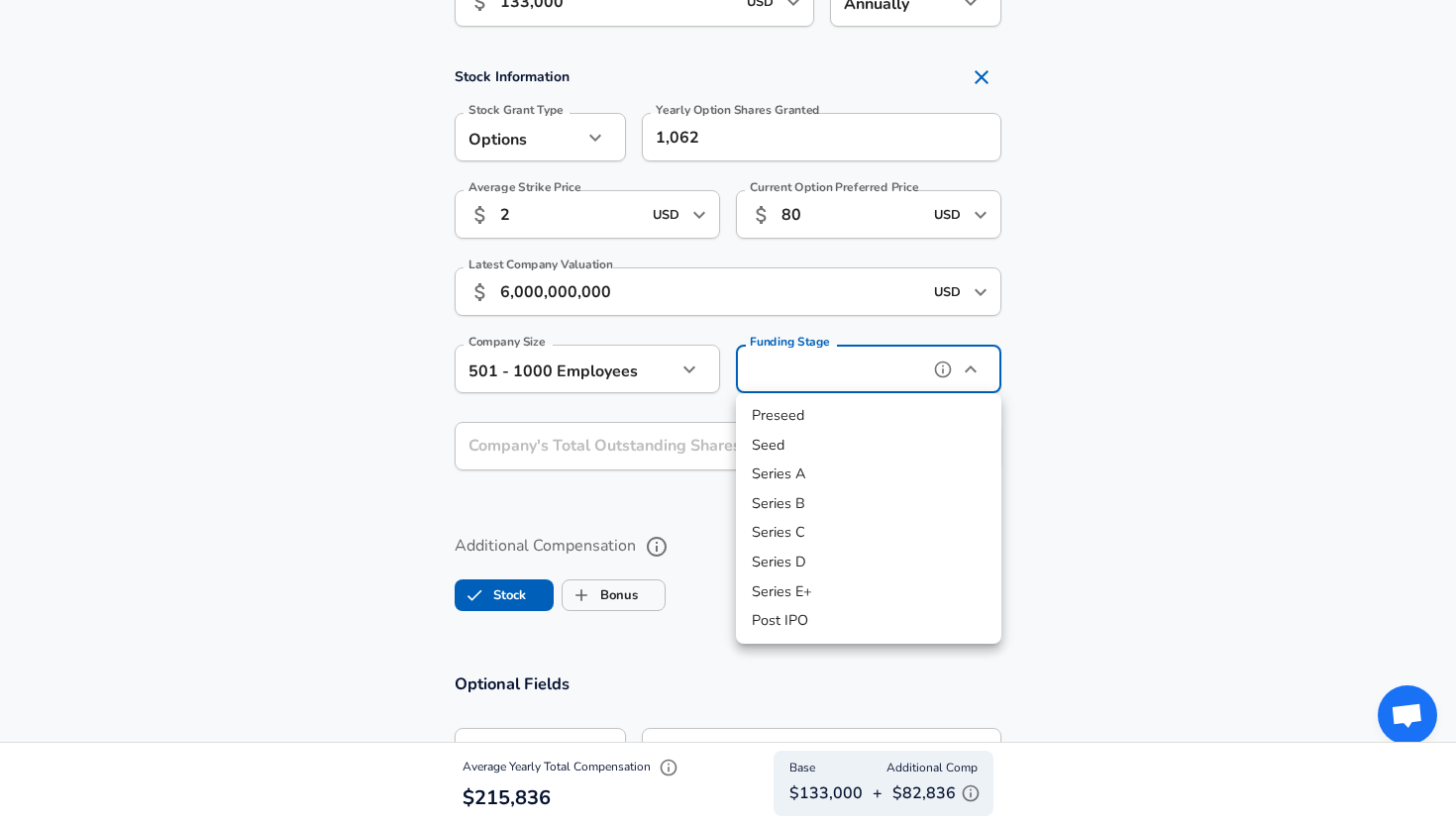 type on "series_e_plus" 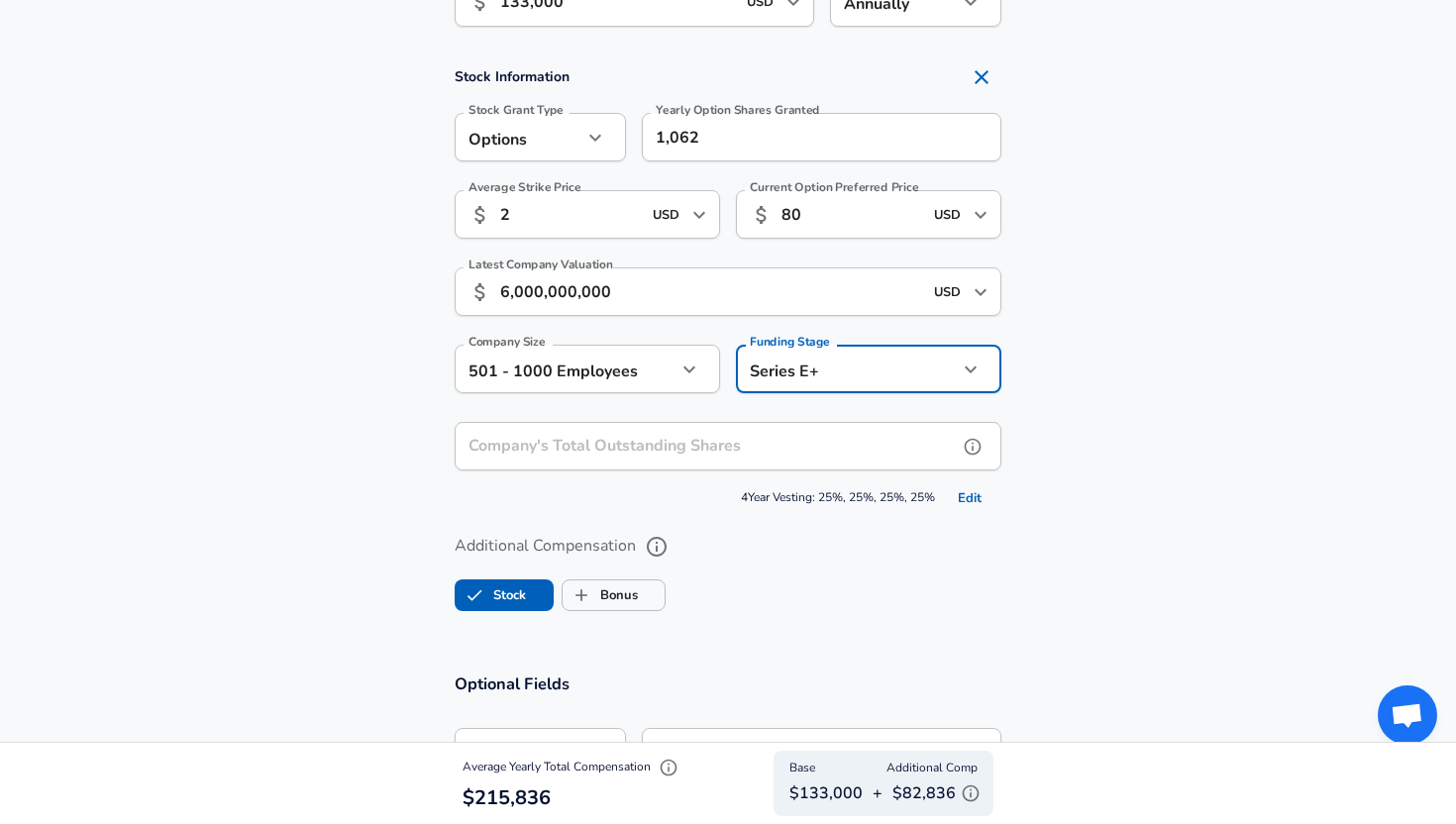 click on "Company's Total Outstanding Shares Company's Total Outstanding Shares" at bounding box center (728, 449) 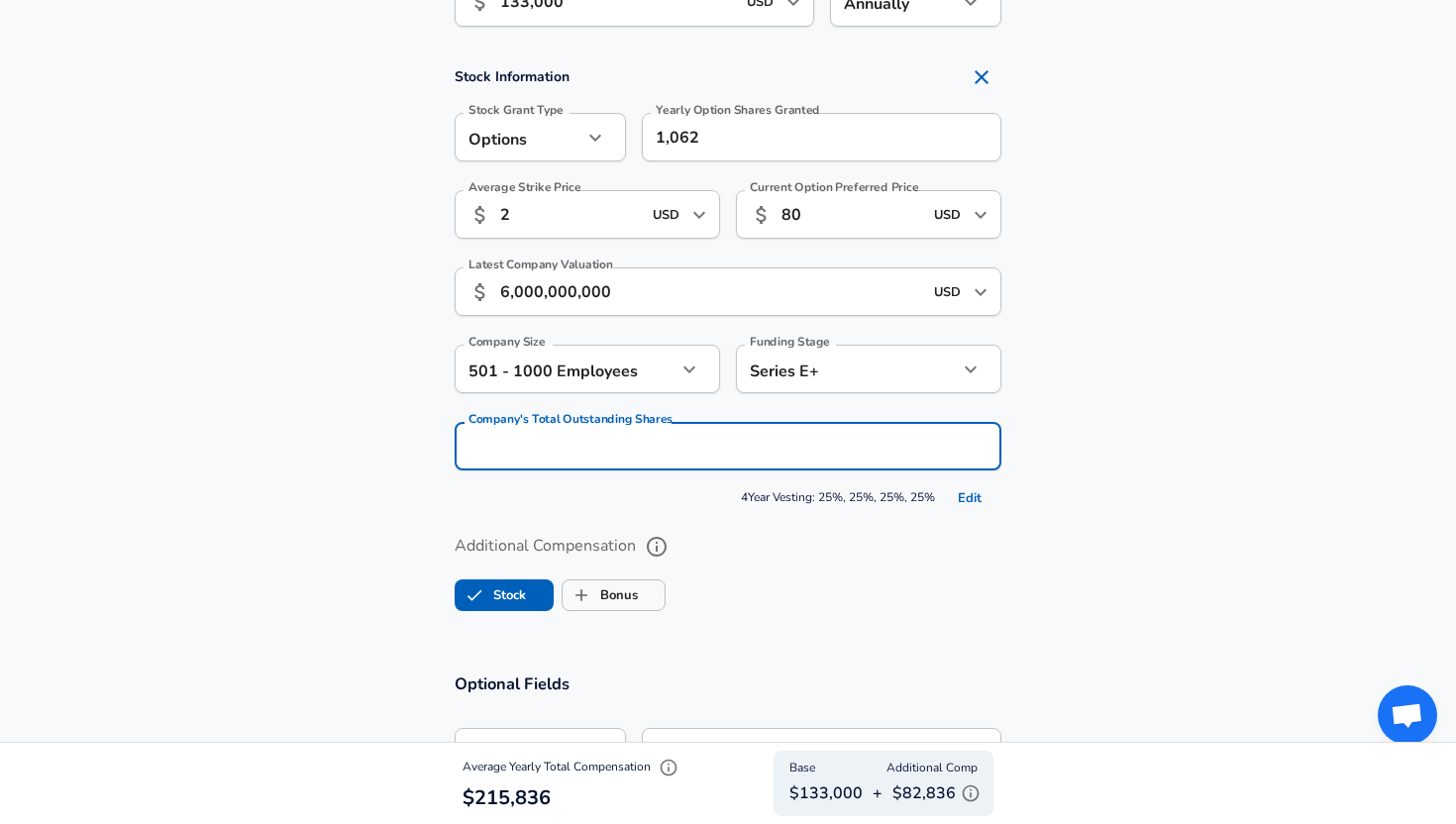 click on "Stock Information  Stock Grant Type Options option Stock Grant Type Yearly Option Shares Granted 1,062 Yearly Option Shares Granted Average Strike Price ​ 2 USD ​ Average Strike Price Current Option Preferred Price ​ 80 USD ​ Current Option Preferred Price Latest Company Valuation ​ 6,000,000,000 USD ​ Latest Company Valuation Company Size 501 - 1000 Employees 501-1000 Company Size Funding Stage Series E+ series_e_plus Funding Stage Company's Total Outstanding Shares Company's Total Outstanding Shares 4  Year Vesting:   25%, 25%, 25%, 25%   Edit" at bounding box center [728, 285] 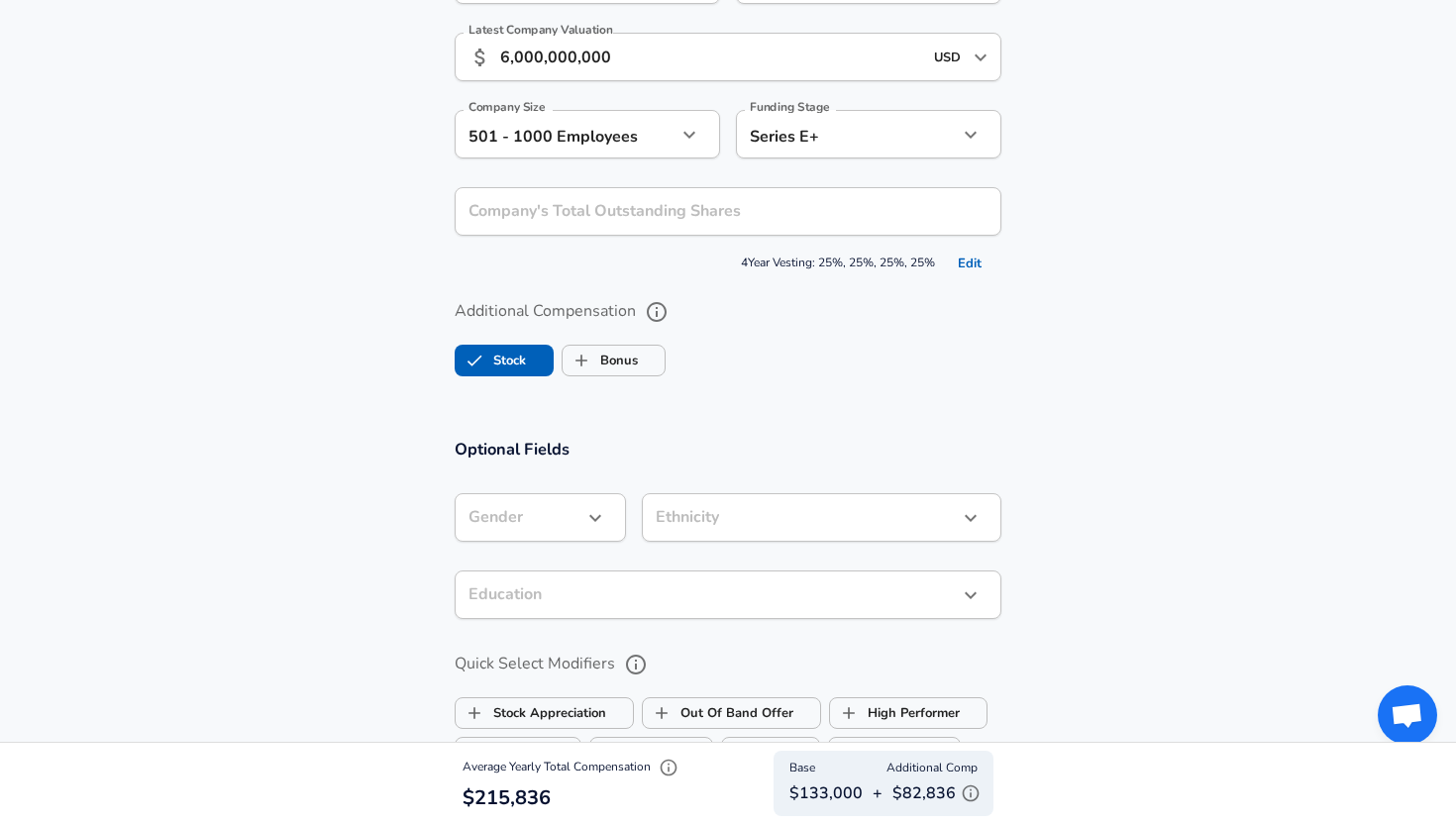 scroll, scrollTop: 1697, scrollLeft: 0, axis: vertical 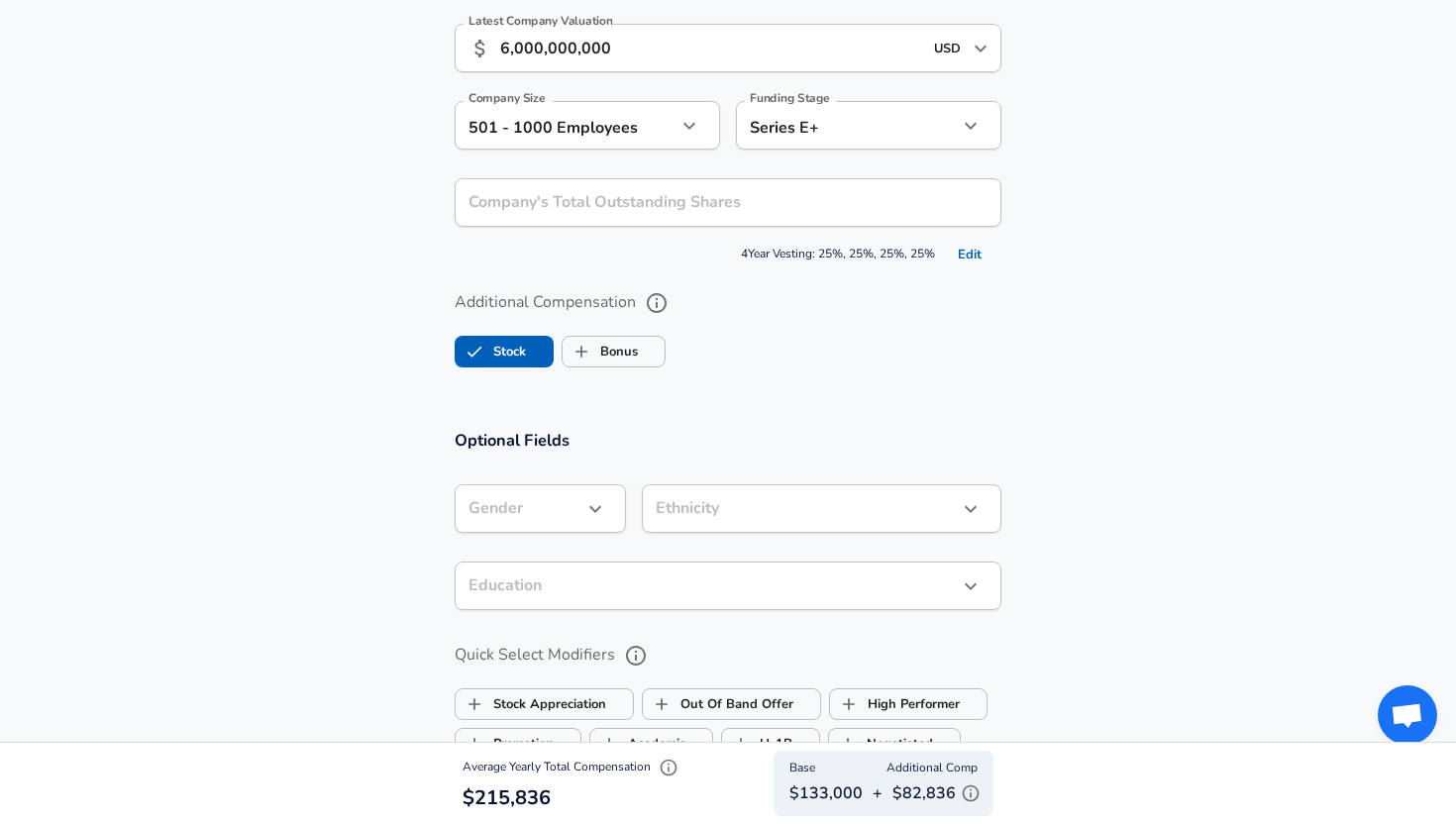 click on "Restart Add Your Salary Upload your offer letter   to verify your submission Enhance Privacy and Anonymity No Automatically hides specific fields until there are enough submissions to safely display the full details.   More Details Based on your submission and the data points that we have already collected, we will automatically hide and anonymize specific fields if there aren't enough data points to remain sufficiently anonymous. Company & Title Information   Enter the company you received your offer from Company Commure Company   Select the title that closest resembles your official title. This should be similar to the title that was present on your offer letter. Title Software Engineer Title Job Family Software Engineer Job Family   Select a Specialization that best fits your role. If you can't find one, select 'Other' to enter a custom specialization Select Specialization Full Stack Full Stack Select Specialization   Level 4 Level Work Experience and Location New Offer Employee Yes yes Years at Commure 1" at bounding box center [728, -1285] 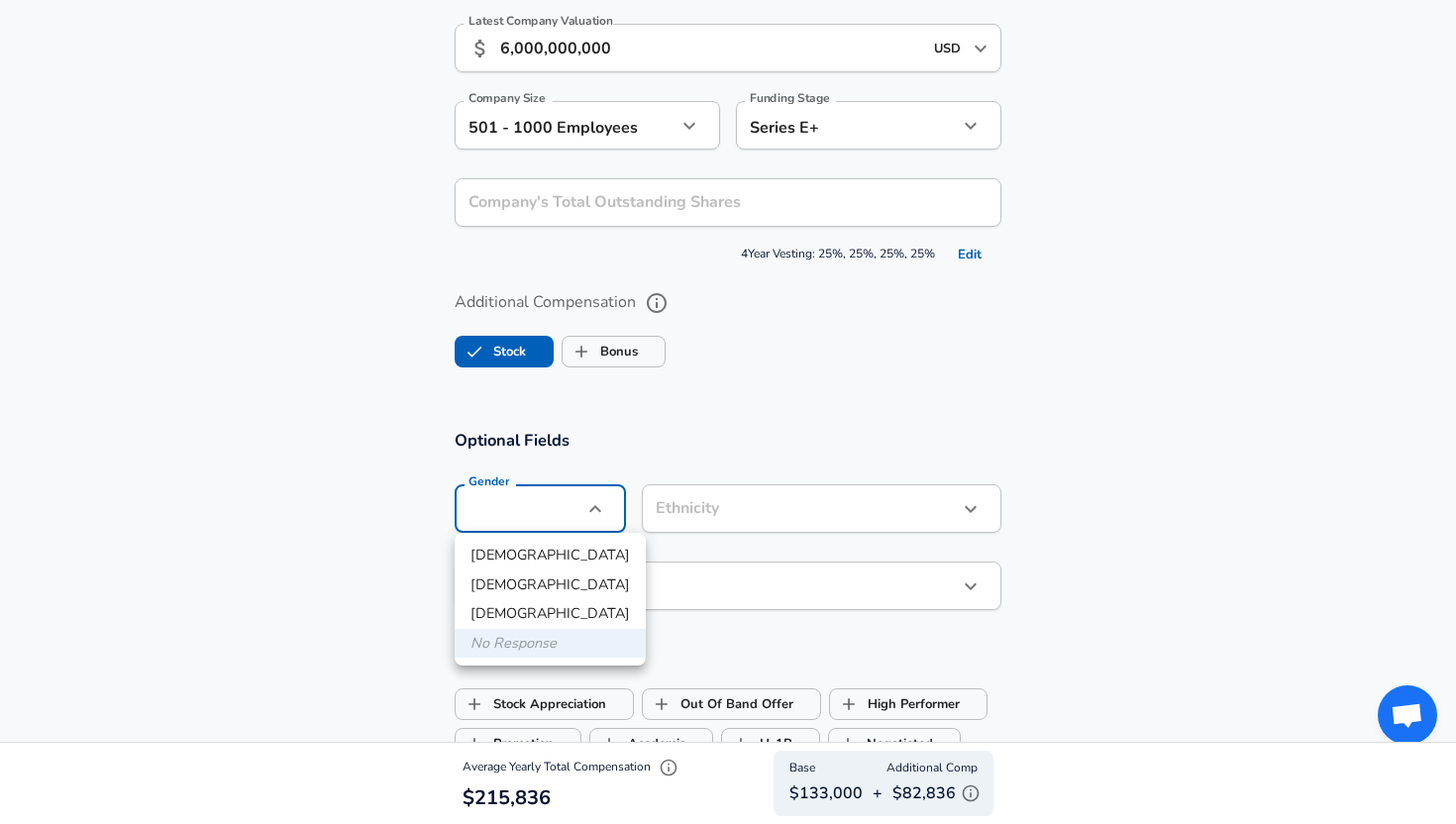 click on "[DEMOGRAPHIC_DATA]" at bounding box center (550, 556) 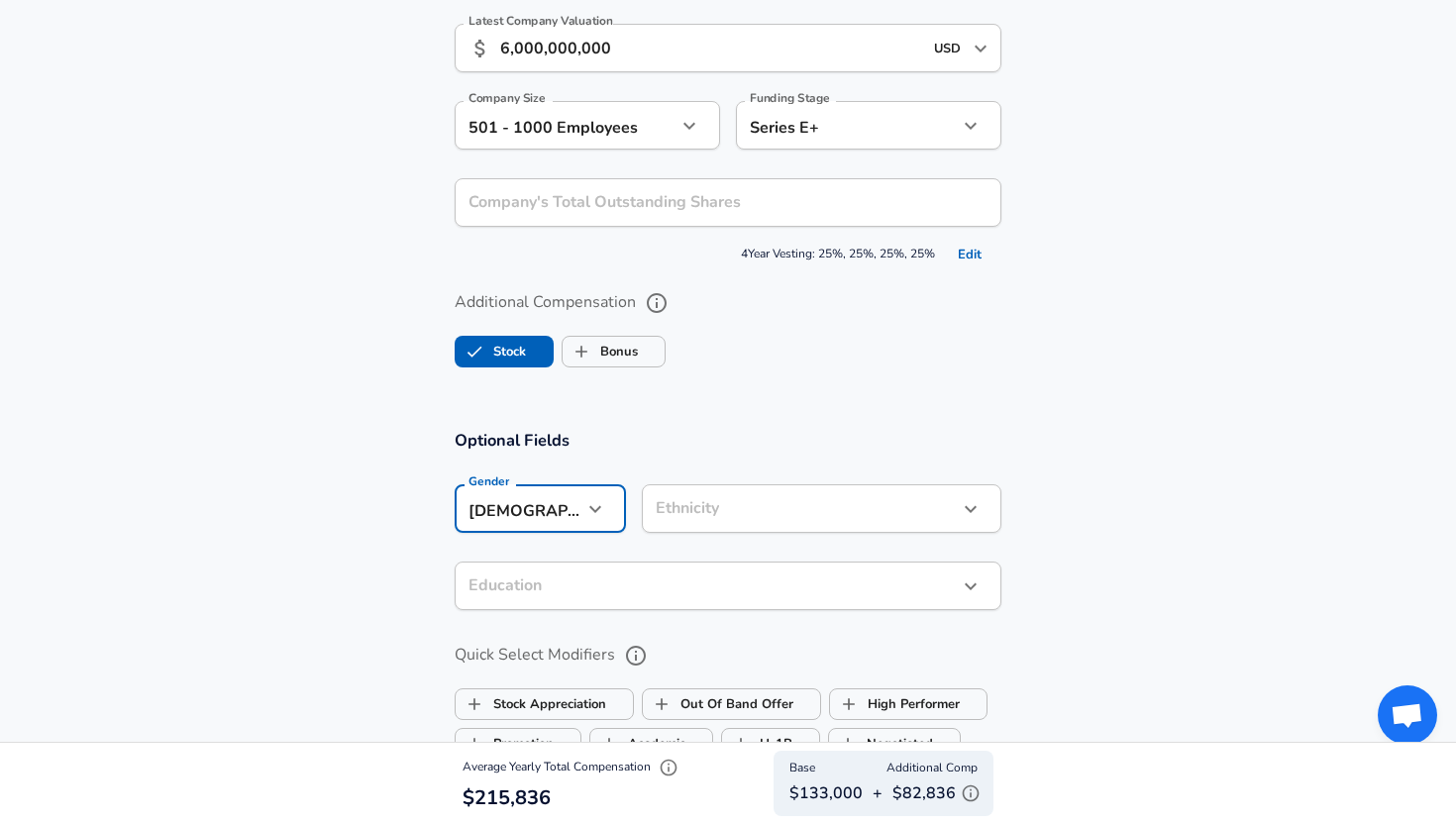 click on "Restart Add Your Salary Upload your offer letter   to verify your submission Enhance Privacy and Anonymity No Automatically hides specific fields until there are enough submissions to safely display the full details.   More Details Based on your submission and the data points that we have already collected, we will automatically hide and anonymize specific fields if there aren't enough data points to remain sufficiently anonymous. Company & Title Information   Enter the company you received your offer from Company Commure Company   Select the title that closest resembles your official title. This should be similar to the title that was present on your offer letter. Title Software Engineer Title Job Family Software Engineer Job Family   Select a Specialization that best fits your role. If you can't find one, select 'Other' to enter a custom specialization Select Specialization Full Stack Full Stack Select Specialization   Level 4 Level Work Experience and Location New Offer Employee Yes yes Years at Commure 1" at bounding box center [728, -1285] 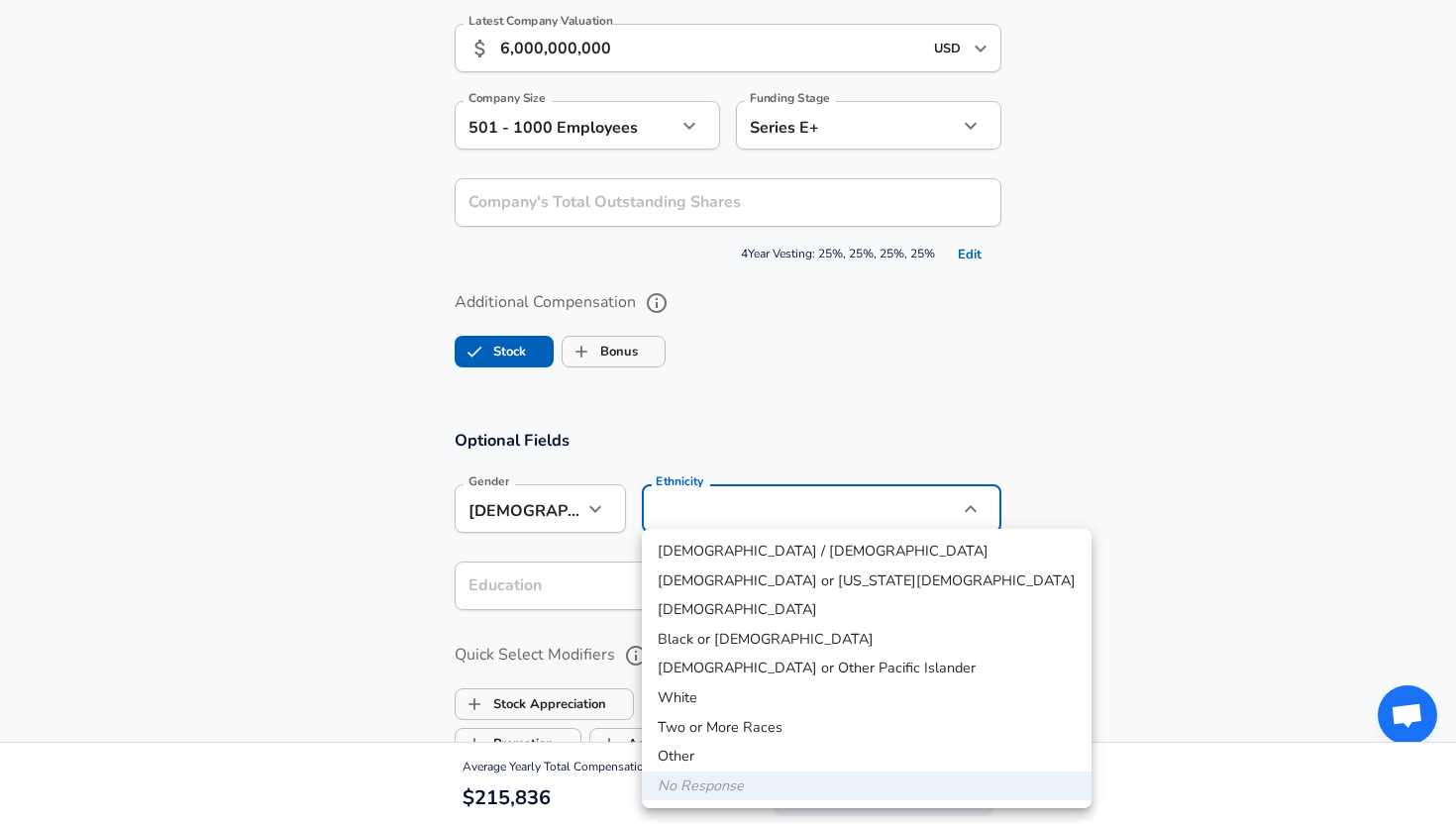 type 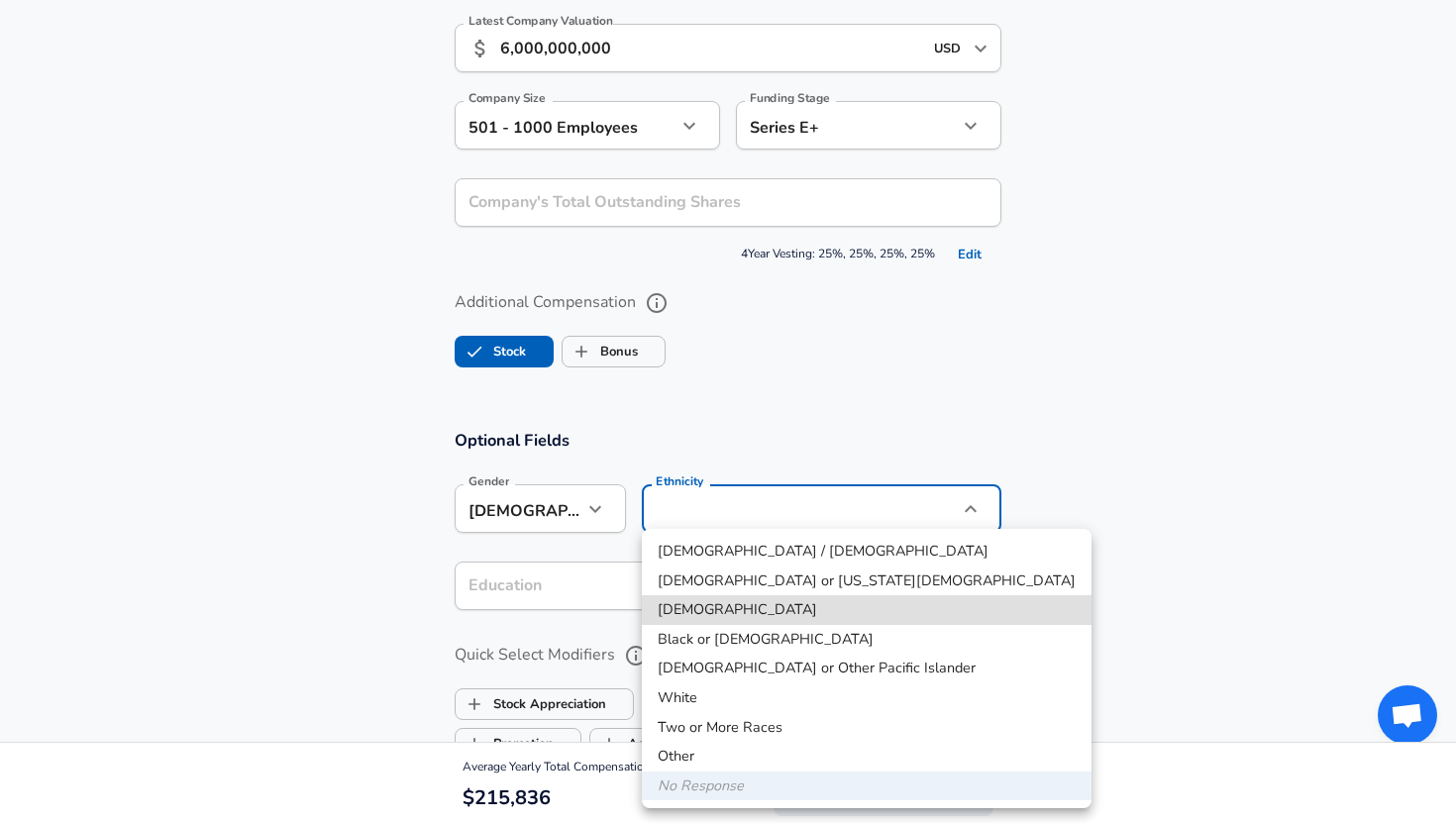 type 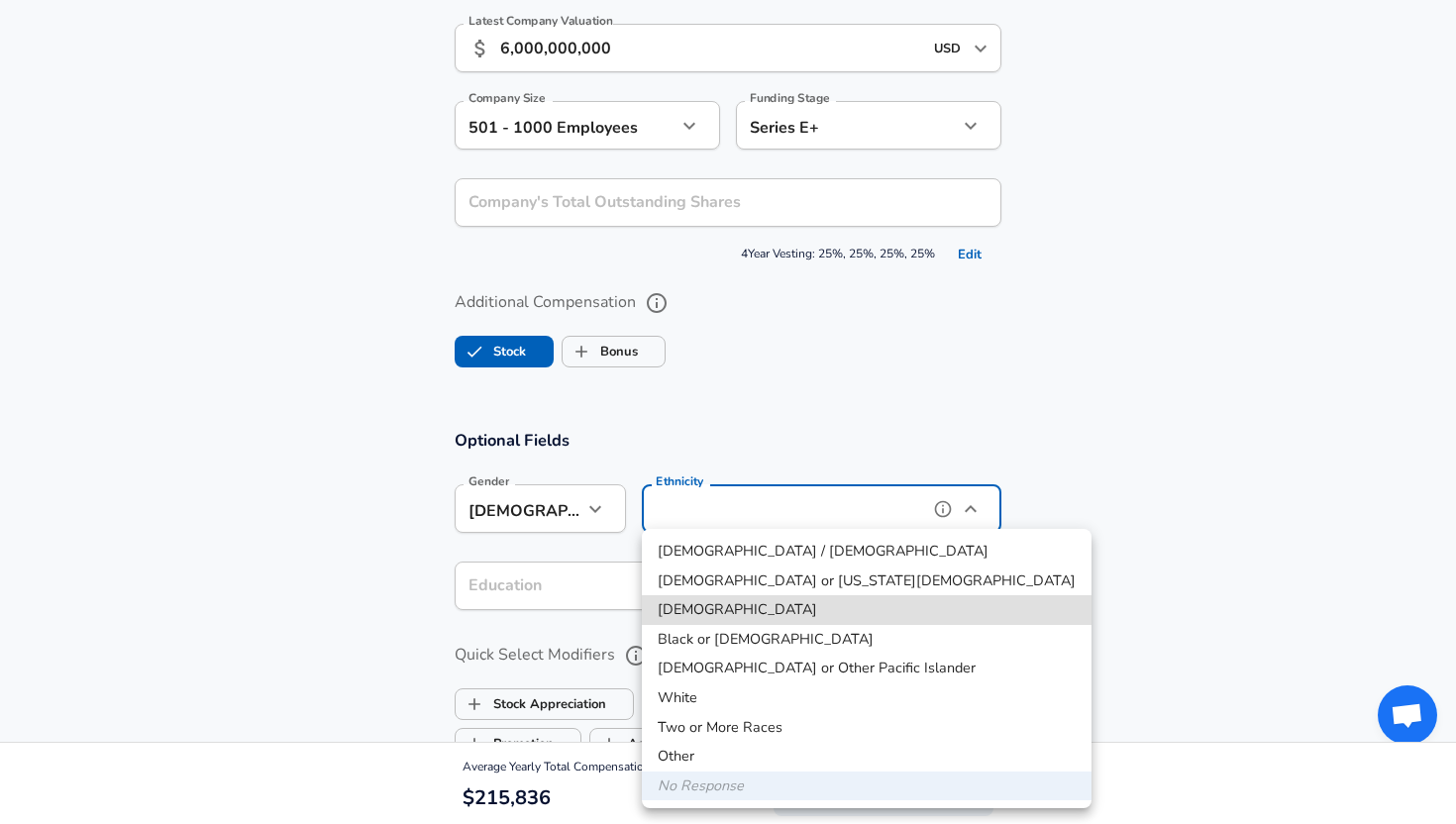 type on "[DEMOGRAPHIC_DATA]" 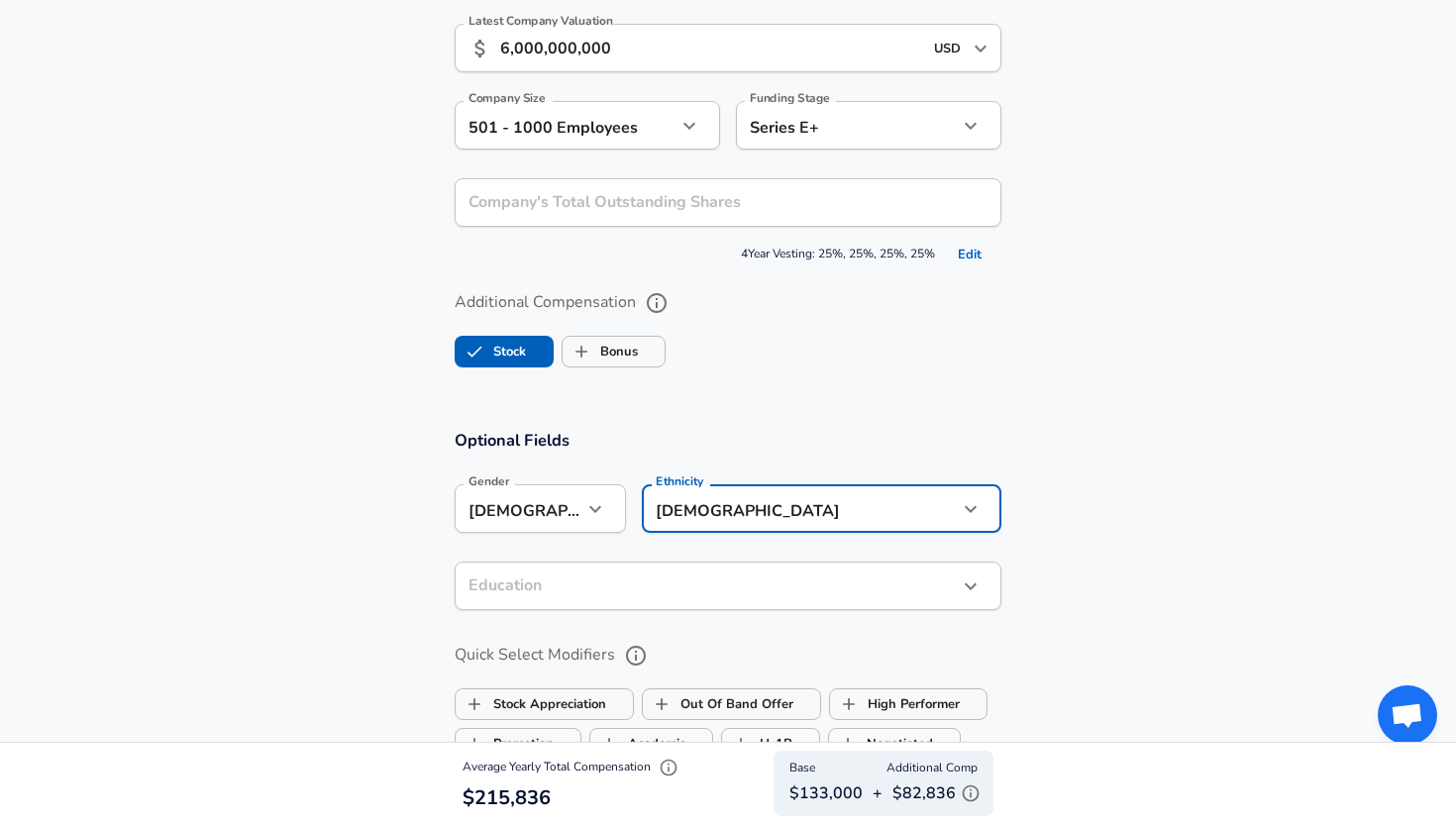click on "Restart Add Your Salary Upload your offer letter   to verify your submission Enhance Privacy and Anonymity No Automatically hides specific fields until there are enough submissions to safely display the full details.   More Details Based on your submission and the data points that we have already collected, we will automatically hide and anonymize specific fields if there aren't enough data points to remain sufficiently anonymous. Company & Title Information   Enter the company you received your offer from Company Commure Company   Select the title that closest resembles your official title. This should be similar to the title that was present on your offer letter. Title Software Engineer Title Job Family Software Engineer Job Family   Select a Specialization that best fits your role. If you can't find one, select 'Other' to enter a custom specialization Select Specialization Full Stack Full Stack Select Specialization   Level 4 Level Work Experience and Location New Offer Employee Yes yes Years at Commure 1" at bounding box center (728, -1285) 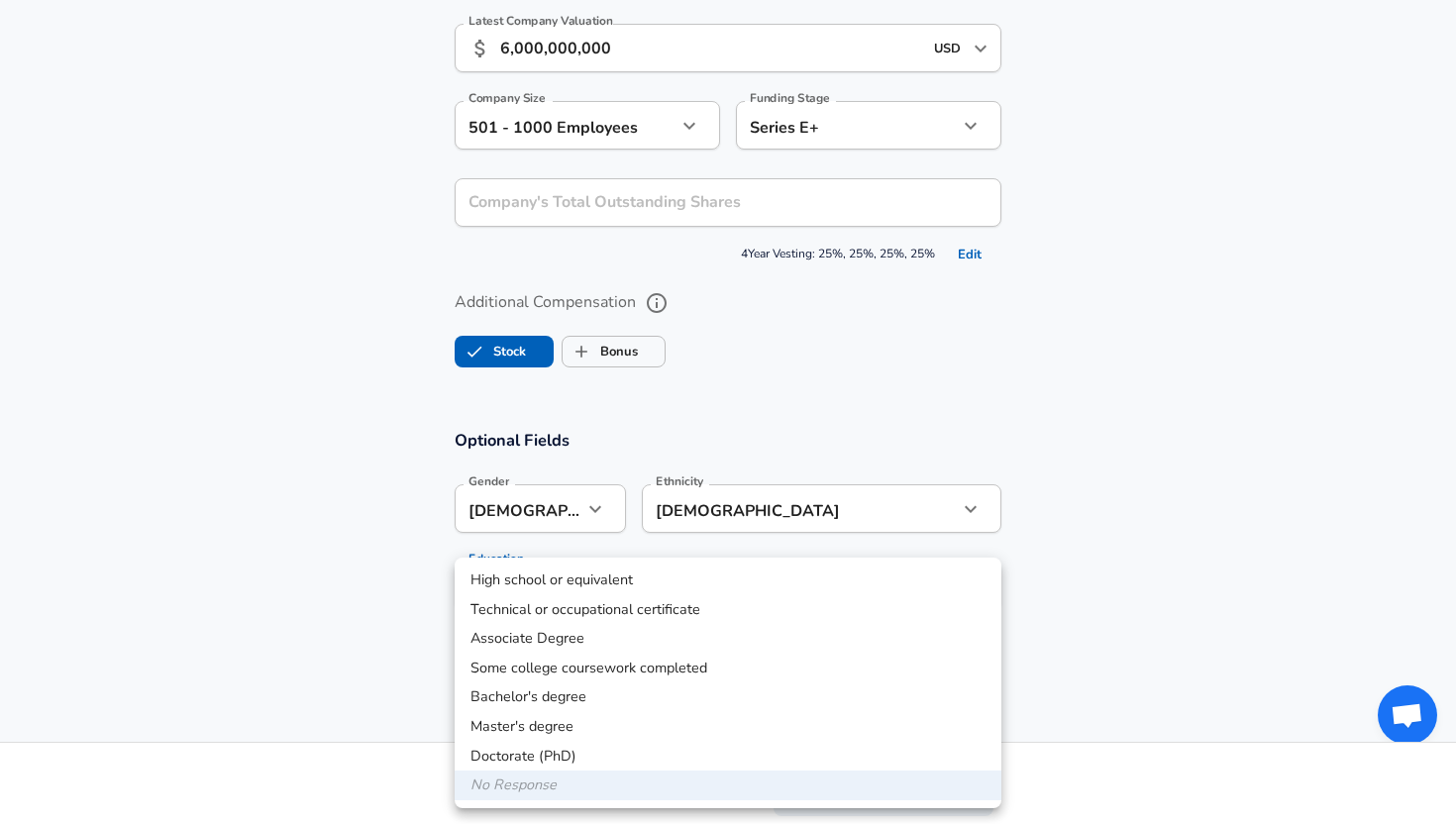 drag, startPoint x: 592, startPoint y: 715, endPoint x: 591, endPoint y: 703, distance: 12.0415946 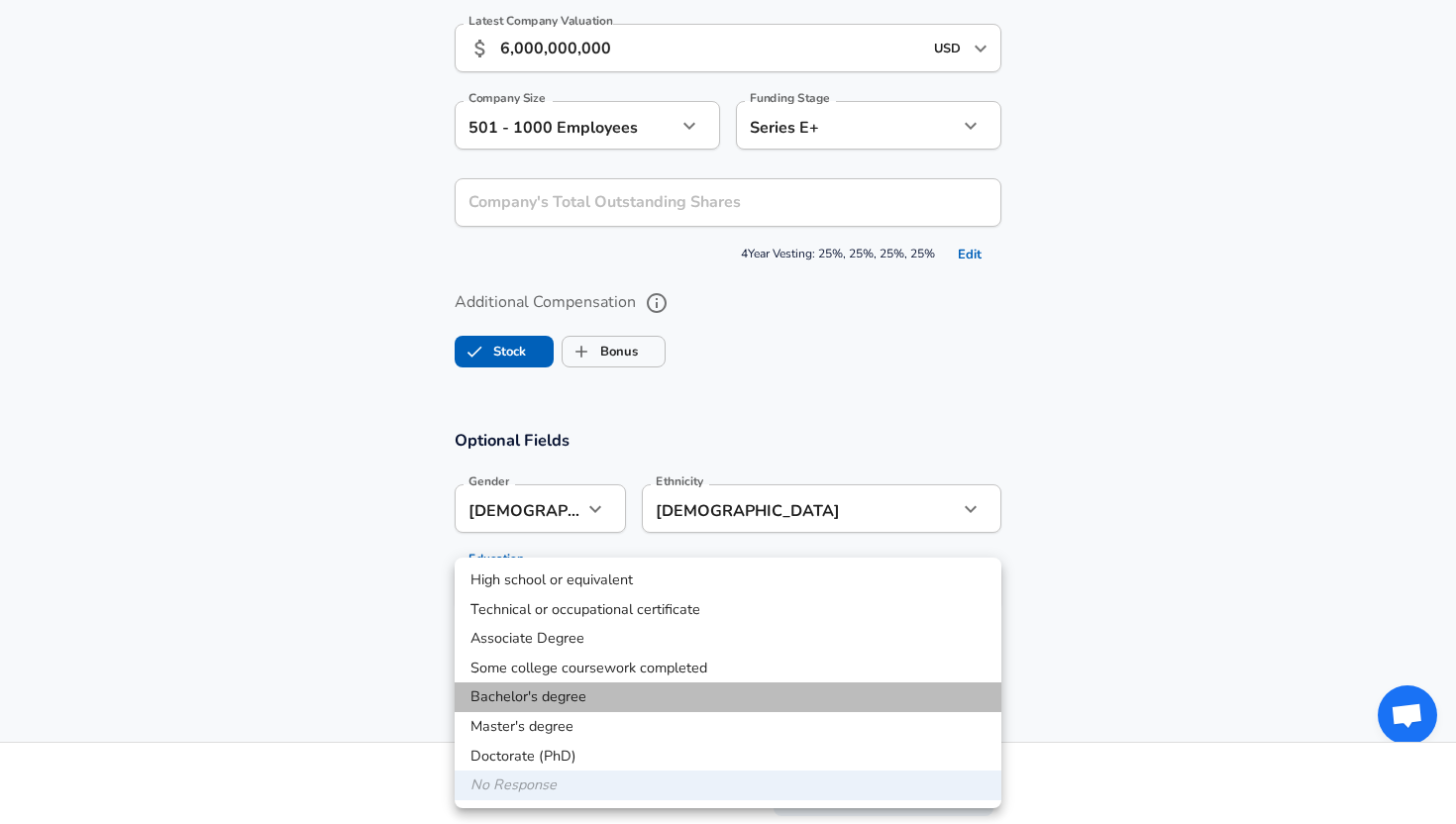click on "Bachelor's degree" at bounding box center [728, 697] 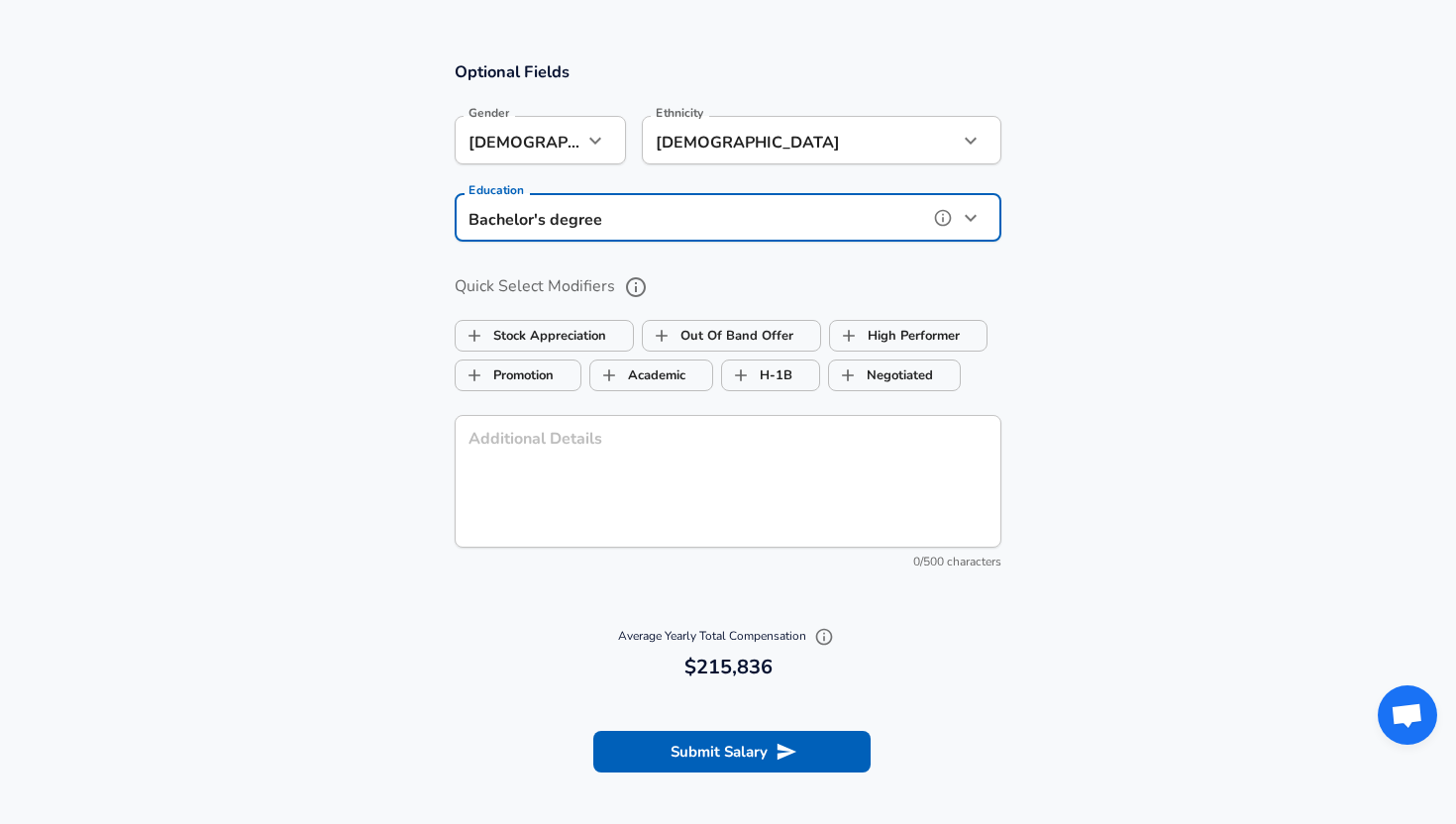 scroll, scrollTop: 2150, scrollLeft: 0, axis: vertical 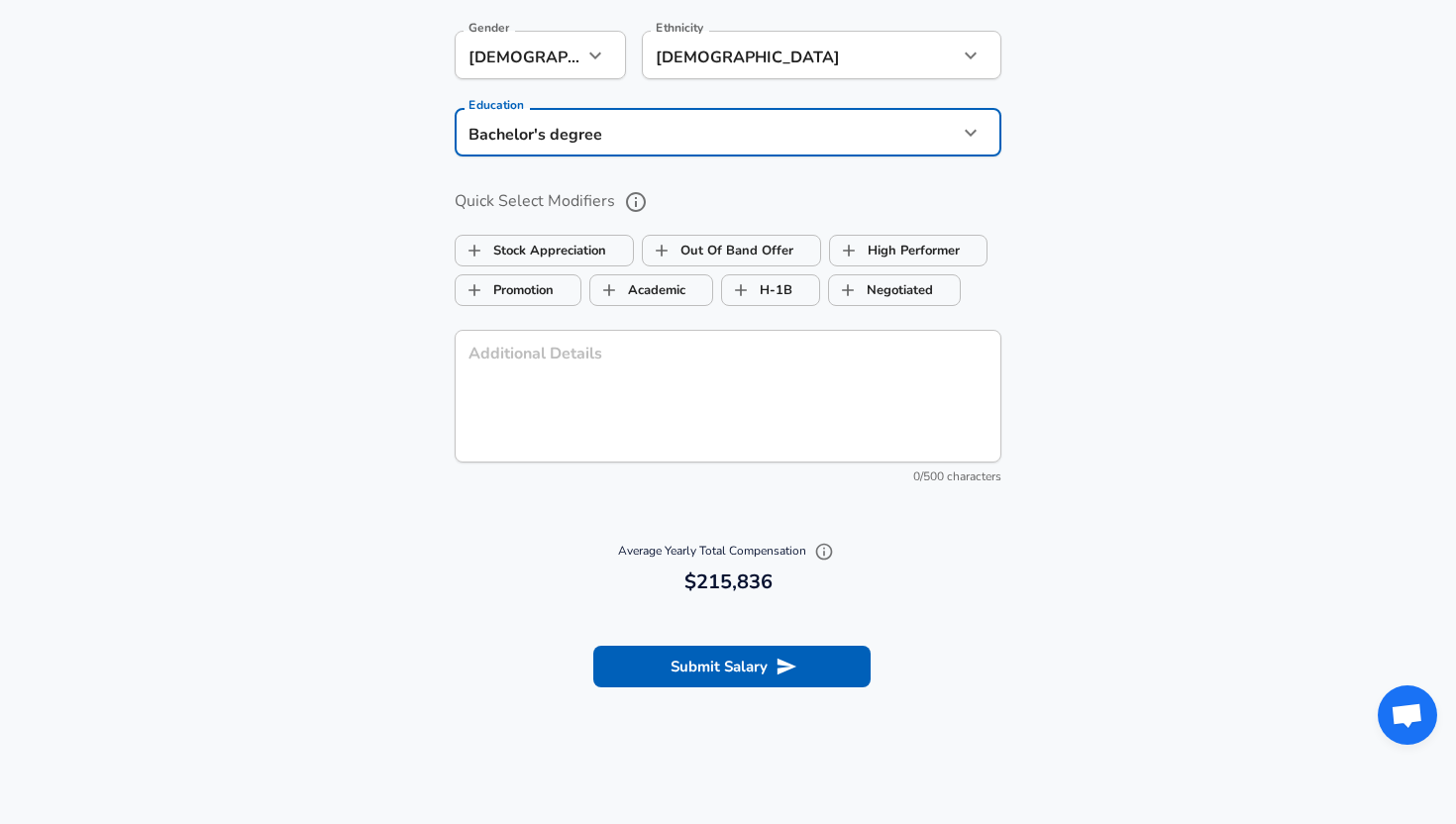 click on "Submit Salary" at bounding box center (728, 664) 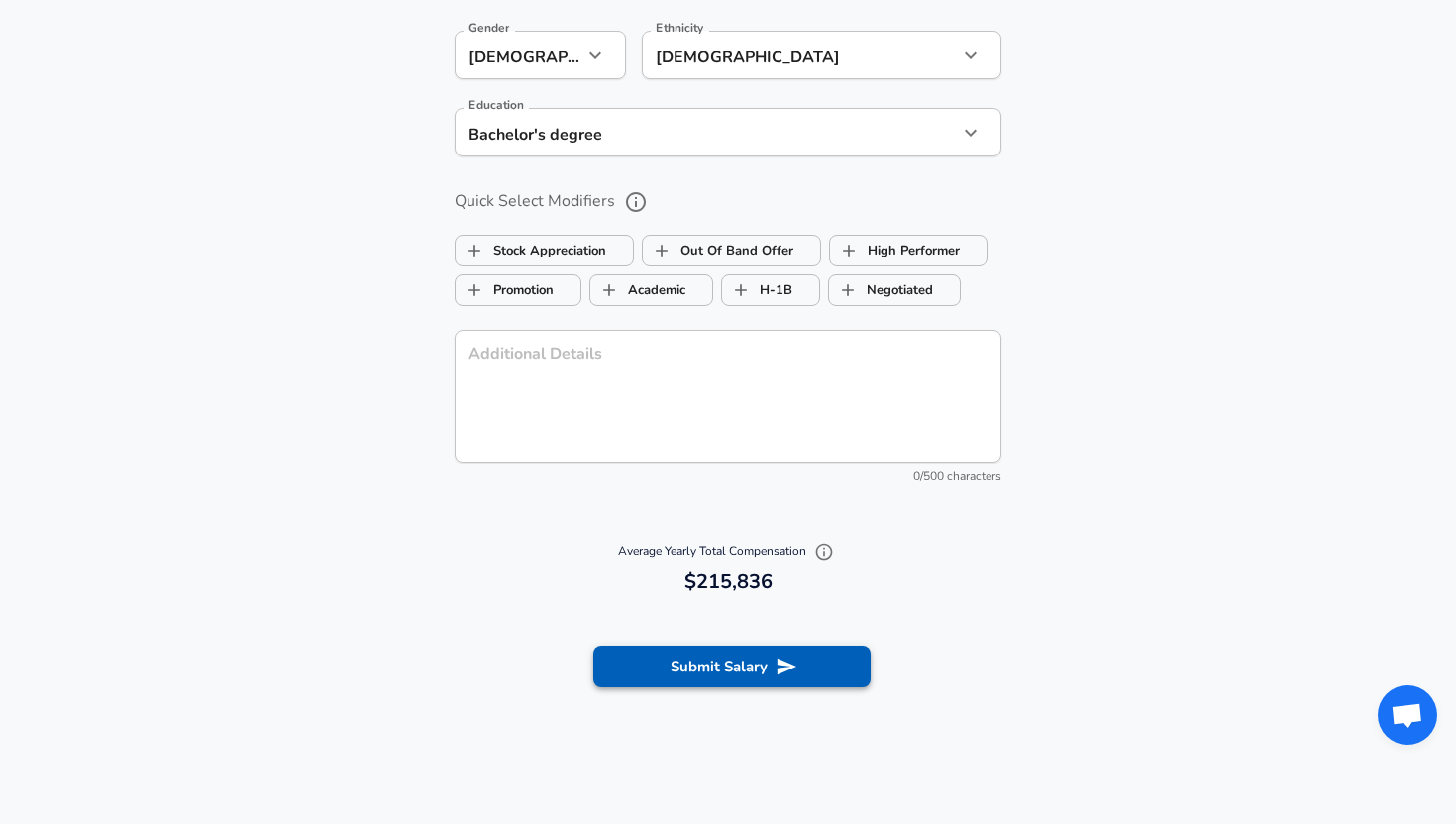 click on "Submit Salary" at bounding box center [732, 667] 